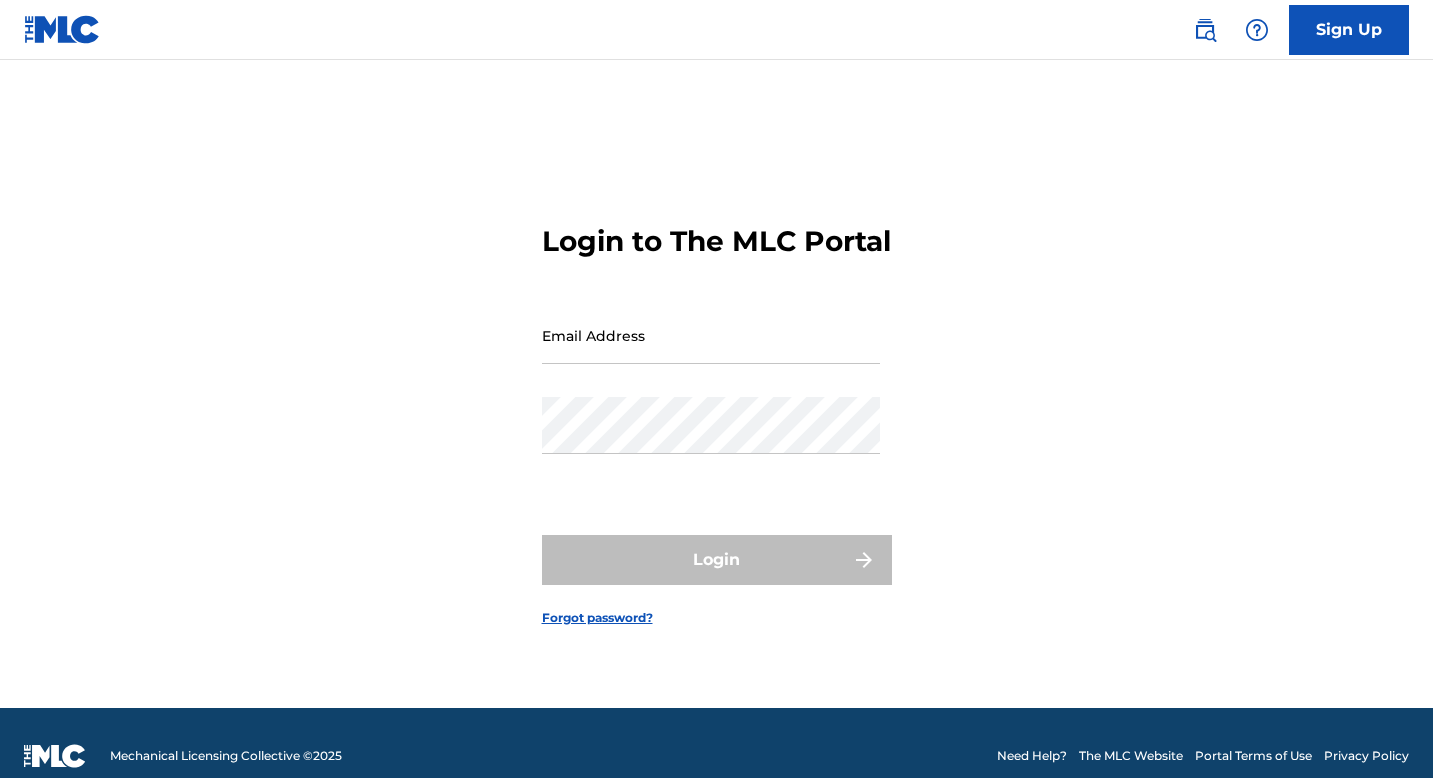 scroll, scrollTop: 0, scrollLeft: 0, axis: both 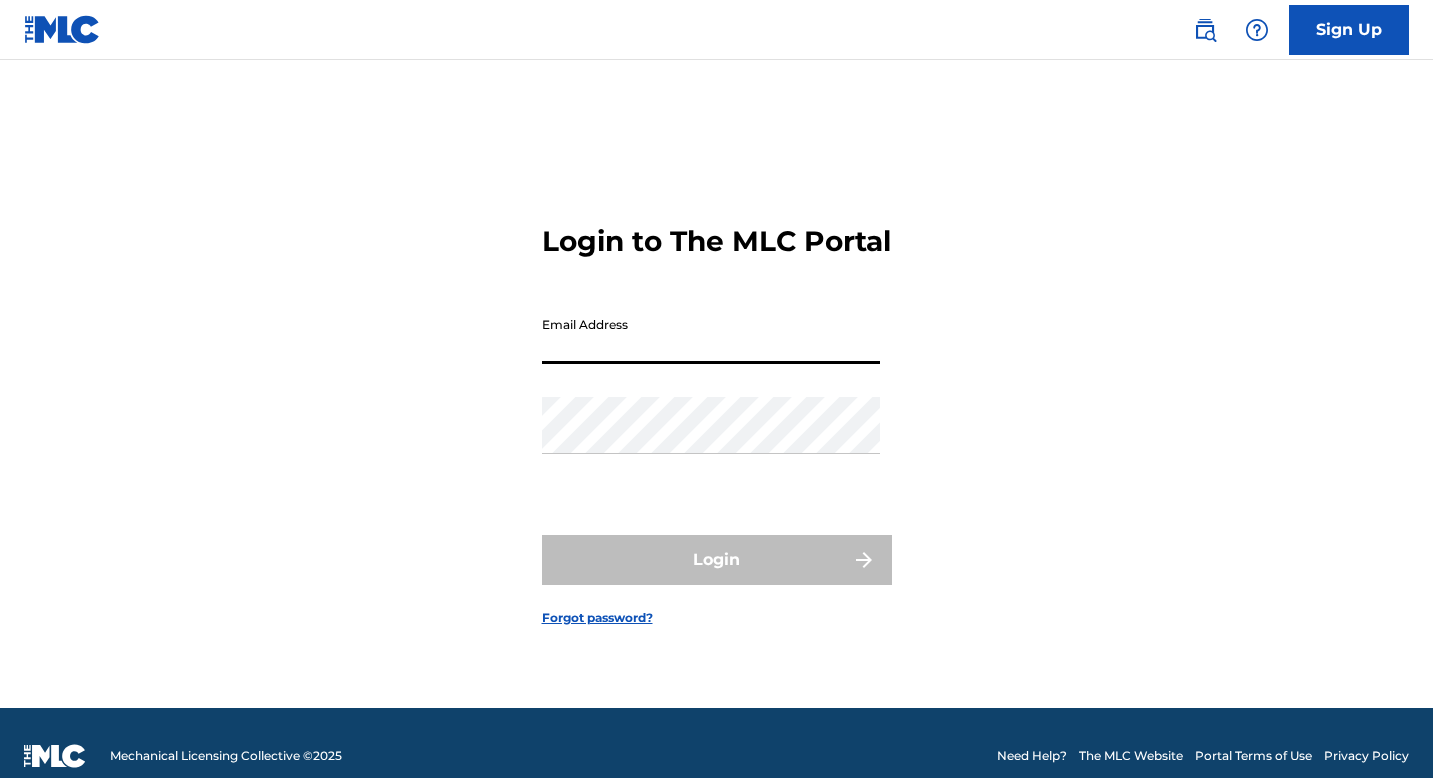 click on "Email Address" at bounding box center [711, 335] 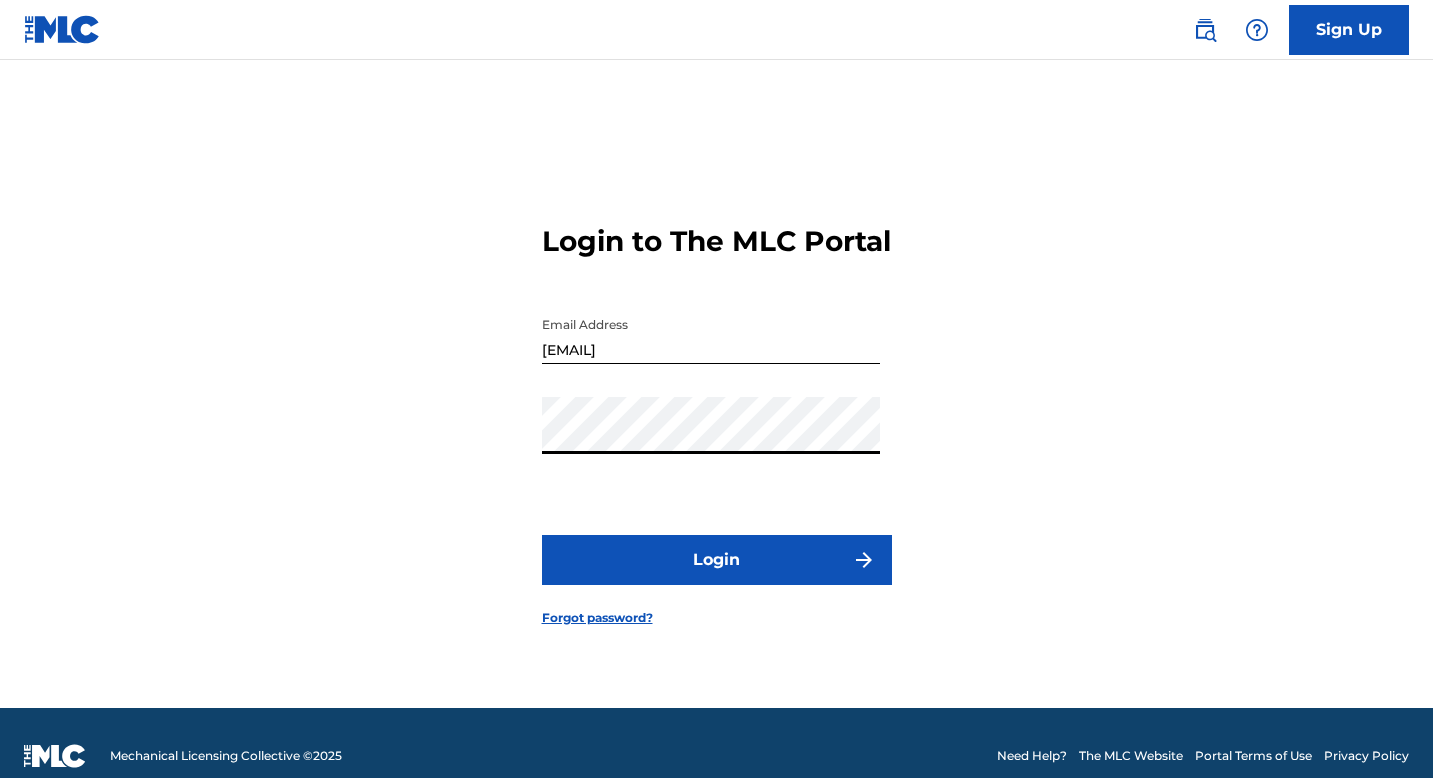 click on "Login" at bounding box center [717, 560] 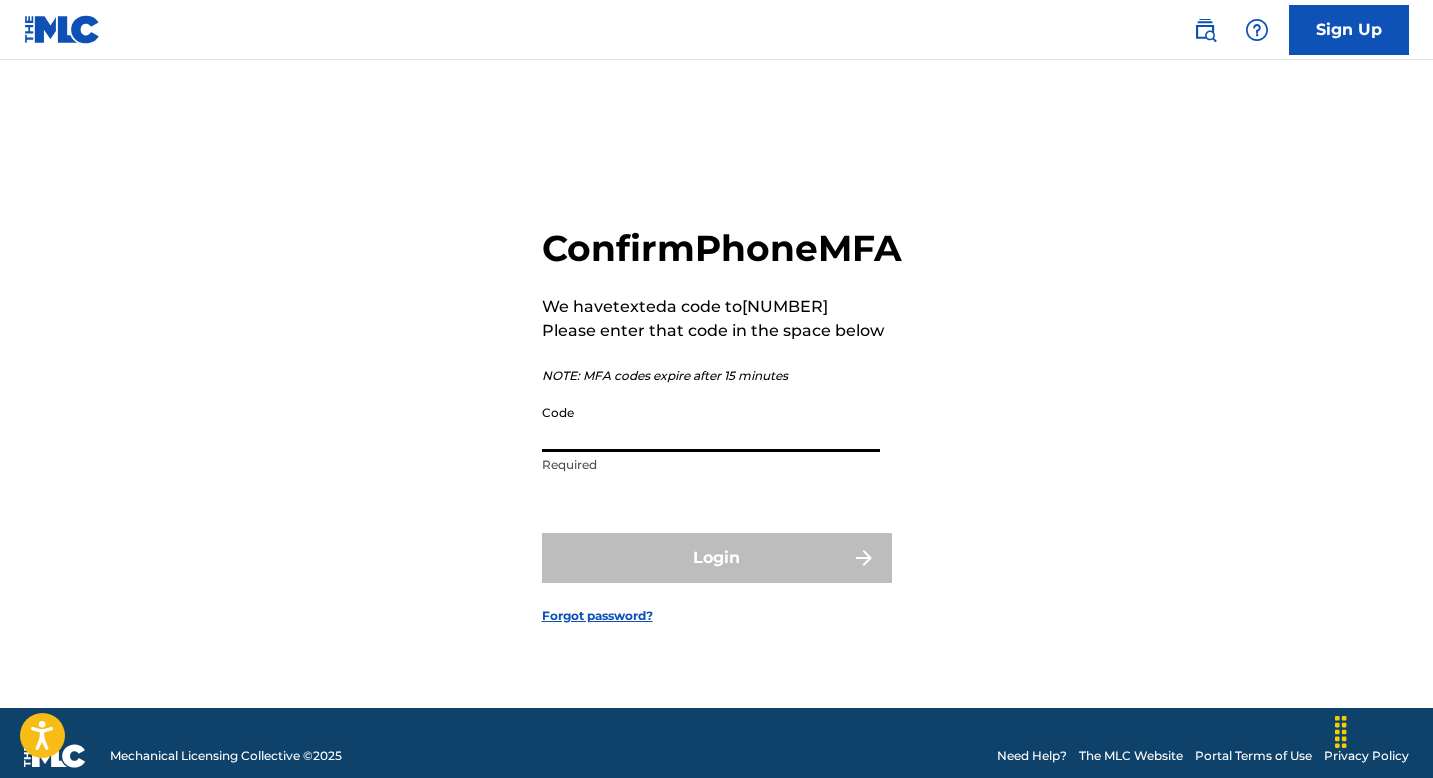click on "Code" at bounding box center (711, 423) 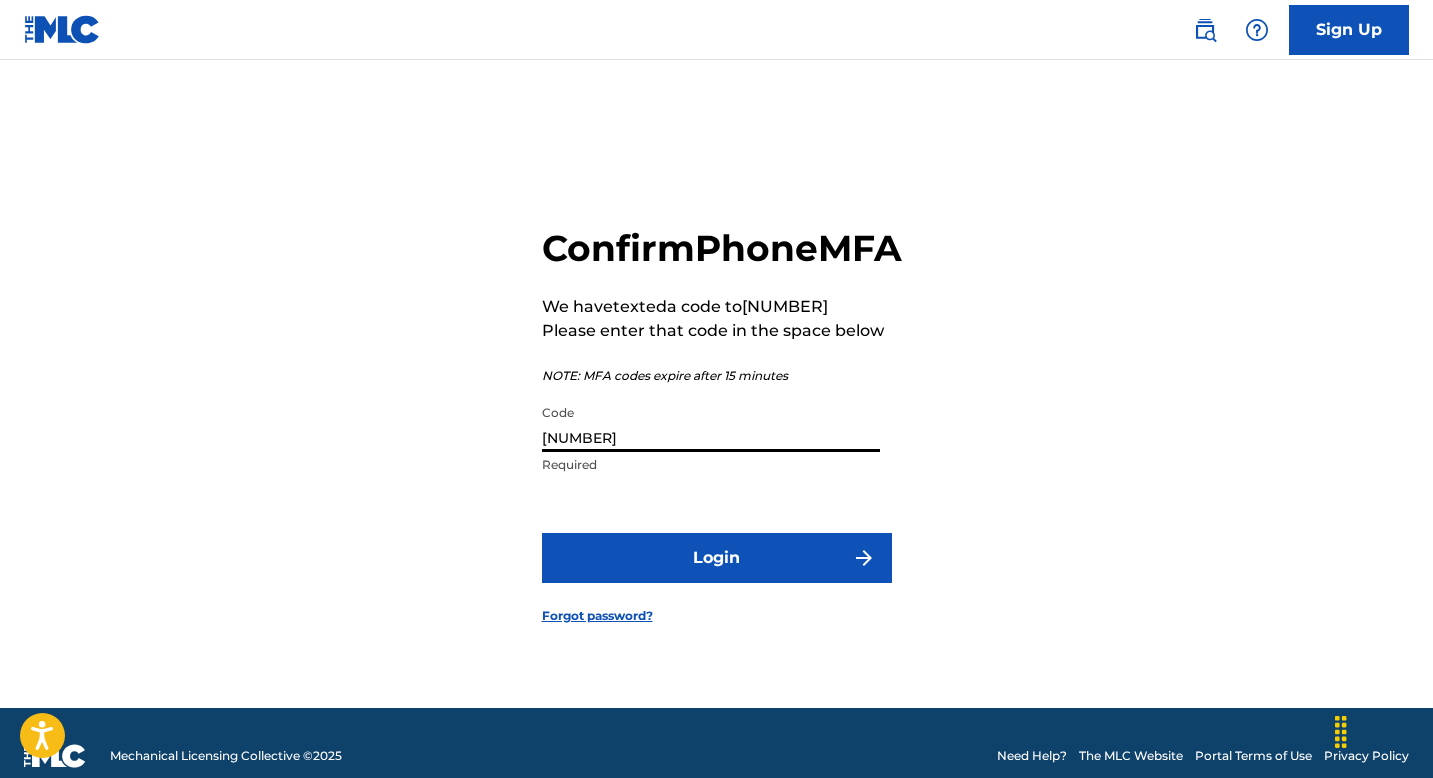 type on "[NUMBER]" 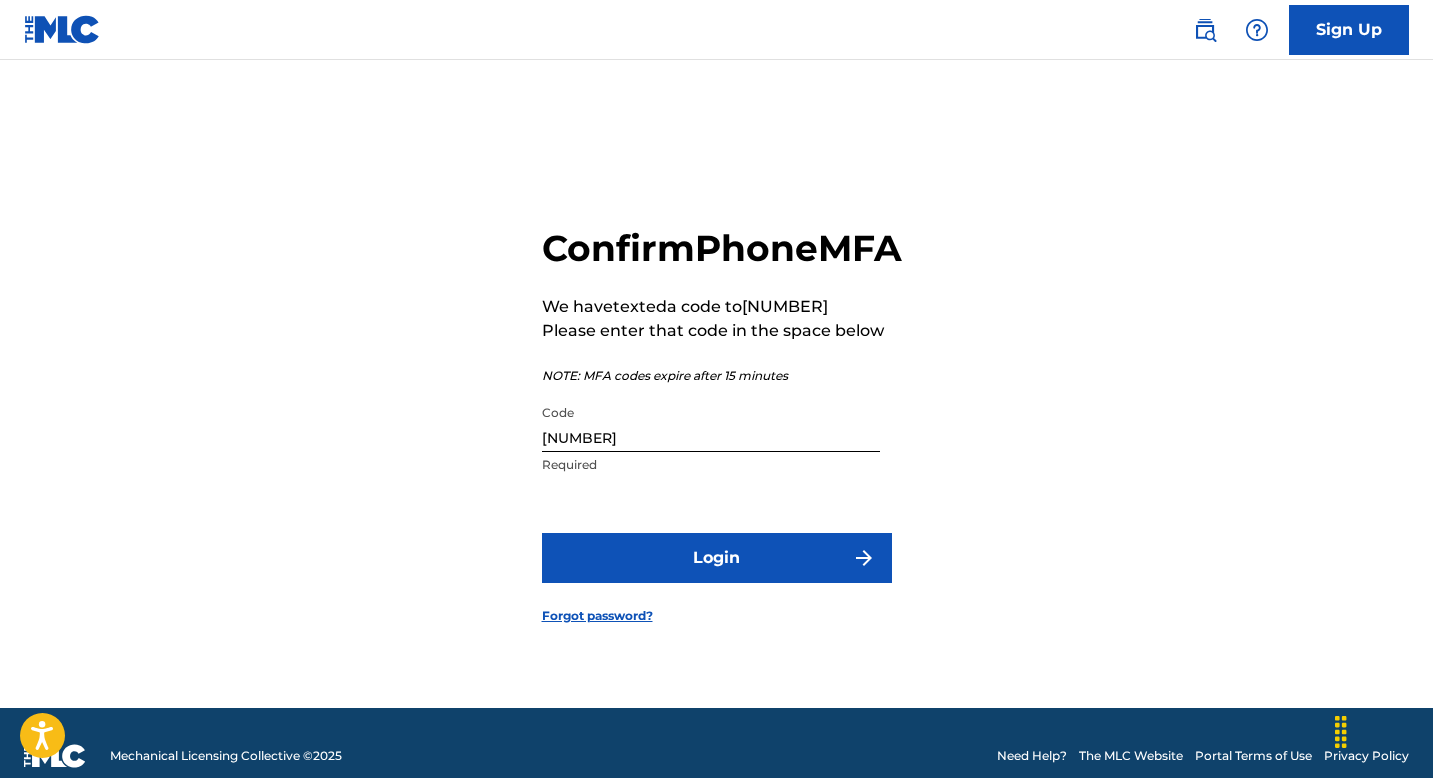 click on "Login" at bounding box center (717, 558) 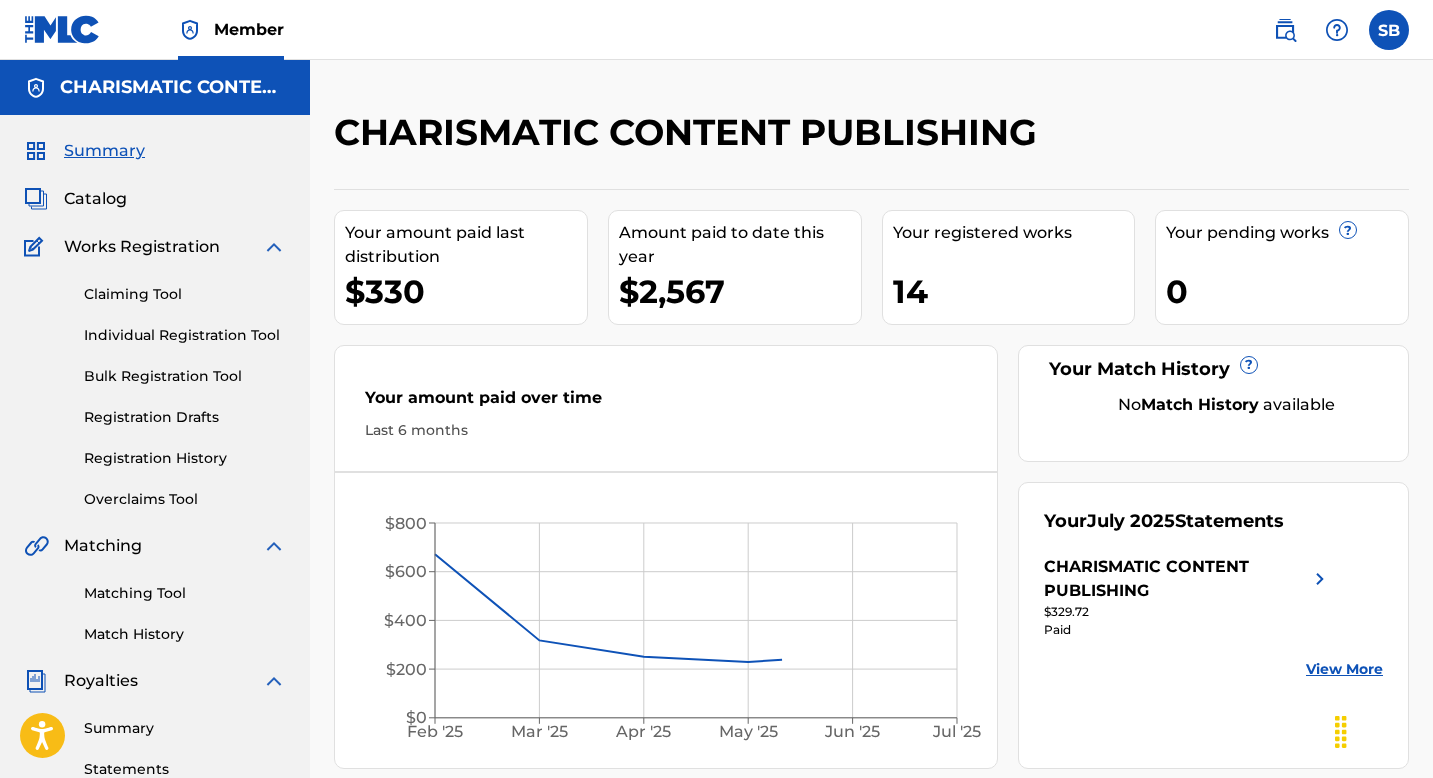 scroll, scrollTop: 0, scrollLeft: 0, axis: both 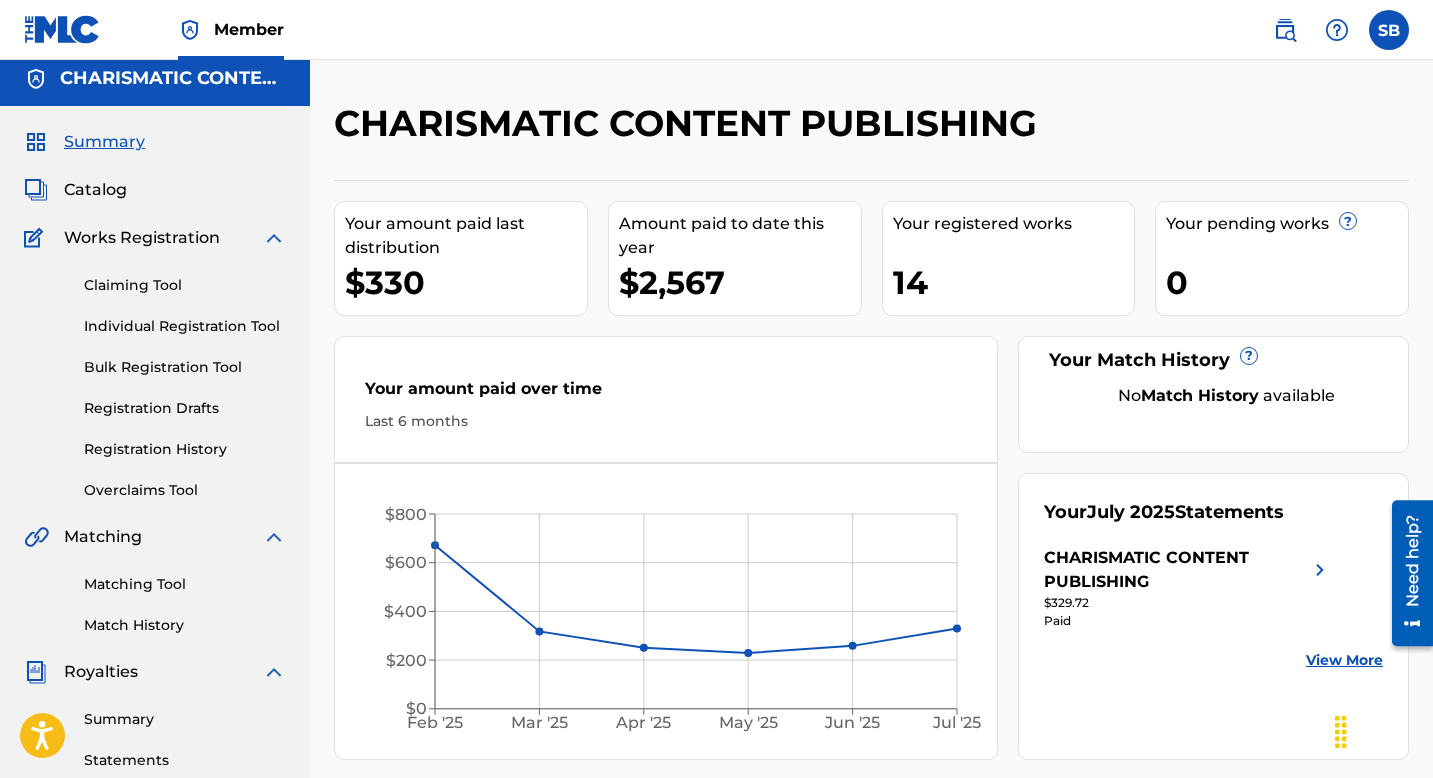 click on "Works Registration" at bounding box center (142, 238) 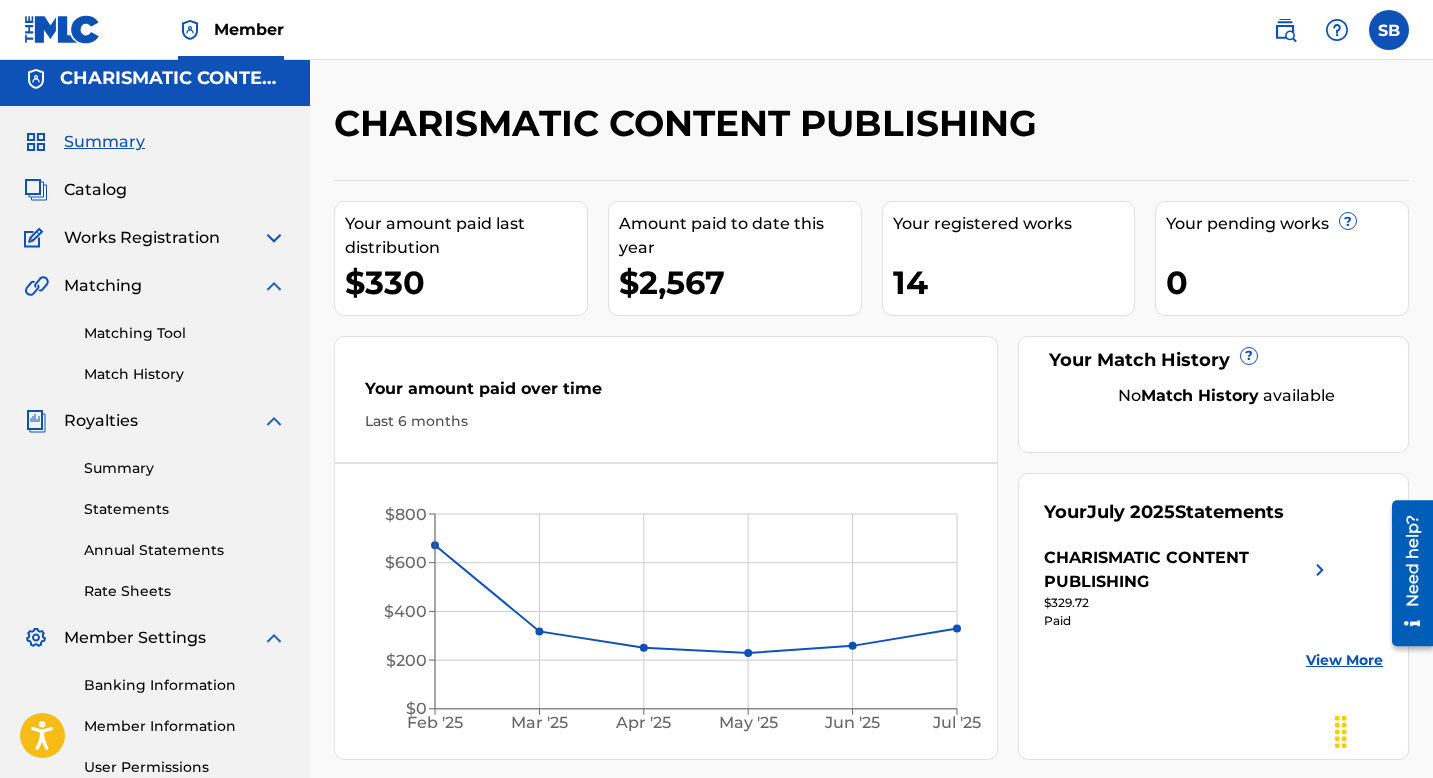 click at bounding box center (37, 238) 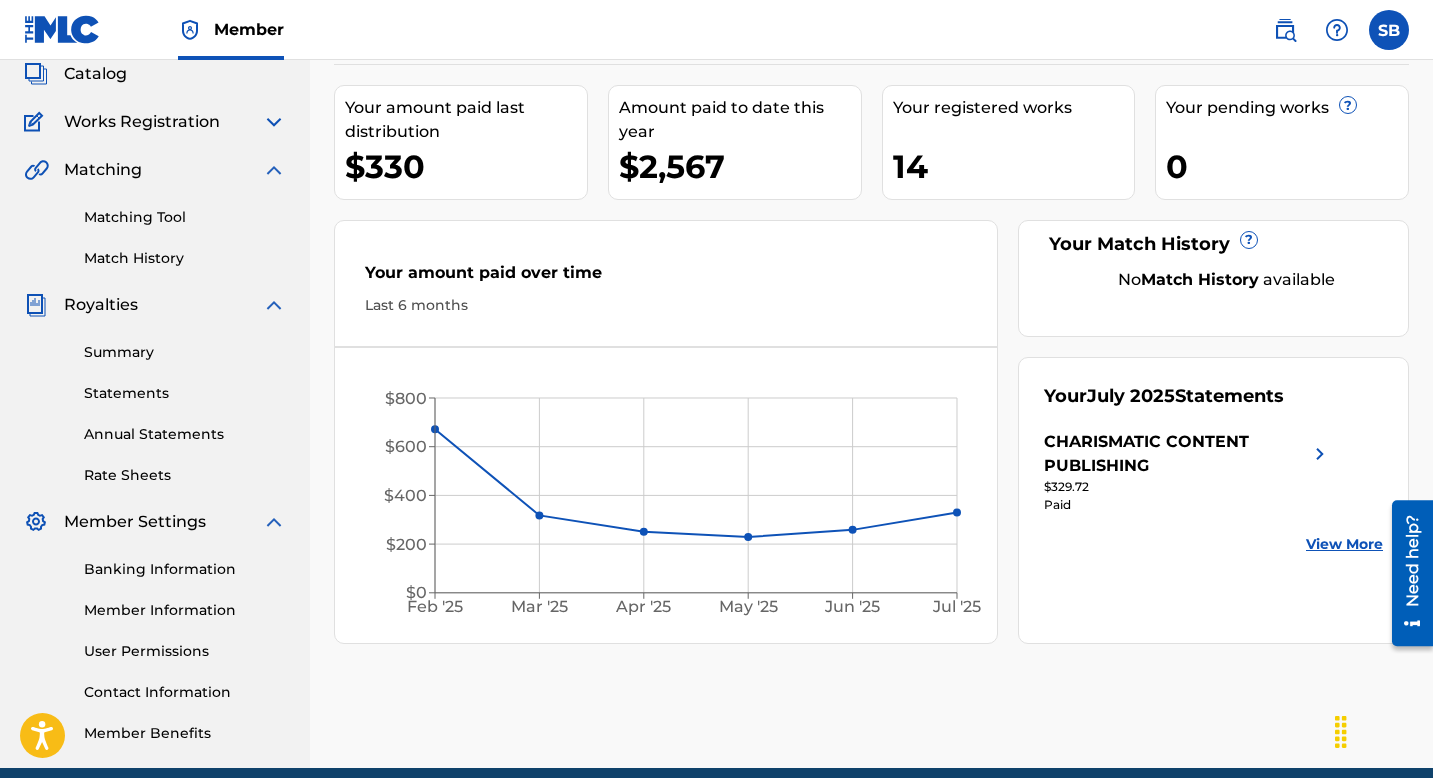 scroll, scrollTop: 11, scrollLeft: 0, axis: vertical 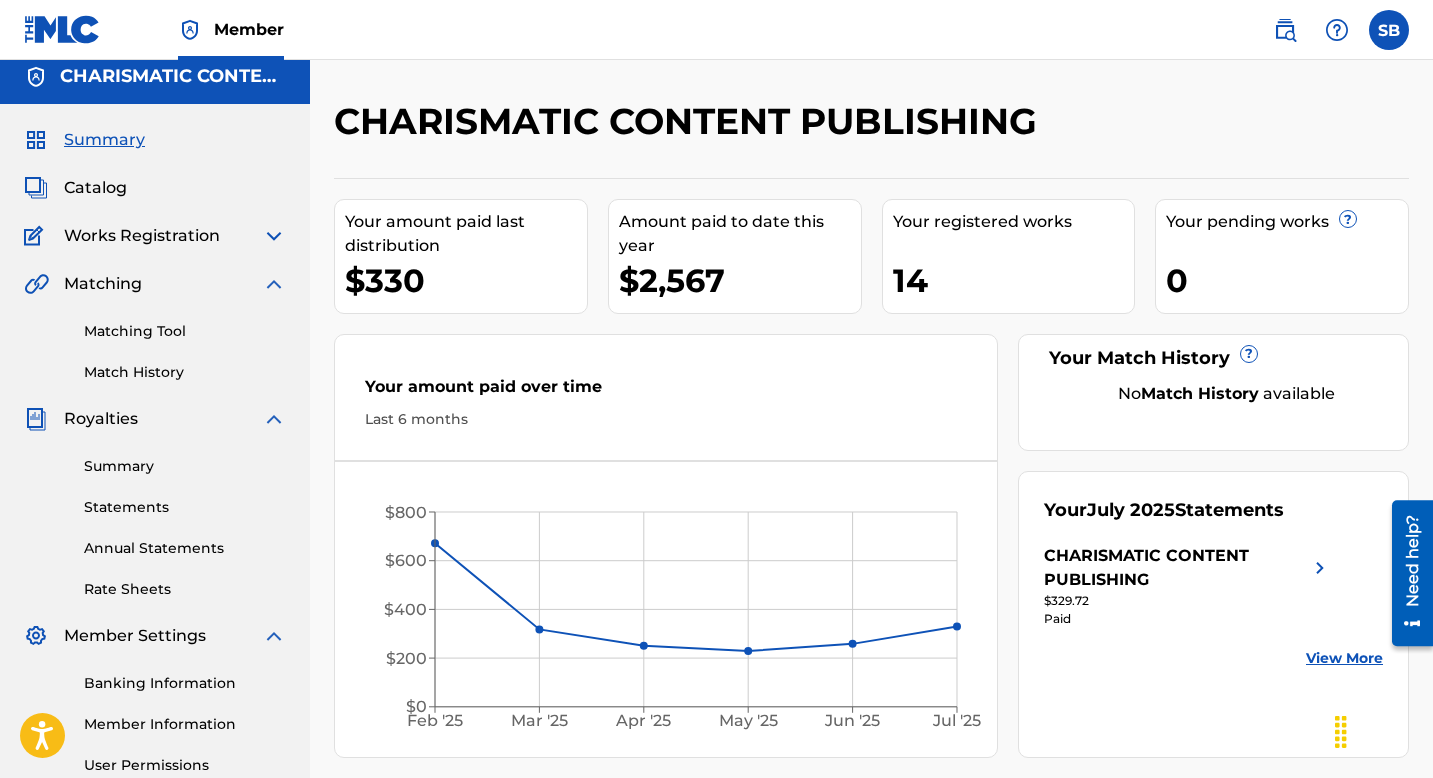 click on "Works Registration" at bounding box center (155, 236) 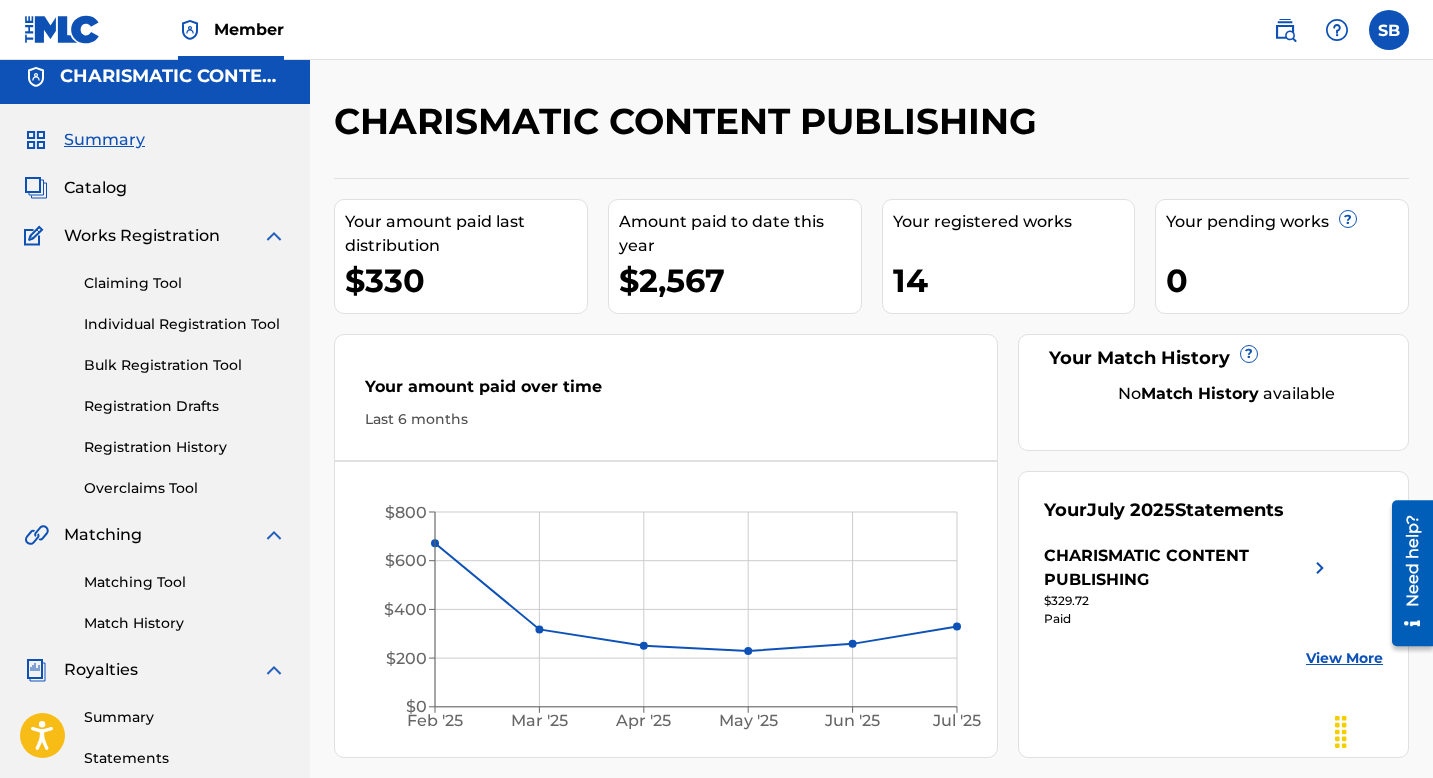 click on "Individual Registration Tool" at bounding box center (185, 324) 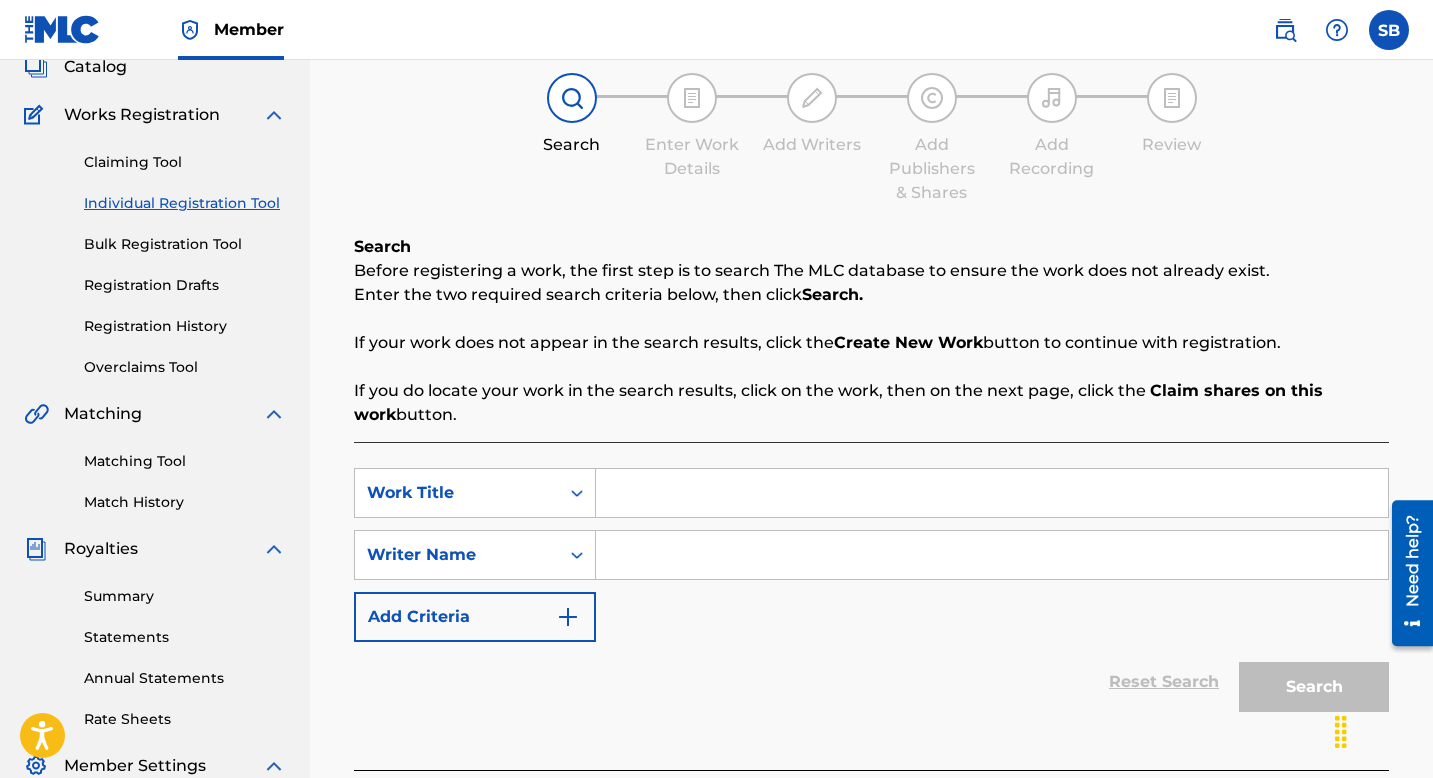 scroll, scrollTop: 106, scrollLeft: 0, axis: vertical 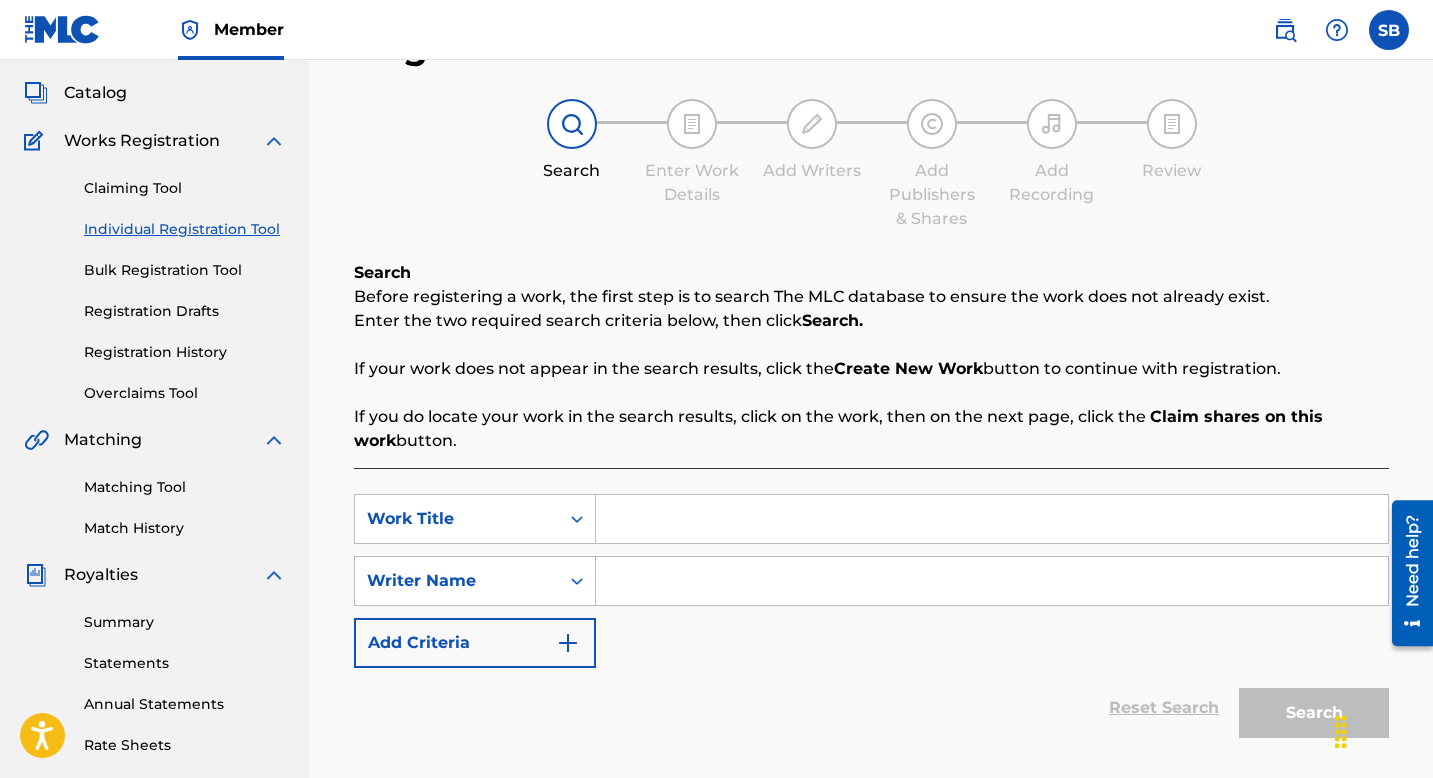 click on "Create New Work" at bounding box center (908, 368) 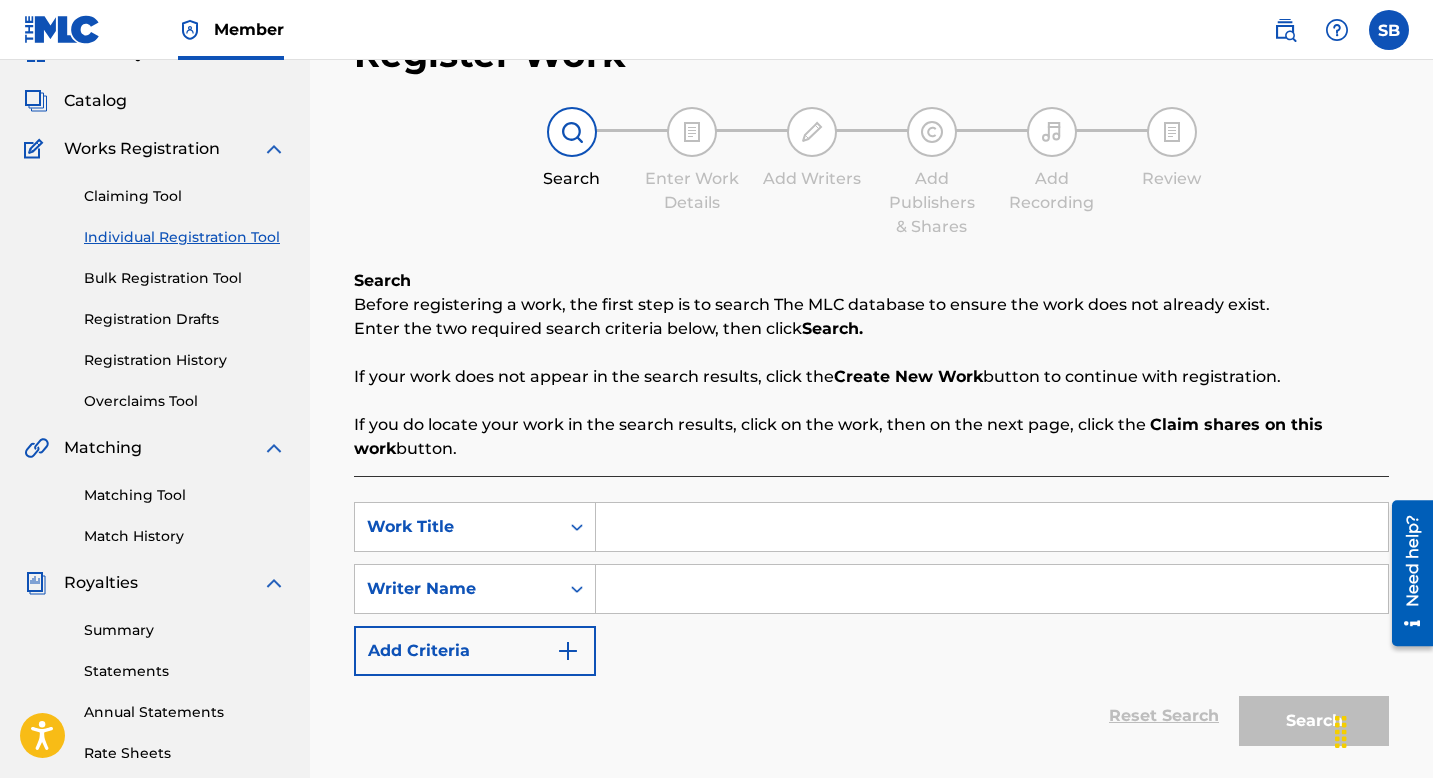scroll, scrollTop: 0, scrollLeft: 0, axis: both 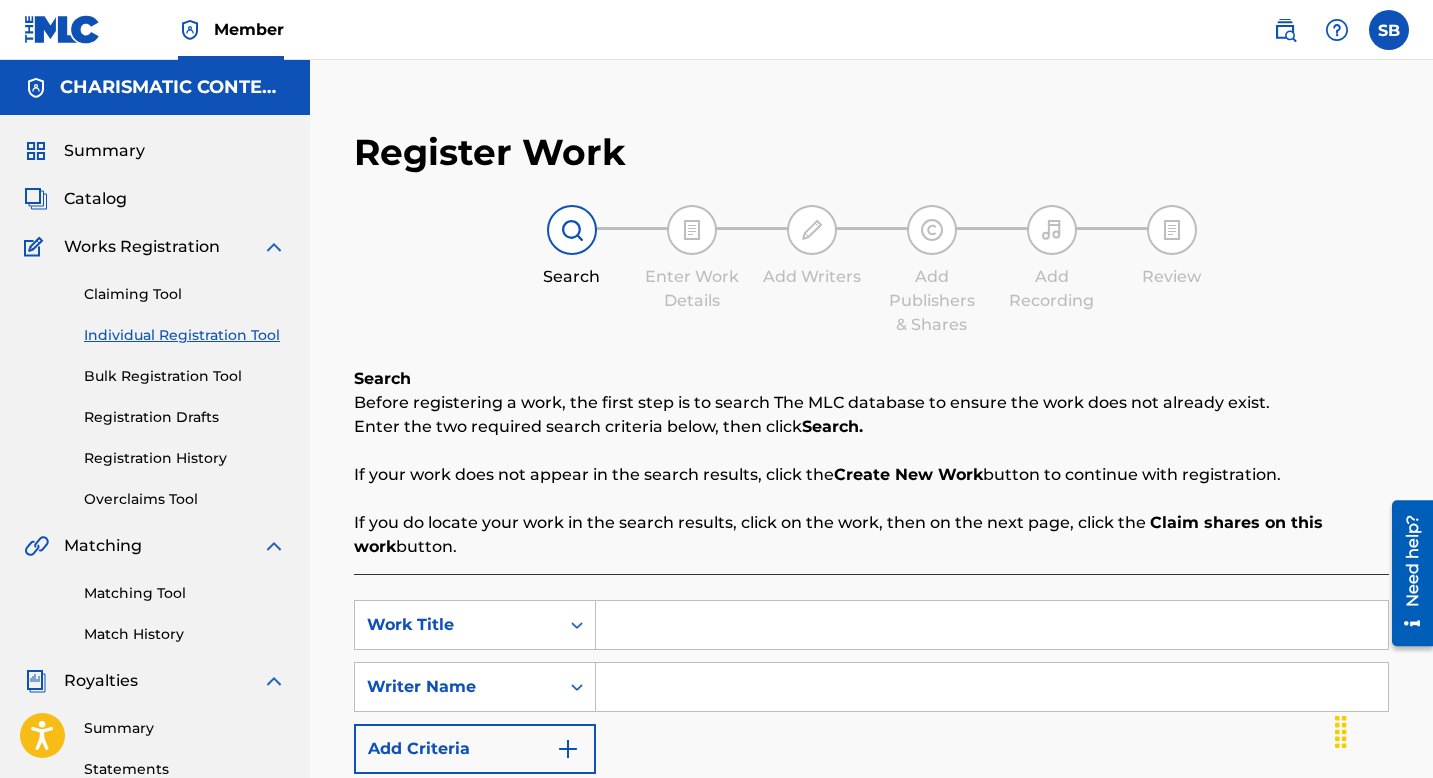 click at bounding box center (274, 247) 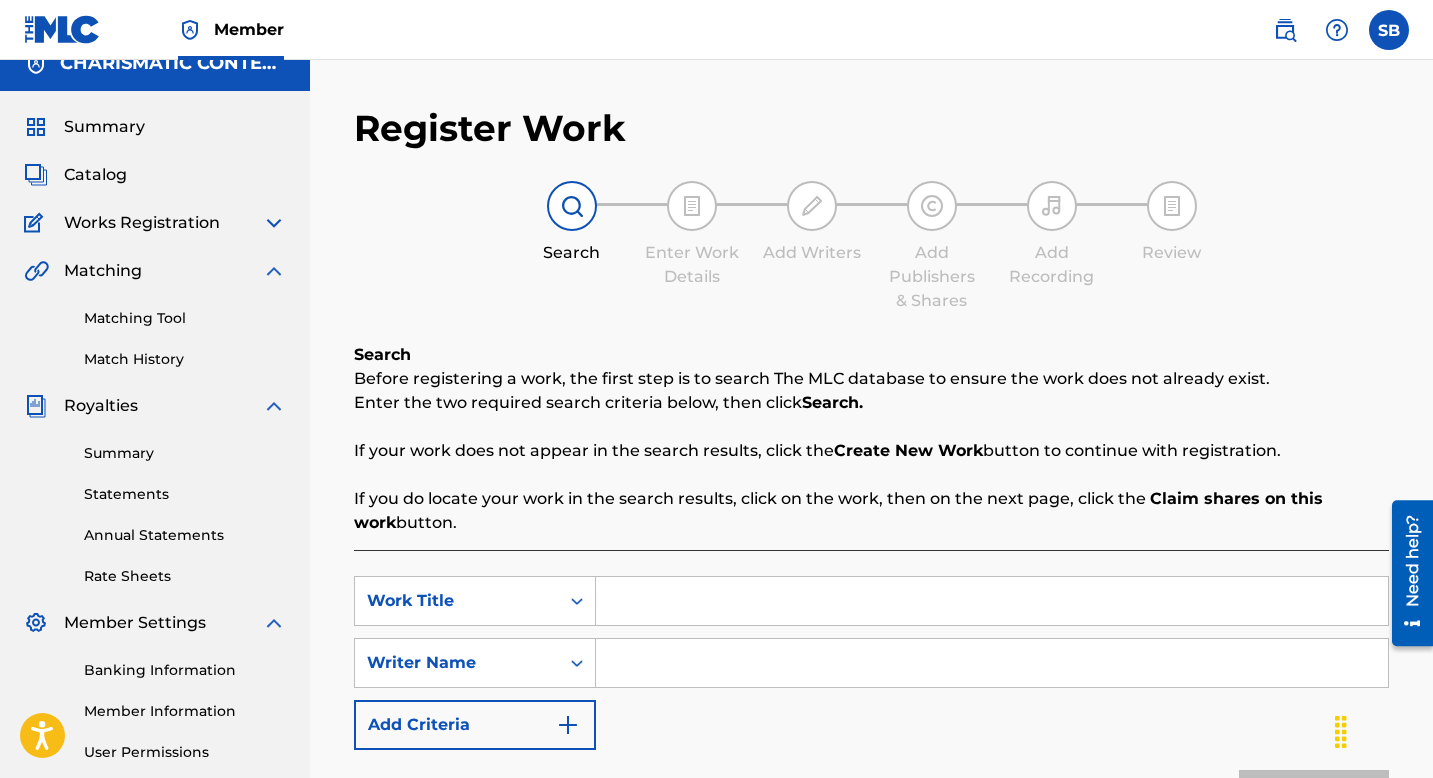 scroll, scrollTop: 0, scrollLeft: 0, axis: both 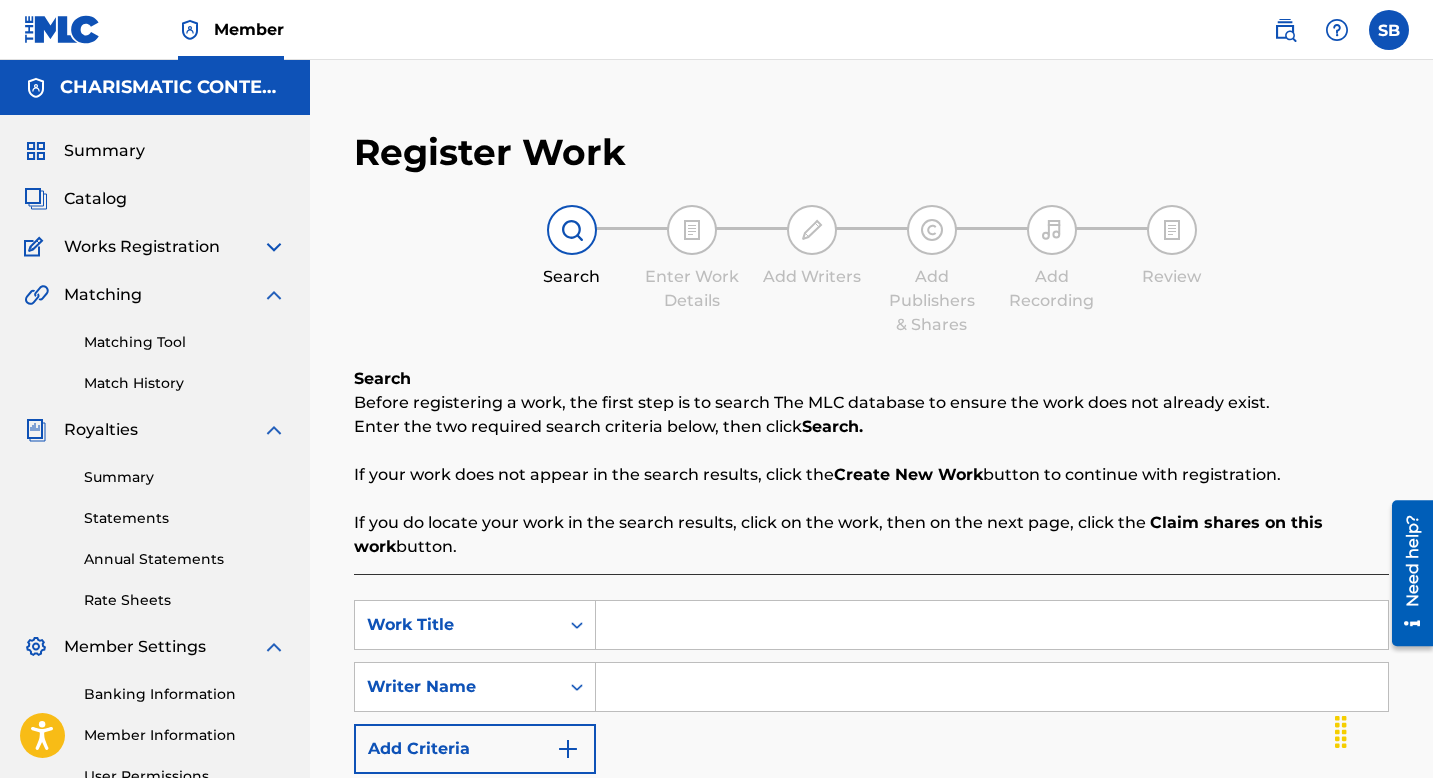click at bounding box center [572, 230] 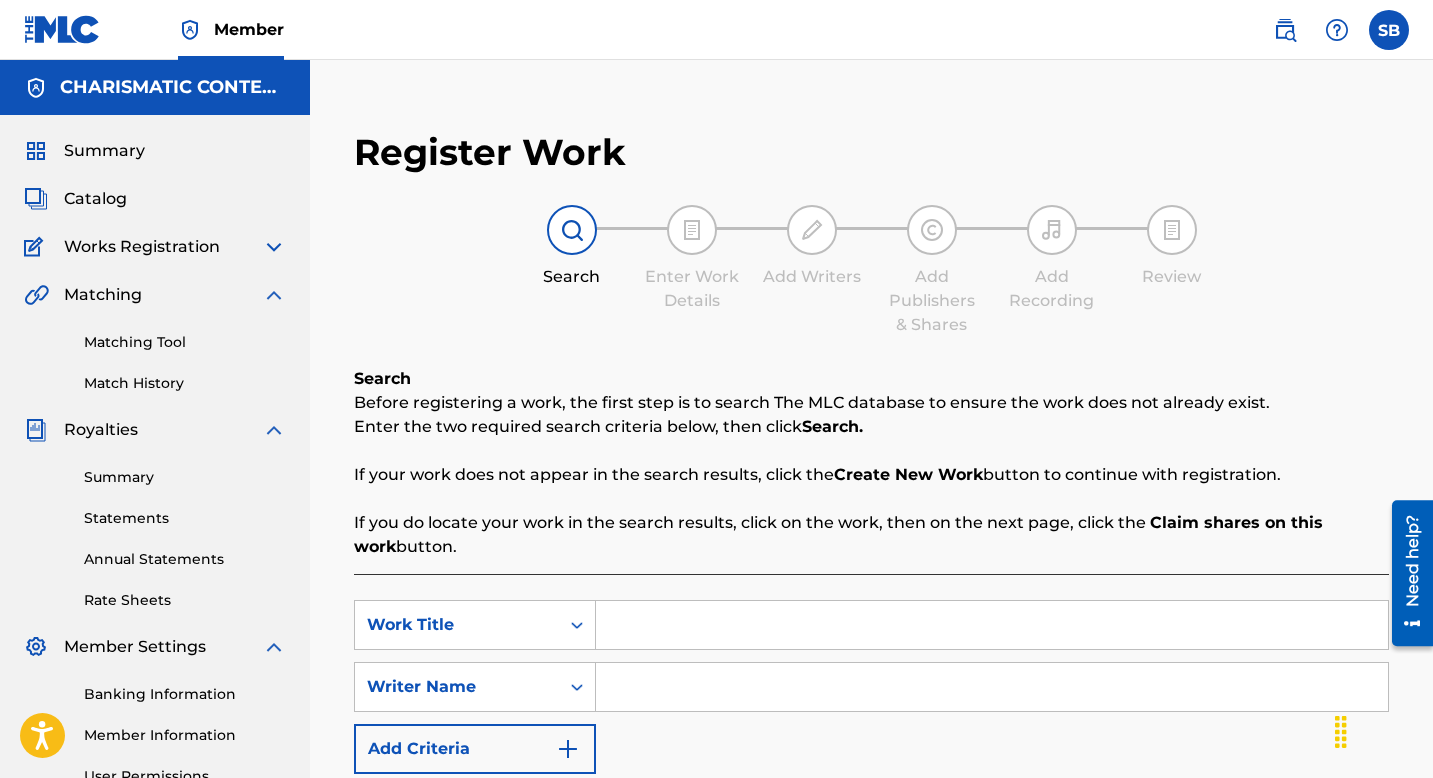 click at bounding box center (62, 29) 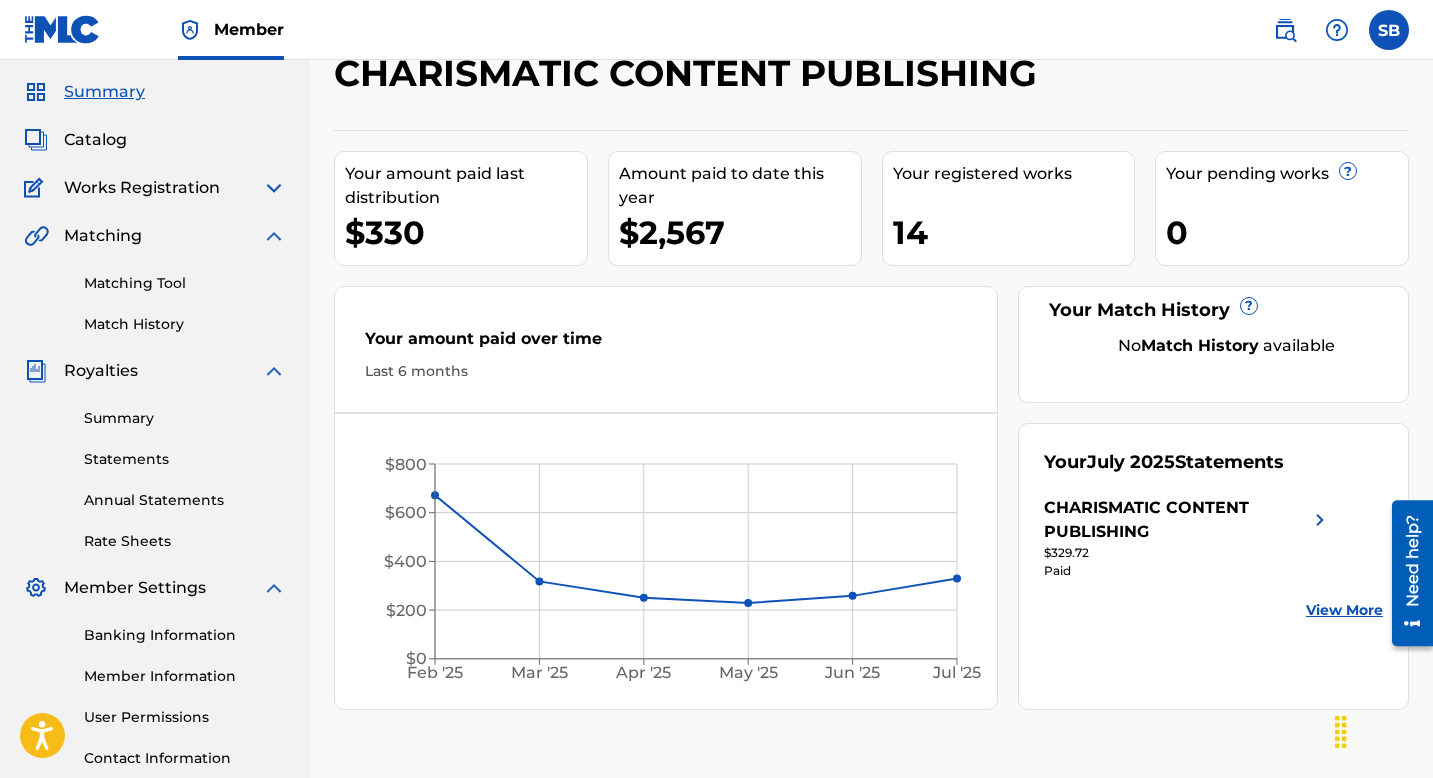 scroll, scrollTop: 60, scrollLeft: 0, axis: vertical 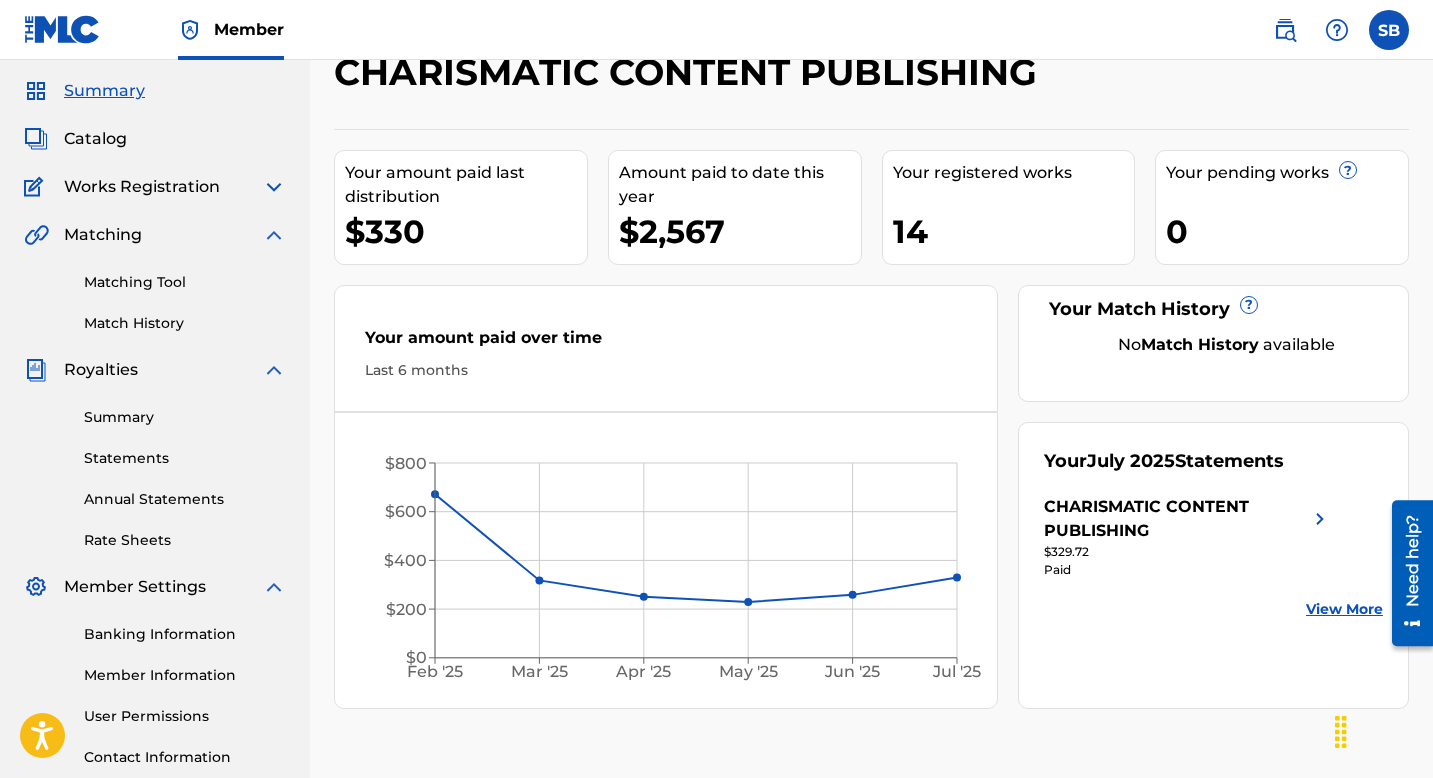click at bounding box center (274, 187) 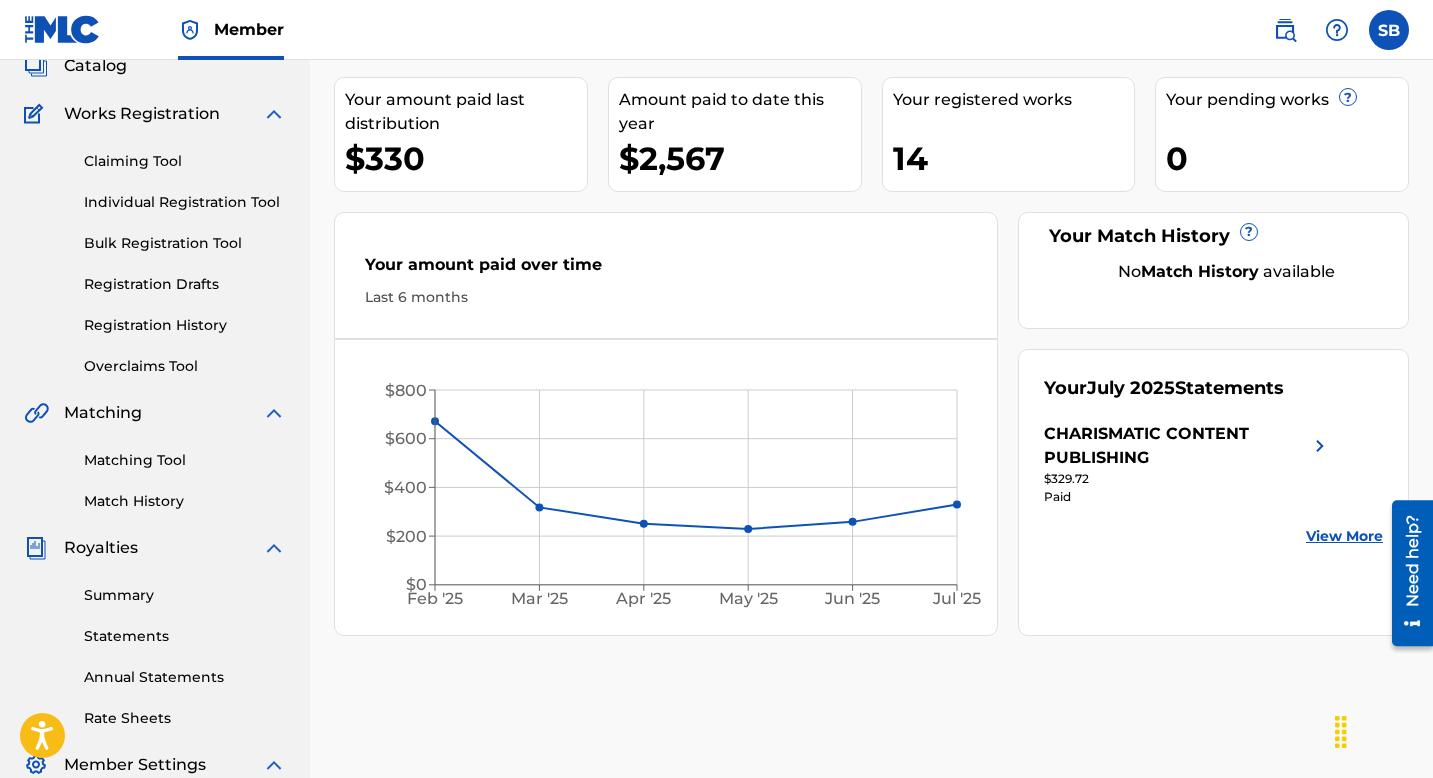 scroll, scrollTop: 210, scrollLeft: 0, axis: vertical 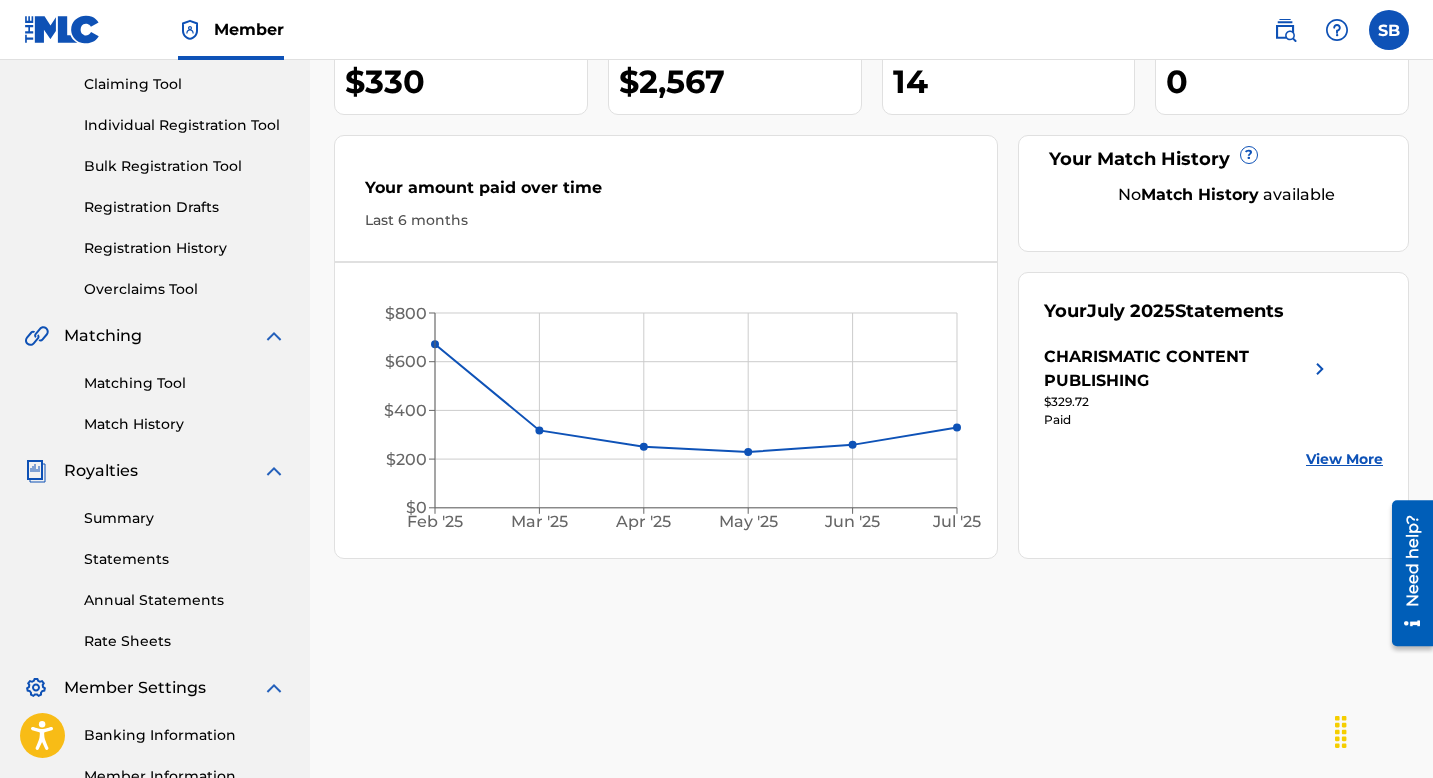 click on "View More" at bounding box center (1344, 459) 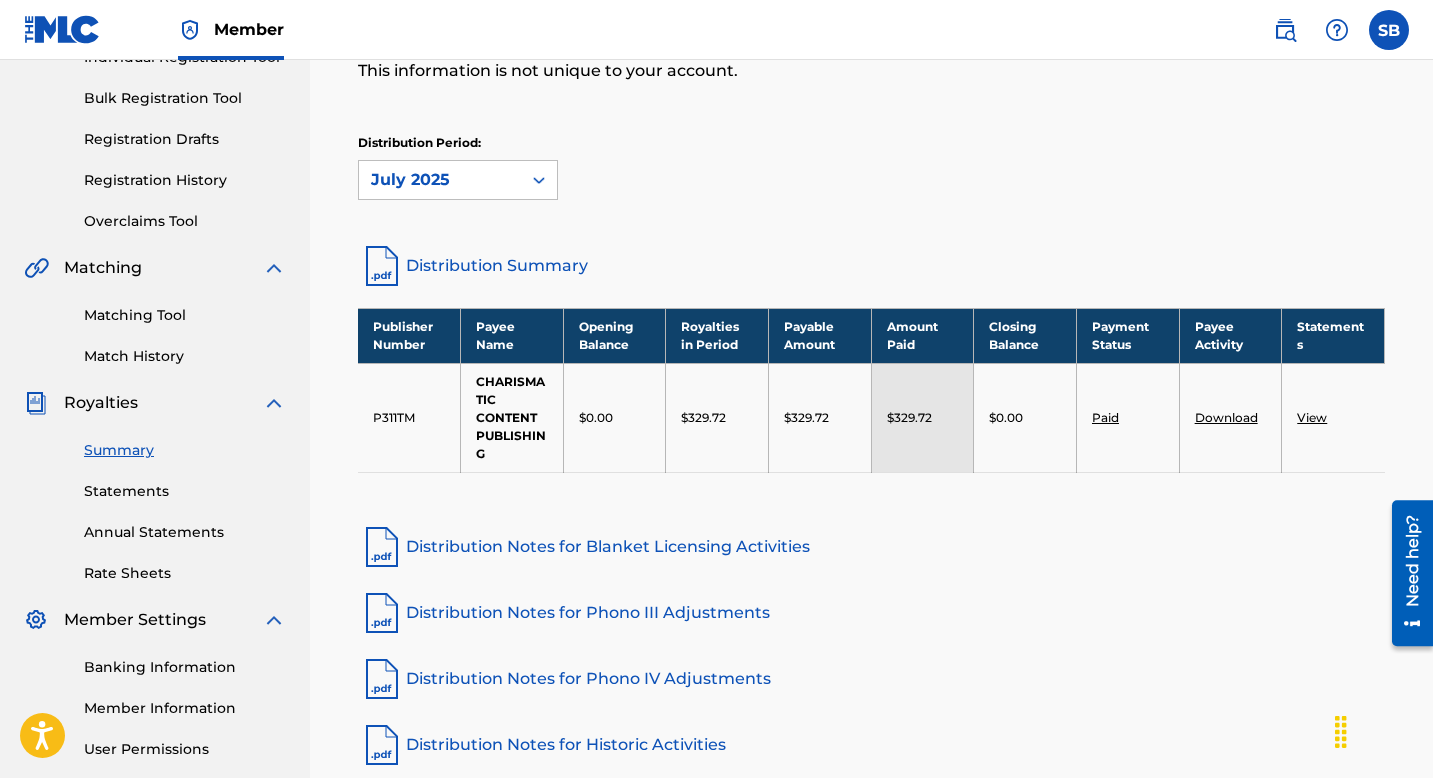 scroll, scrollTop: 0, scrollLeft: 0, axis: both 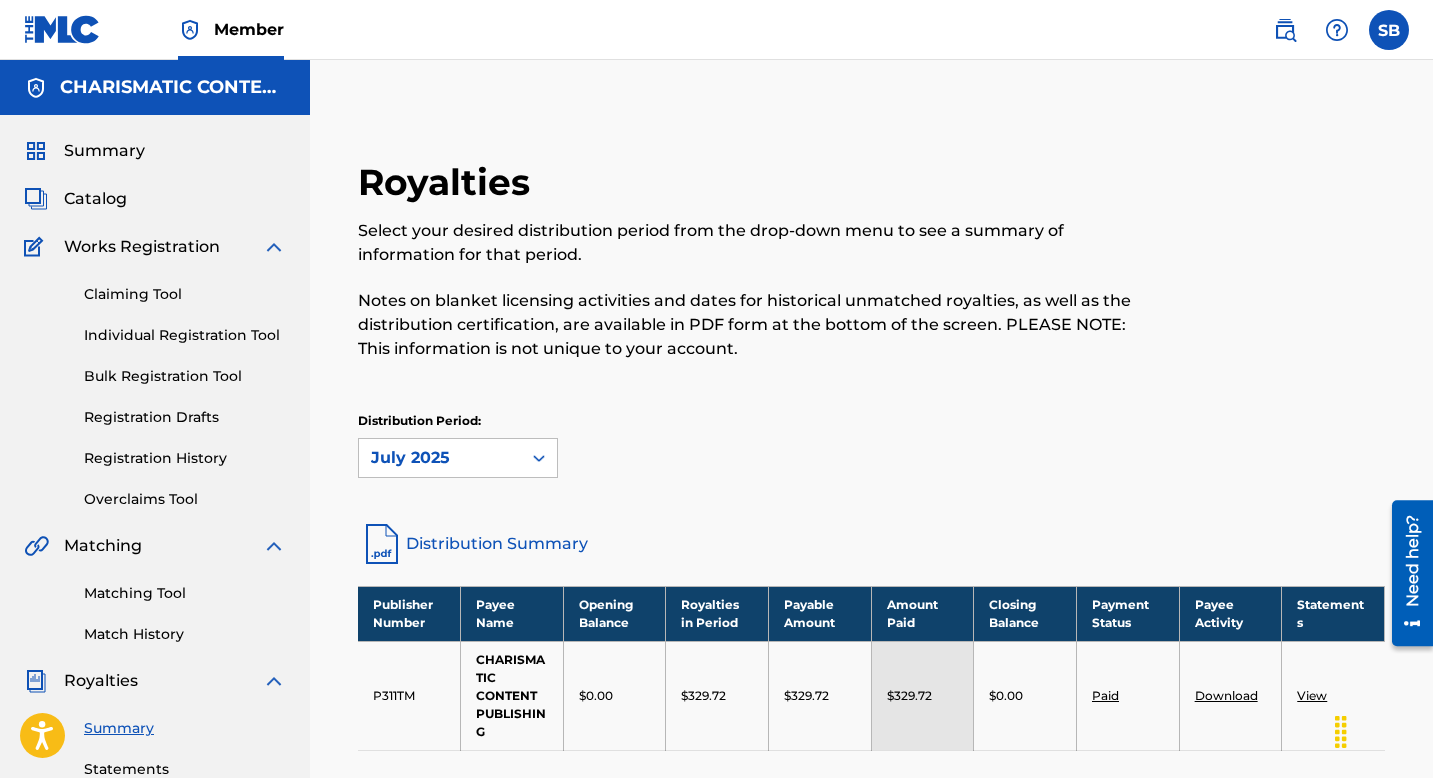 click at bounding box center (62, 29) 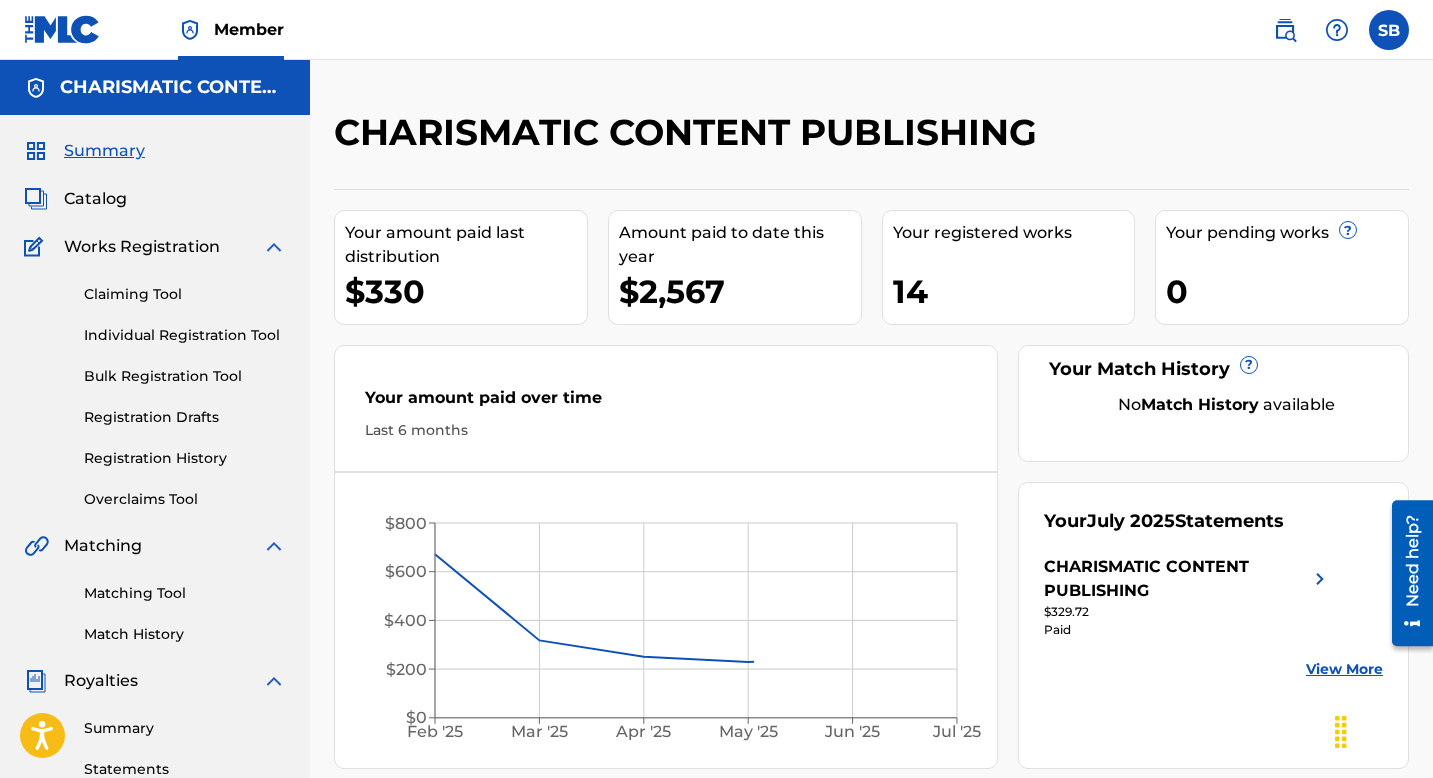 click on "CHARISMATIC CONTENT PUBLISHING" at bounding box center [155, 87] 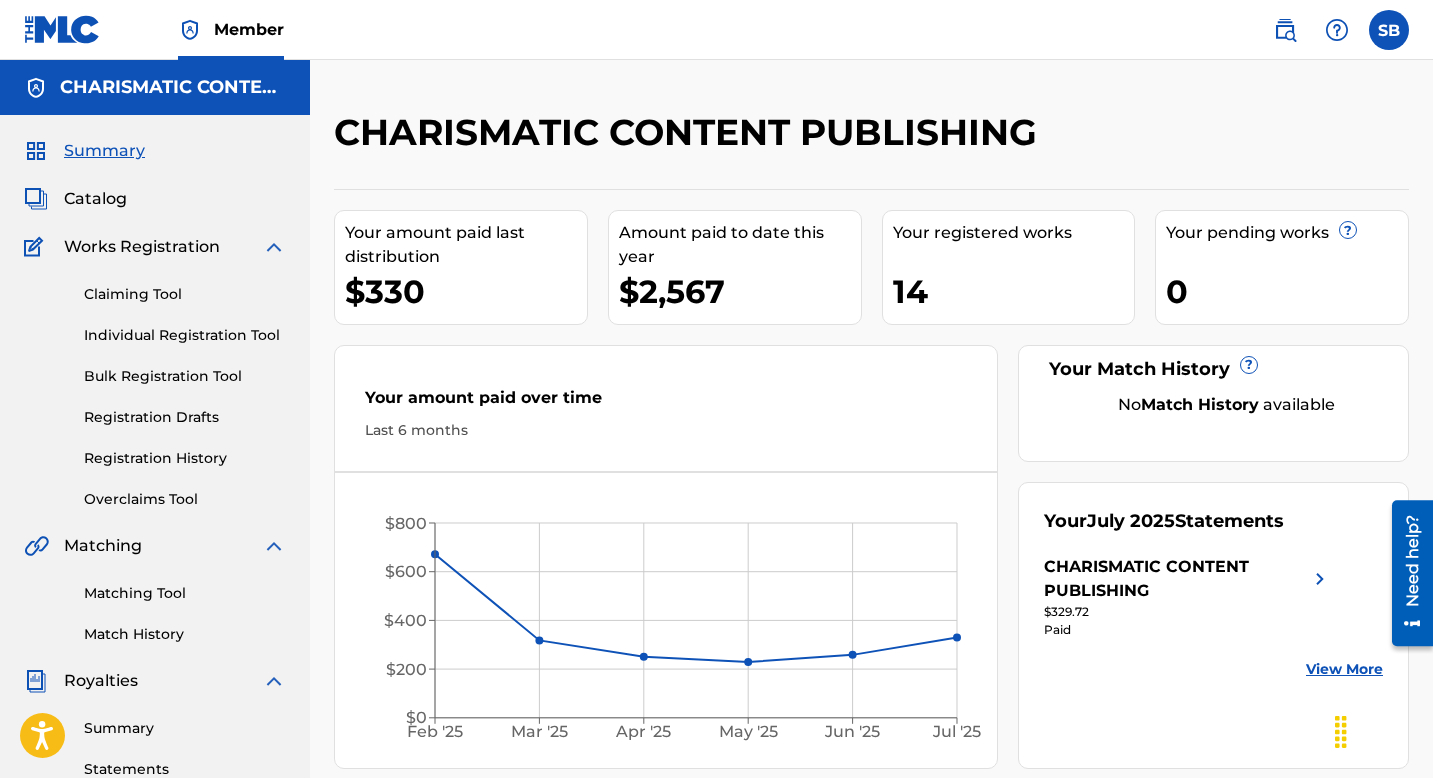 click on "Individual Registration Tool" at bounding box center [185, 335] 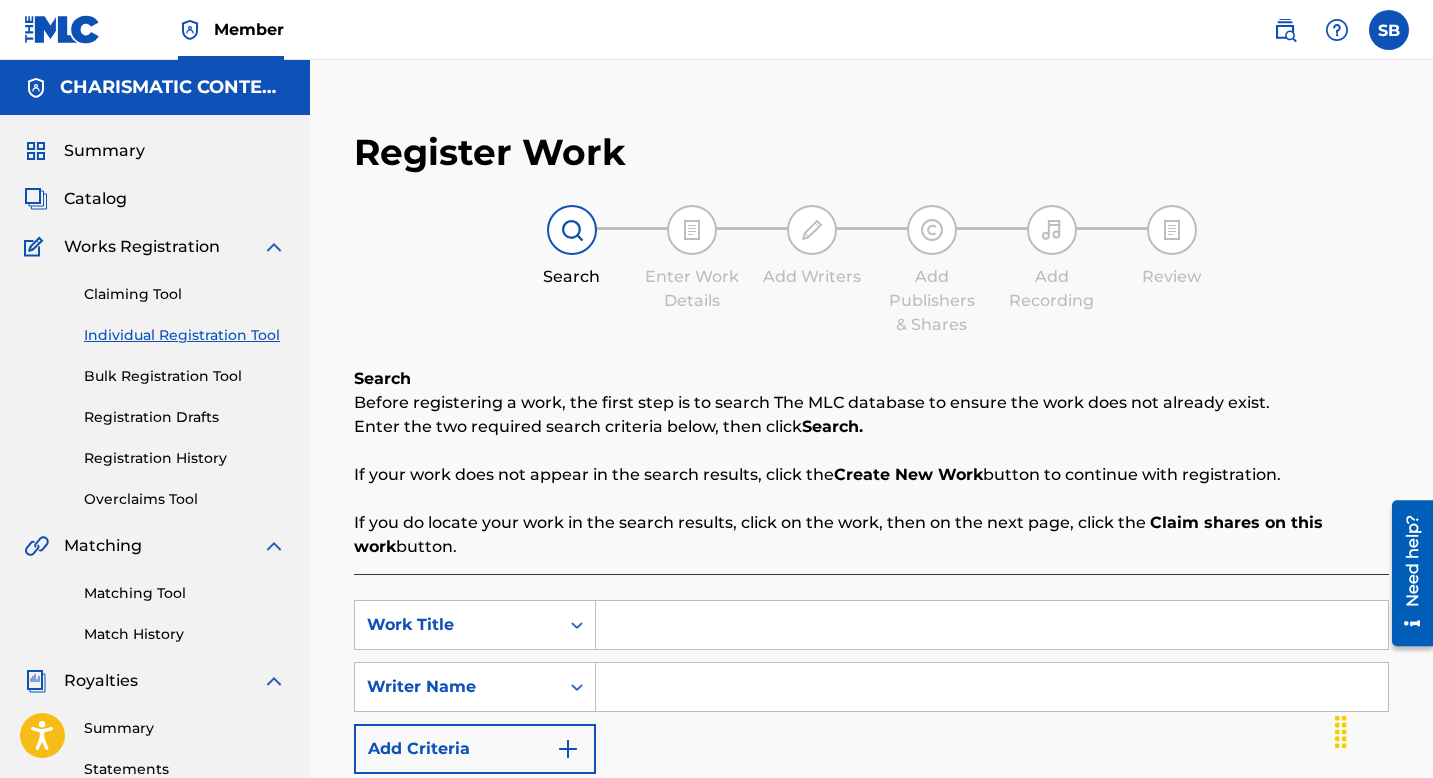 scroll, scrollTop: 155, scrollLeft: 0, axis: vertical 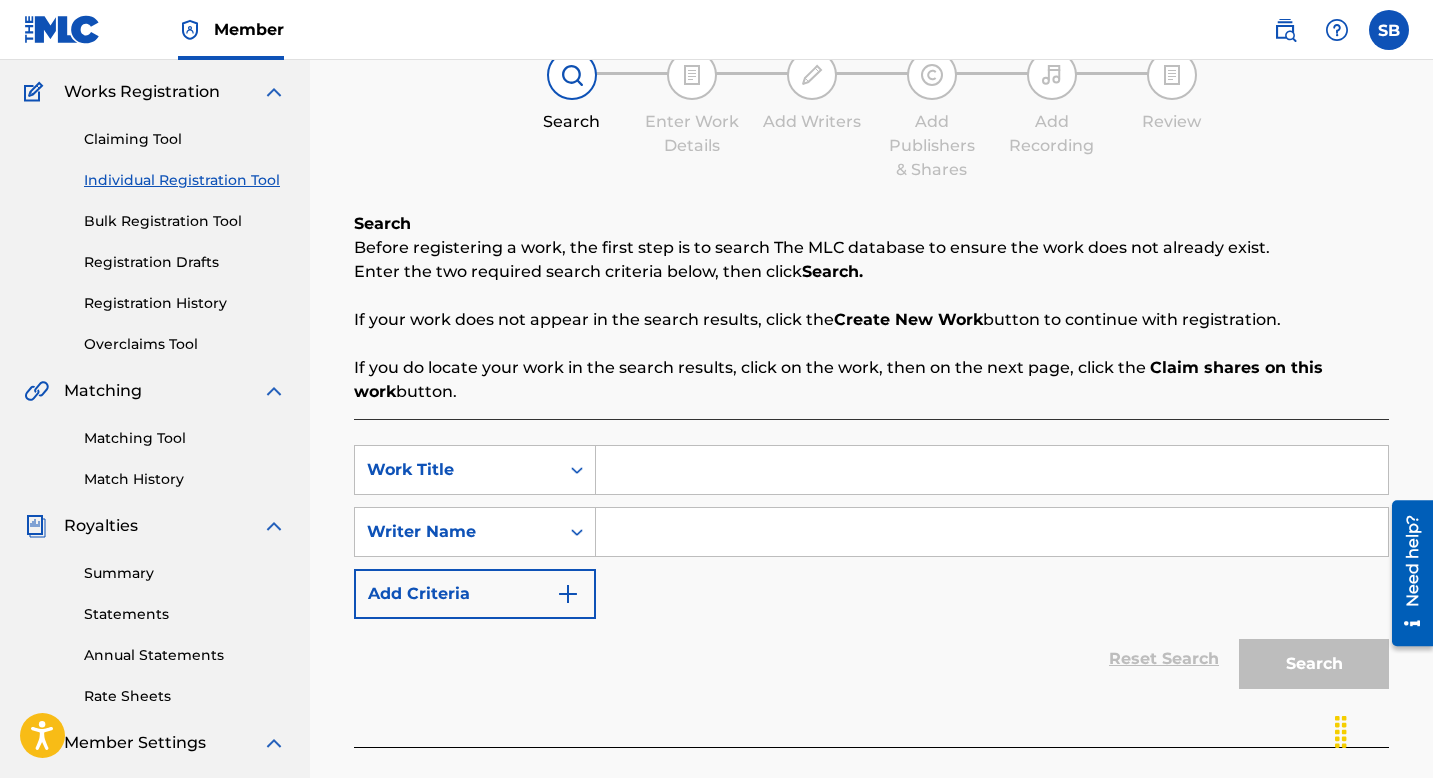 click at bounding box center [992, 470] 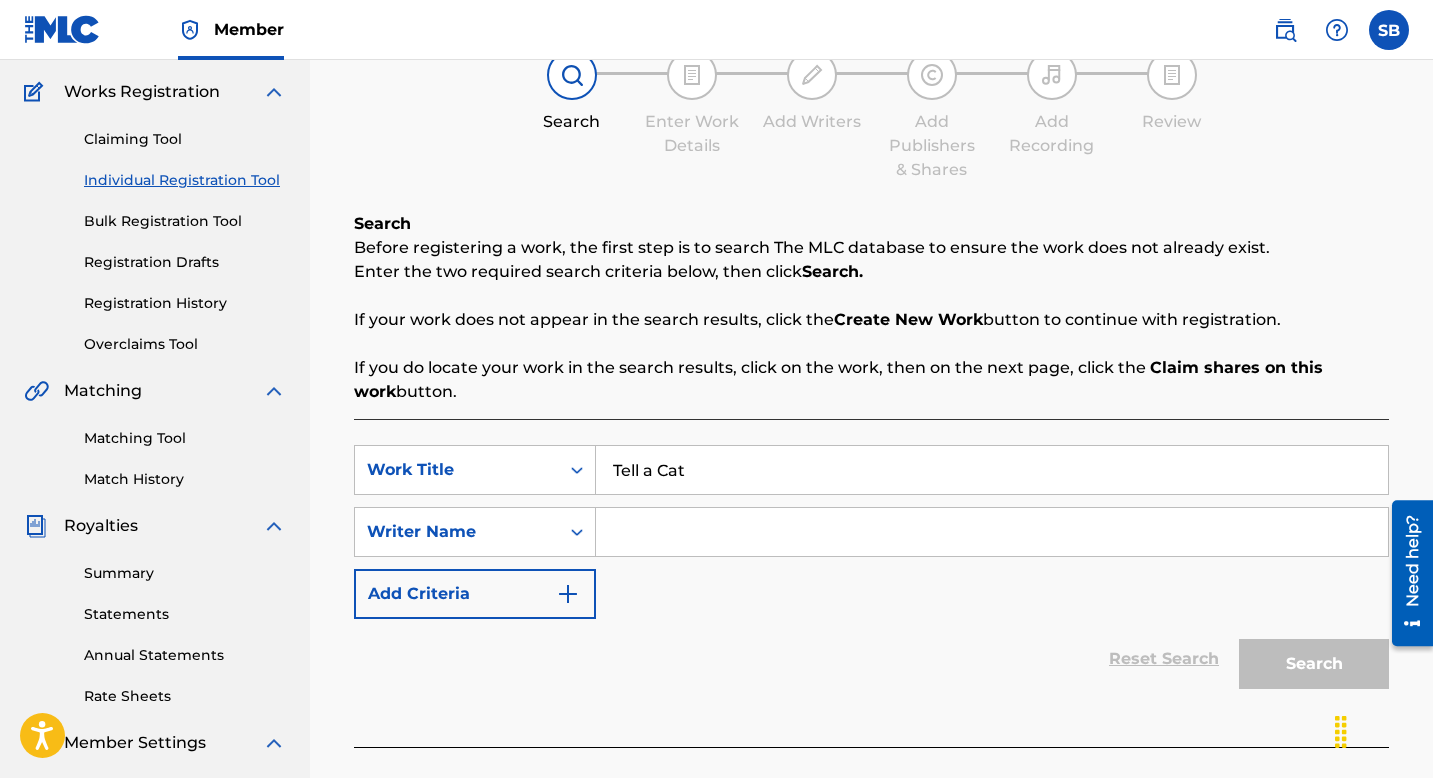 type on "Tell a Cat" 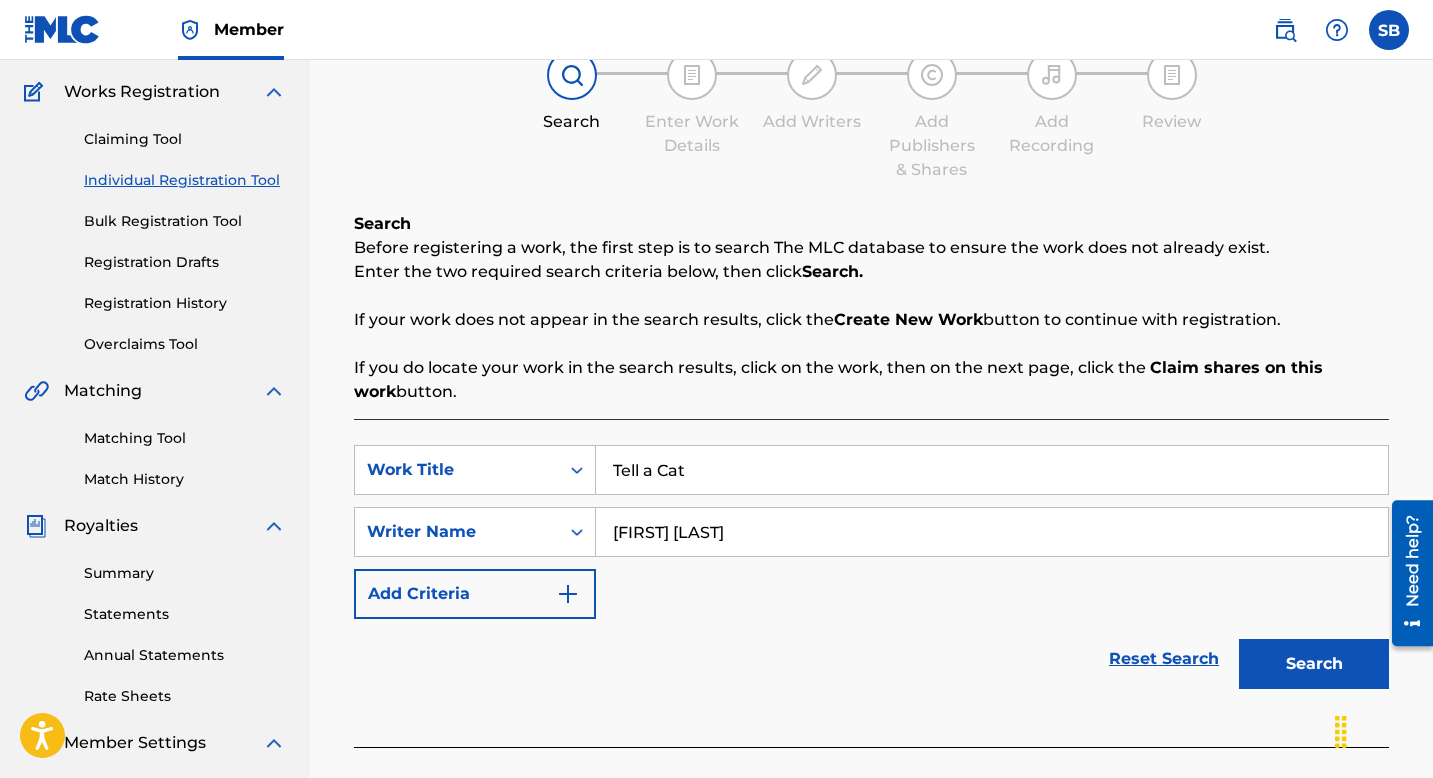 drag, startPoint x: 788, startPoint y: 541, endPoint x: 599, endPoint y: 541, distance: 189 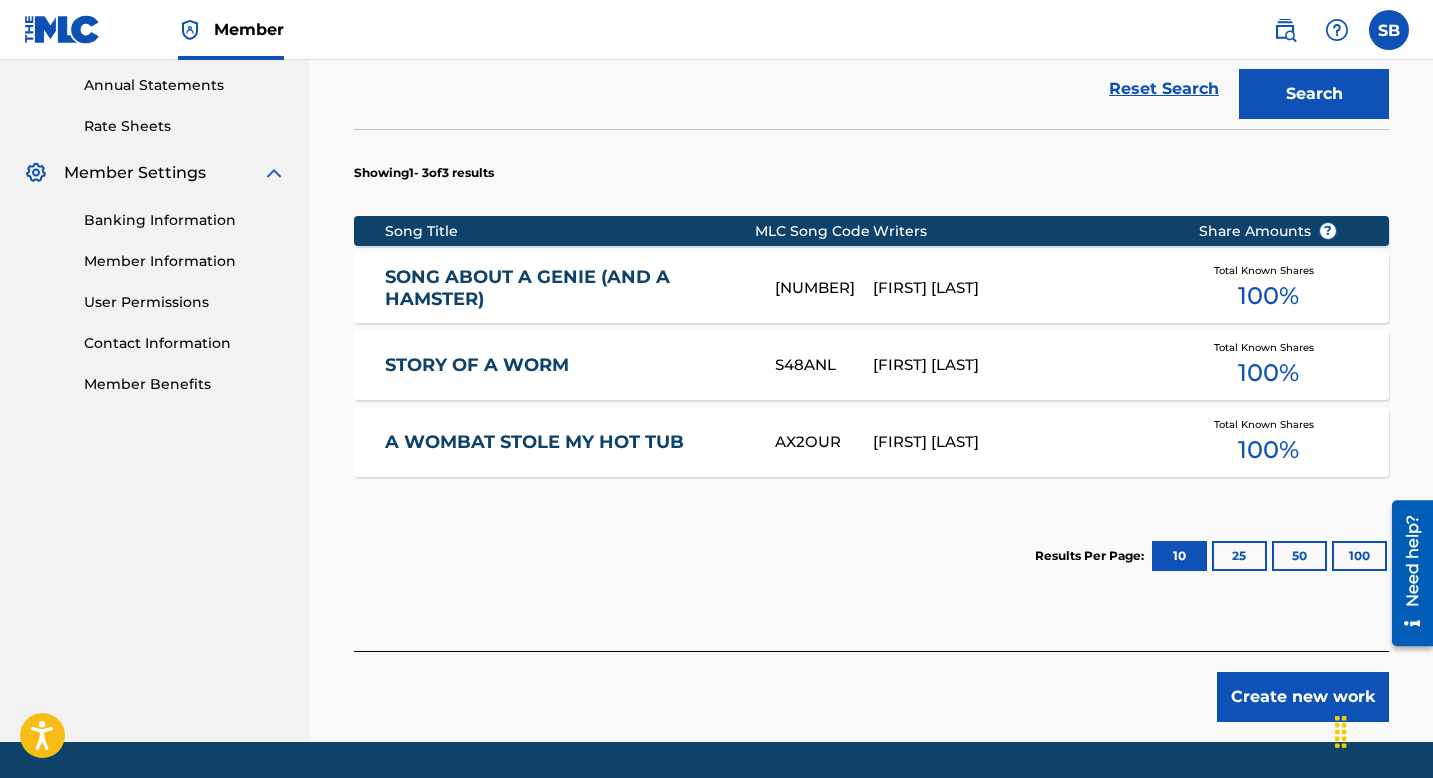 scroll, scrollTop: 785, scrollLeft: 0, axis: vertical 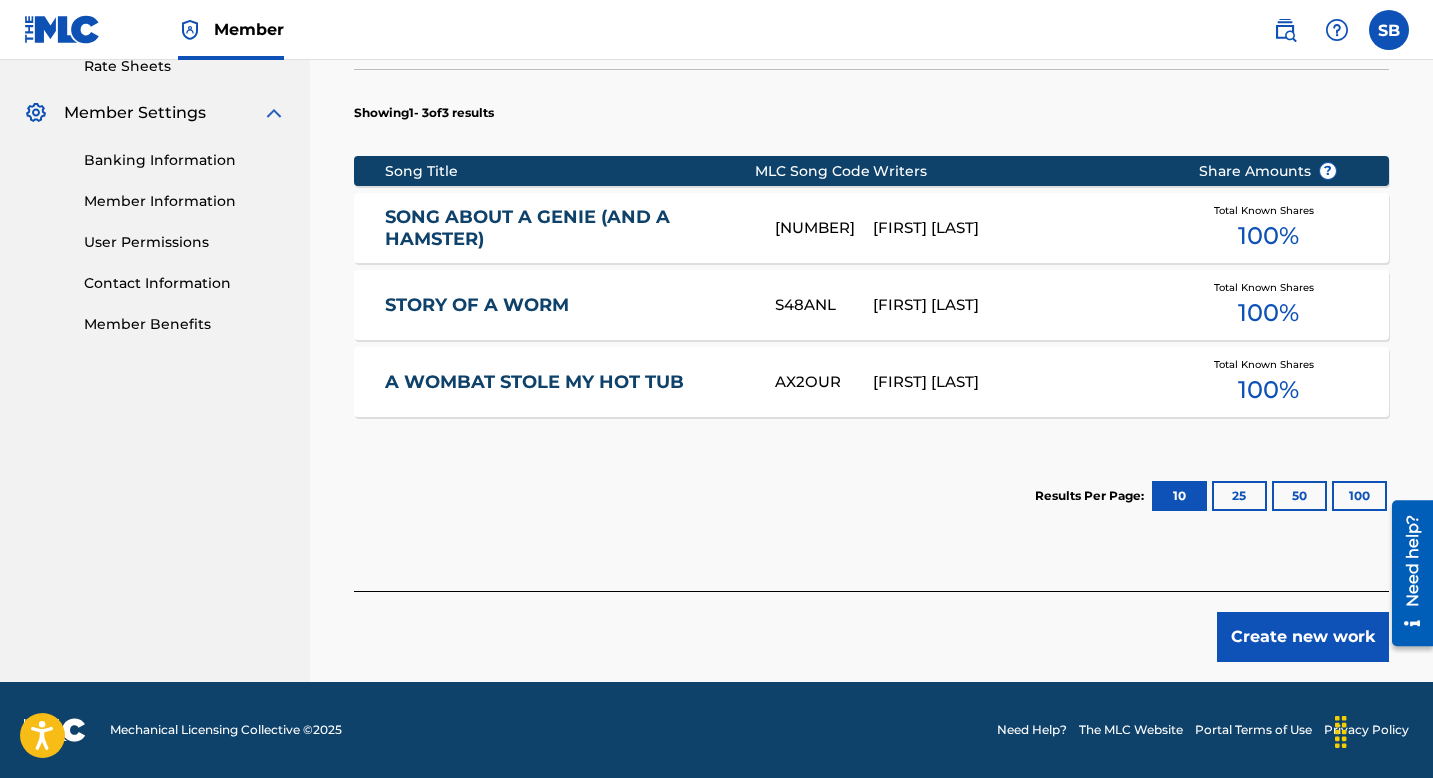 click on "Create new work" at bounding box center [1303, 637] 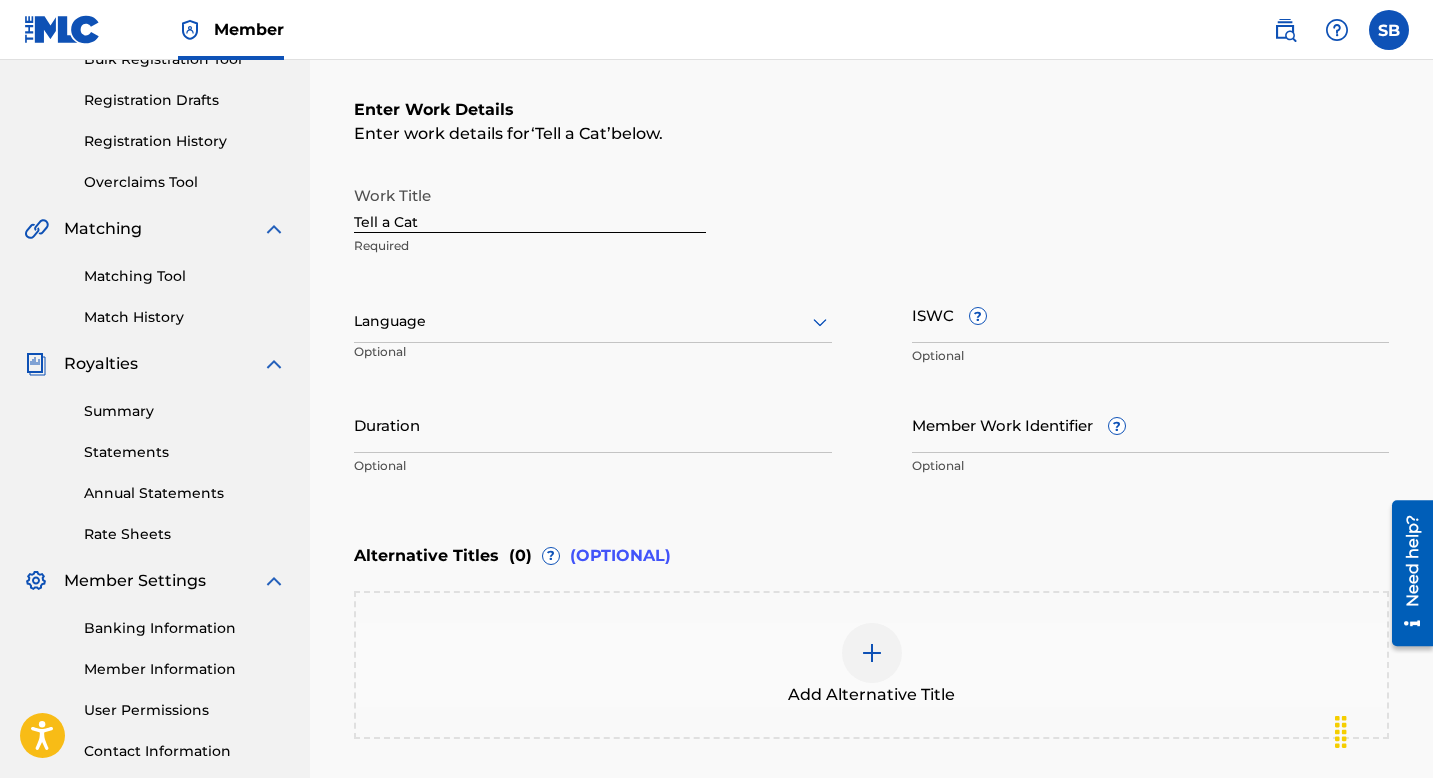 scroll, scrollTop: 108, scrollLeft: 0, axis: vertical 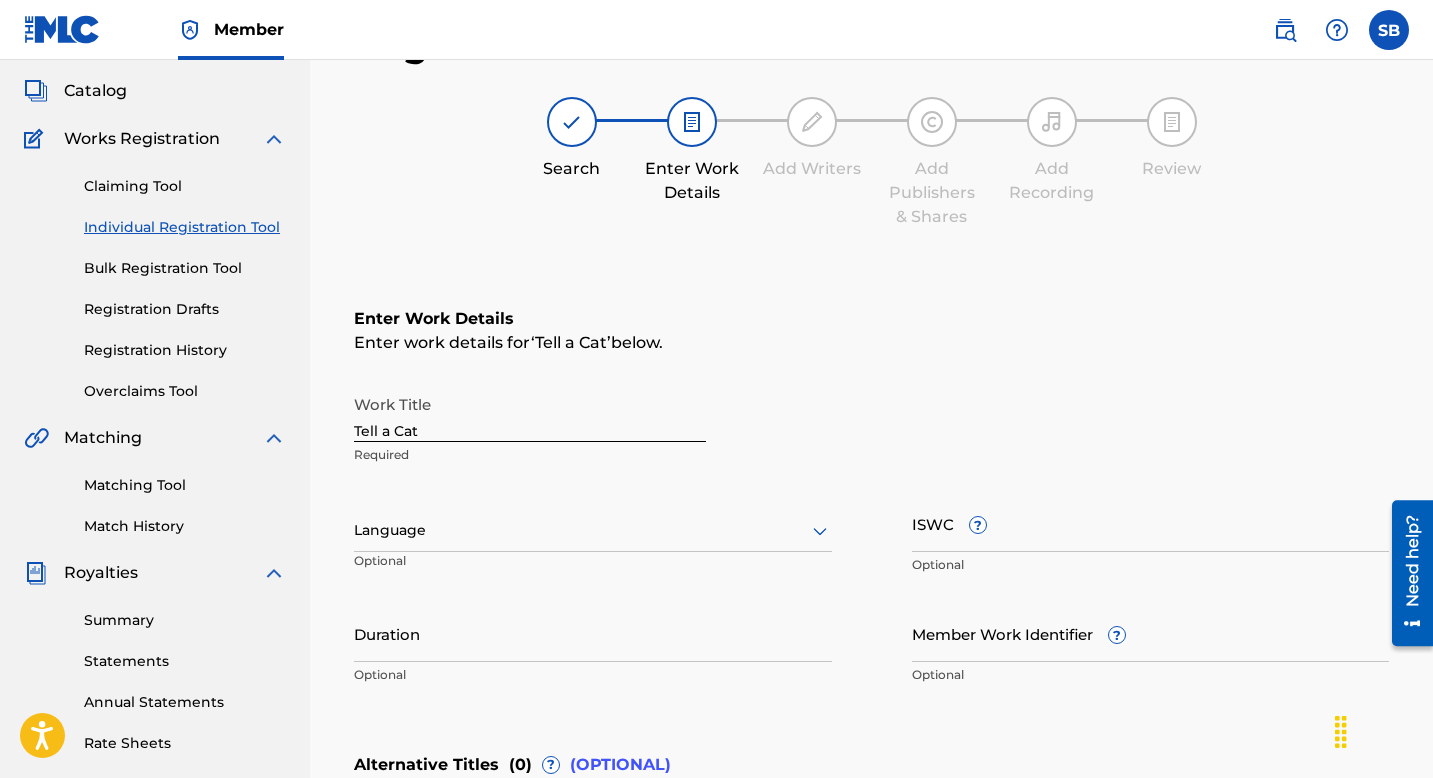 click at bounding box center (593, 530) 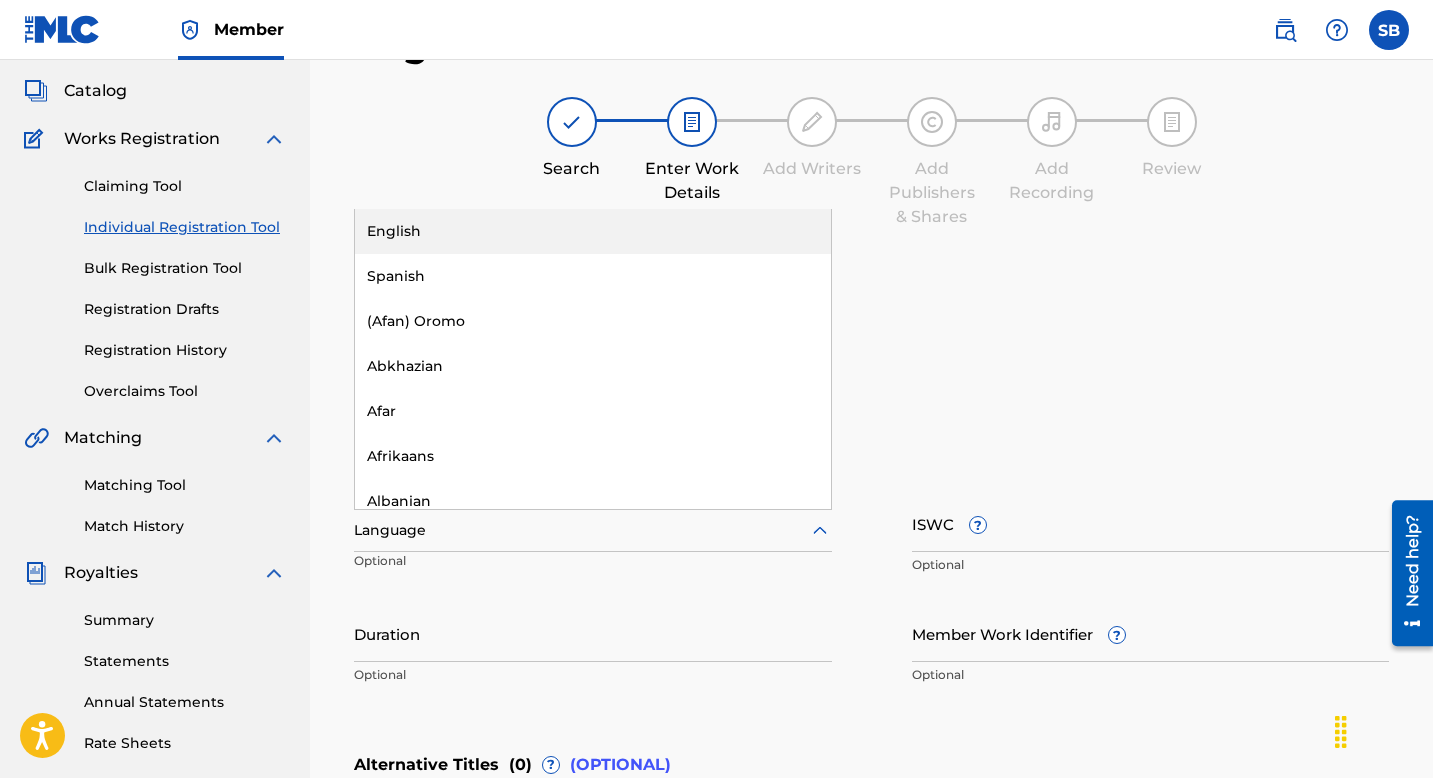 click on "English" at bounding box center [593, 231] 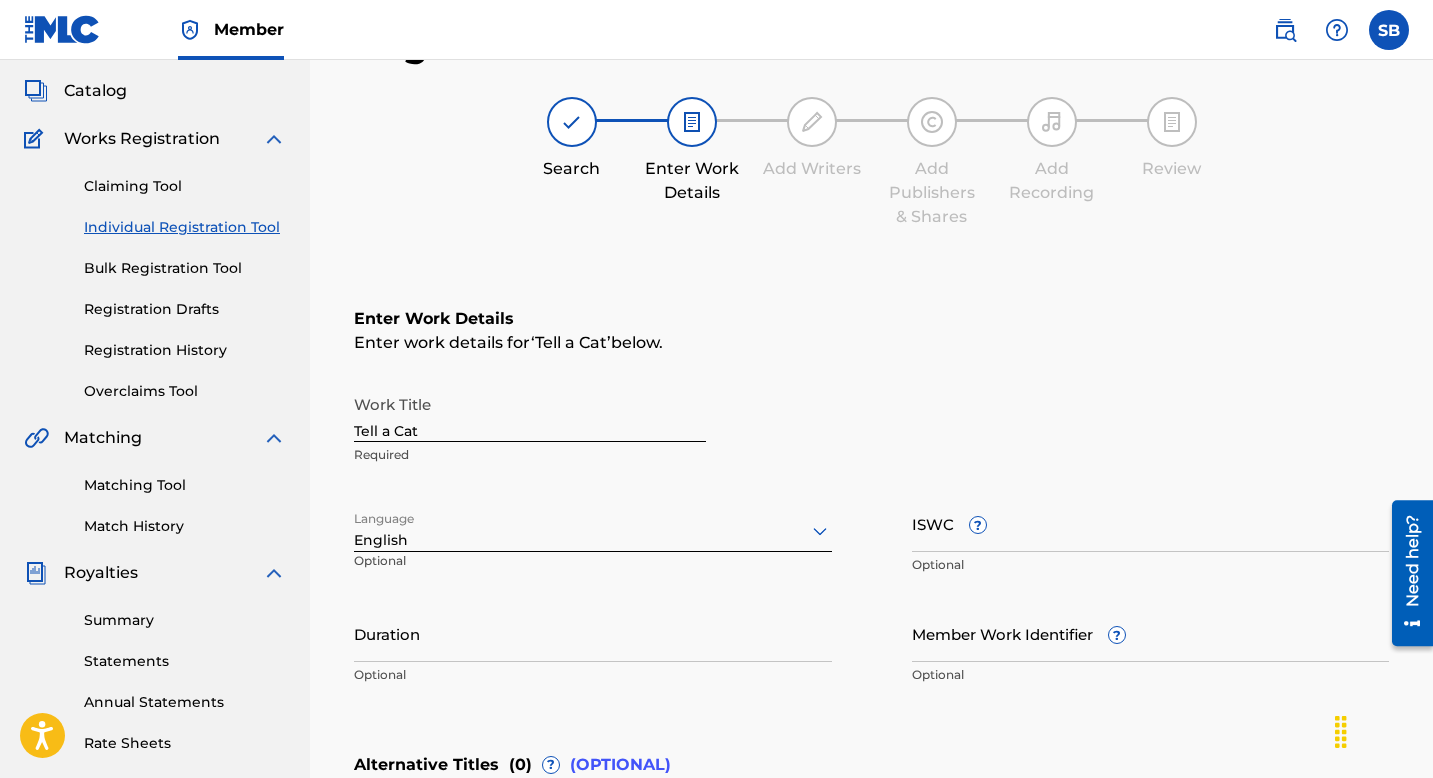 scroll, scrollTop: 147, scrollLeft: 0, axis: vertical 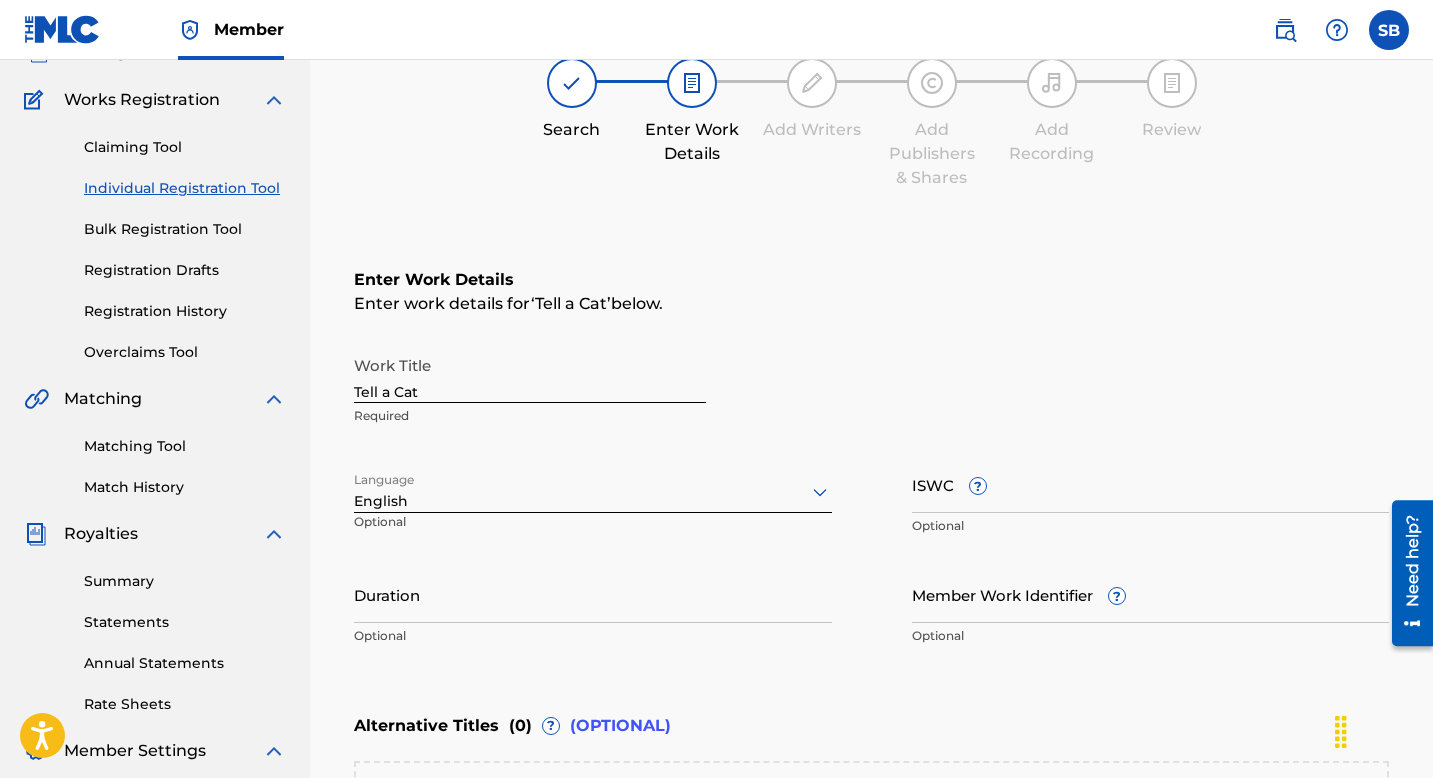 drag, startPoint x: 904, startPoint y: 492, endPoint x: 950, endPoint y: 492, distance: 46 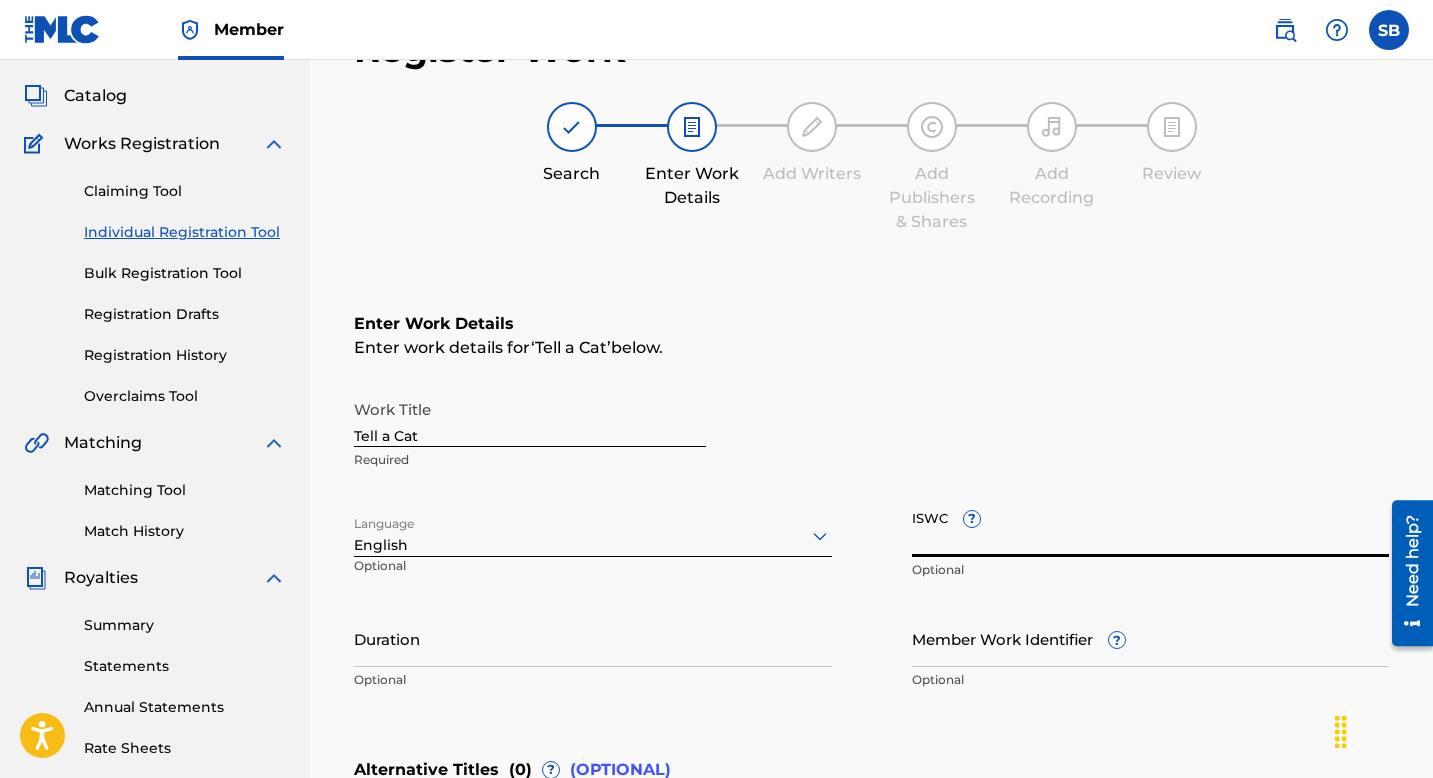 scroll, scrollTop: 95, scrollLeft: 0, axis: vertical 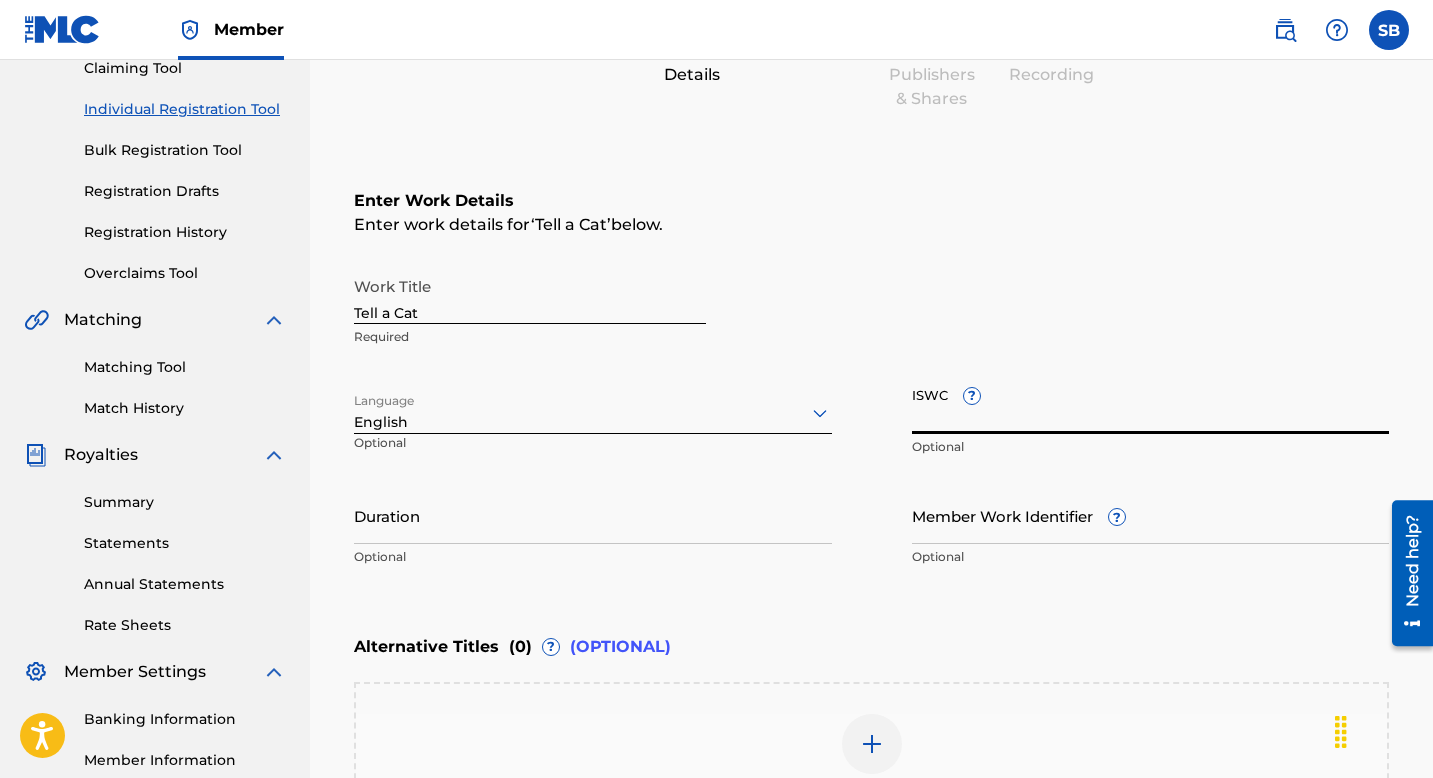 click on "Duration" at bounding box center [593, 515] 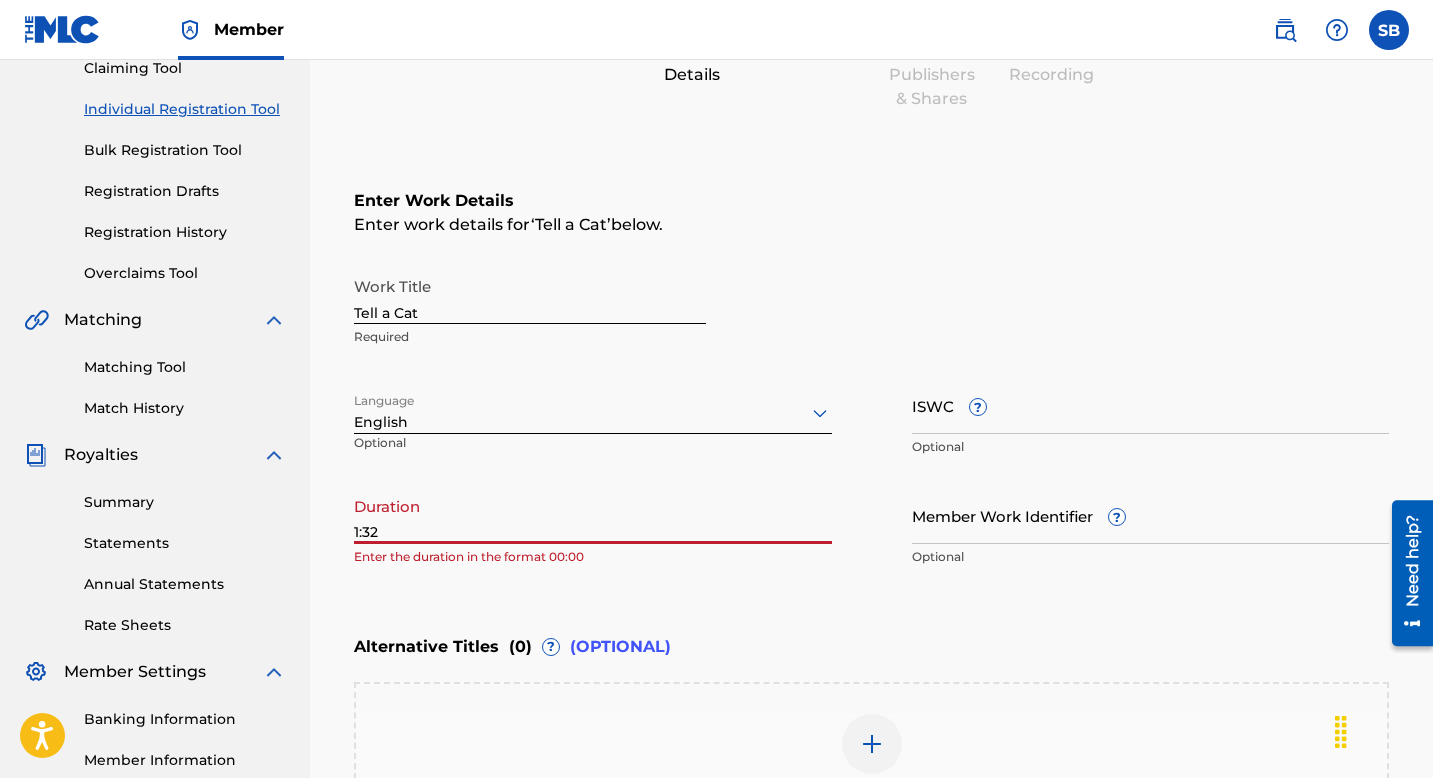click on "Enter Work Details Enter work details for  ‘ Tell a Cat ’  below. Work Title   Tell a Cat Required Language English Optional ISWC   ? Optional Duration   1:32 Enter the duration in the format 00:00 Member Work Identifier   ? Optional Alternative Titles ( 0 ) ? (OPTIONAL) Add Alternative Title Back Save as draft Next" at bounding box center [871, 427] 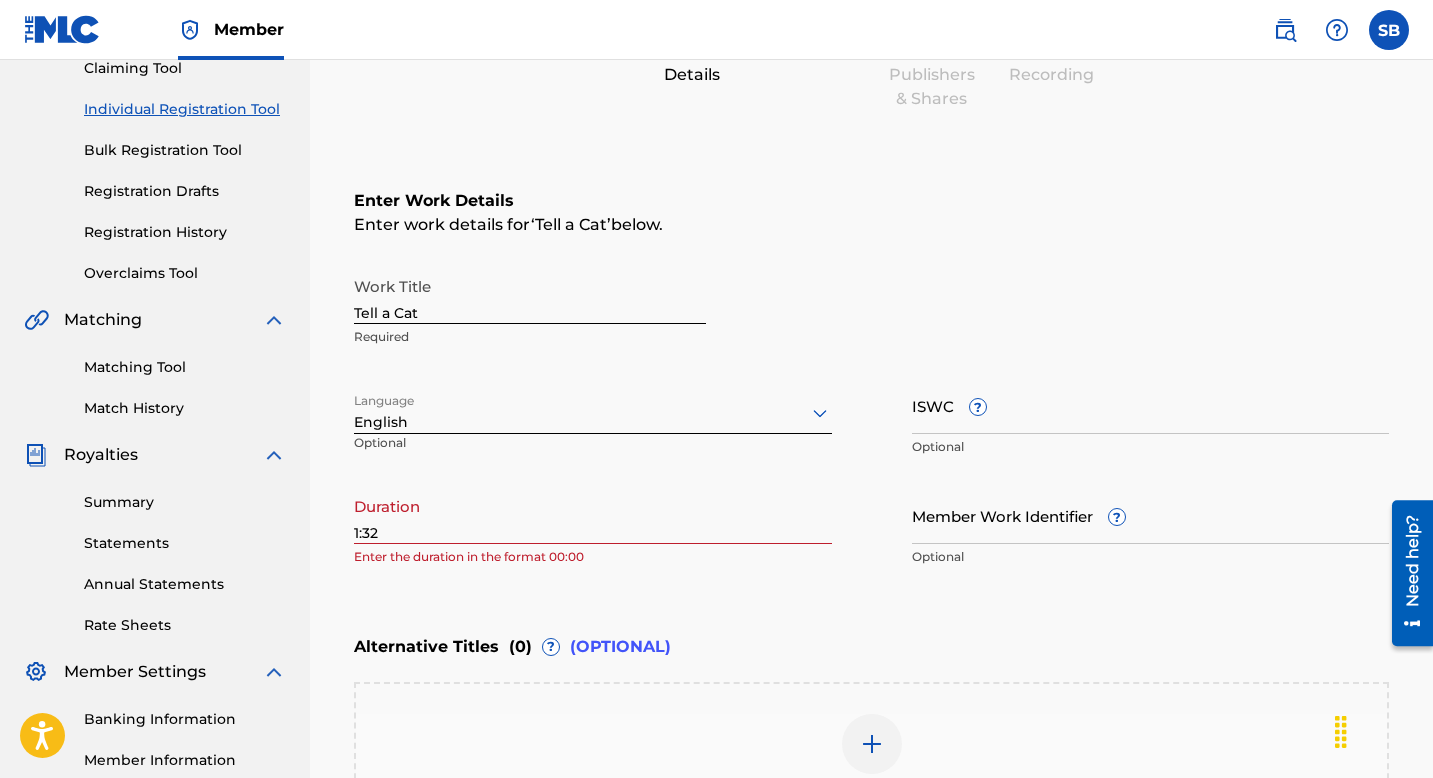 click on "1:32" at bounding box center [593, 515] 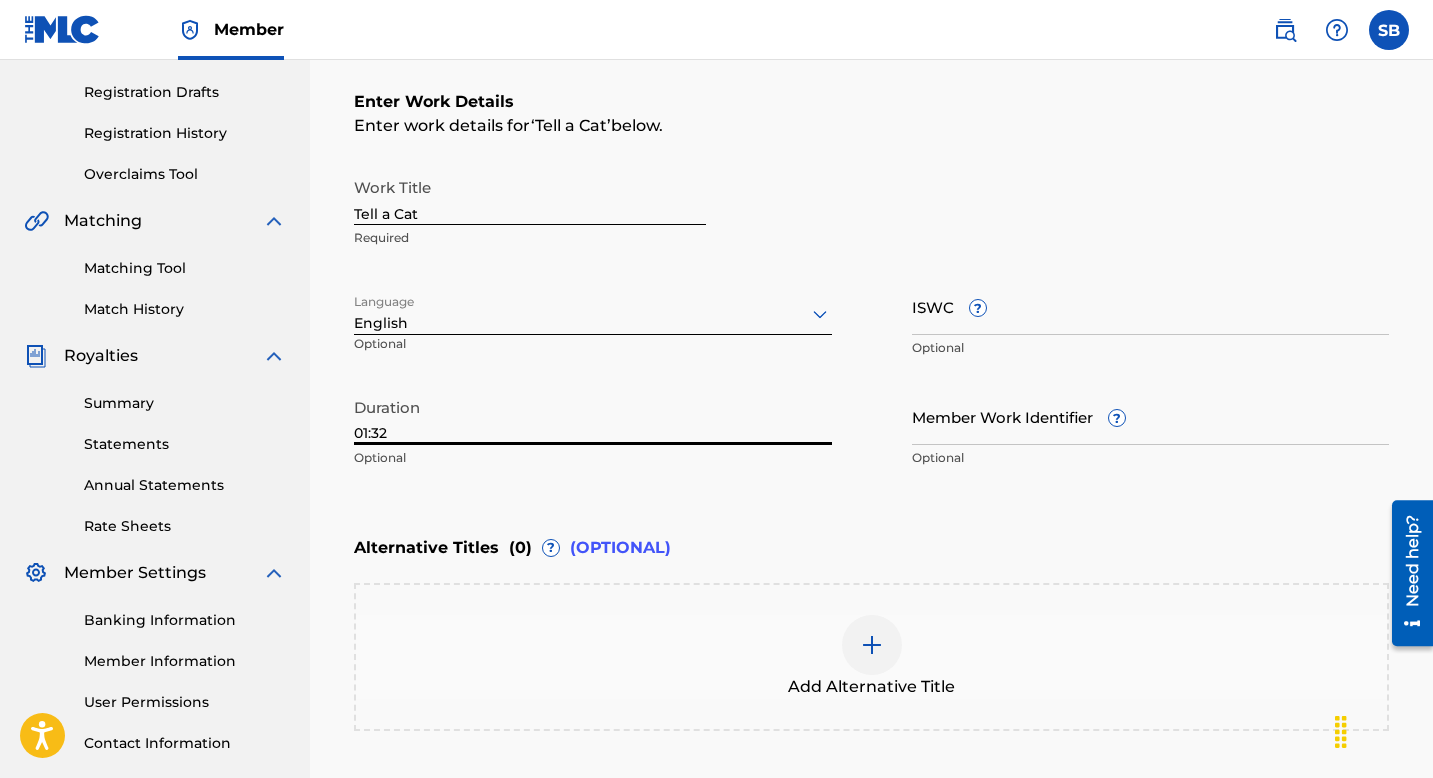 type on "01:32" 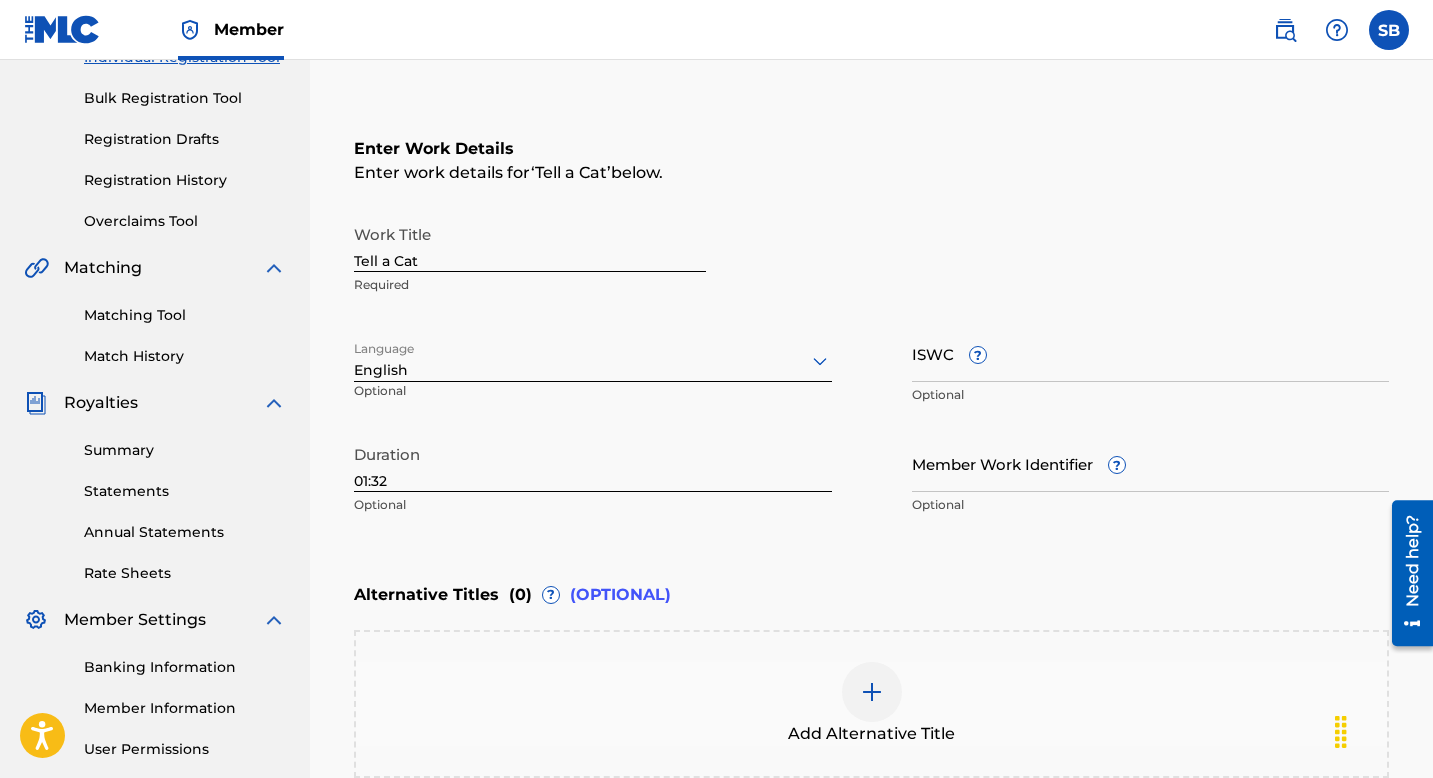 scroll, scrollTop: 377, scrollLeft: 0, axis: vertical 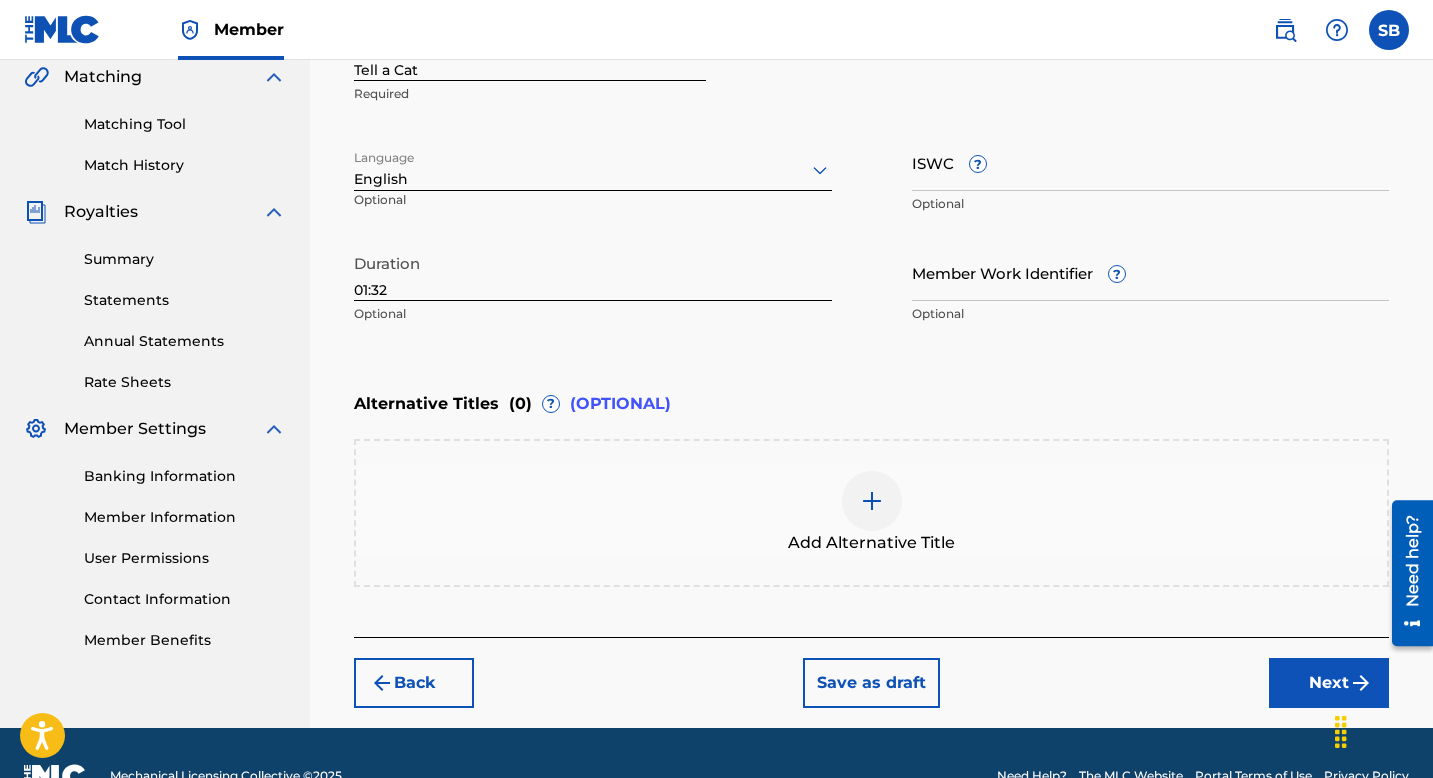 click on "Next" at bounding box center [1329, 683] 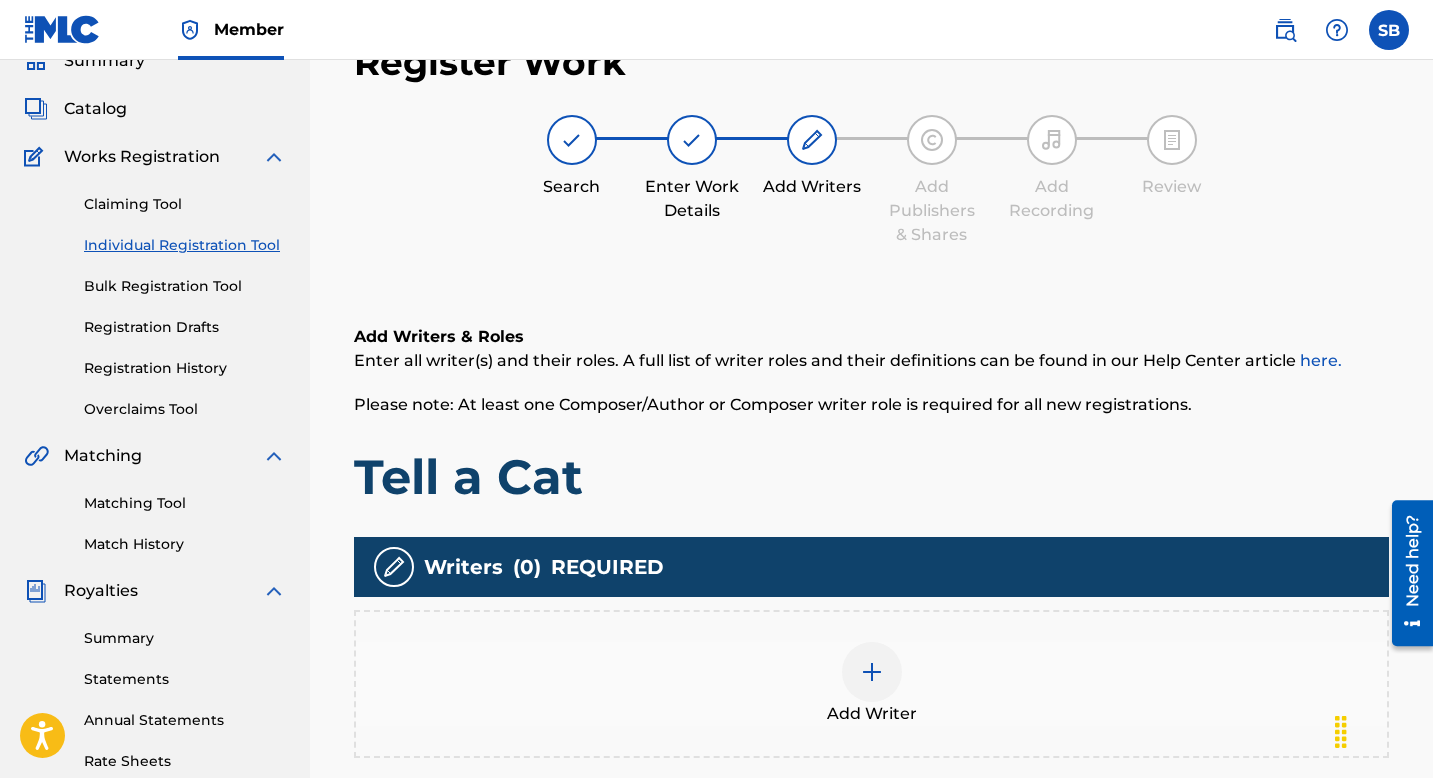 scroll, scrollTop: 317, scrollLeft: 0, axis: vertical 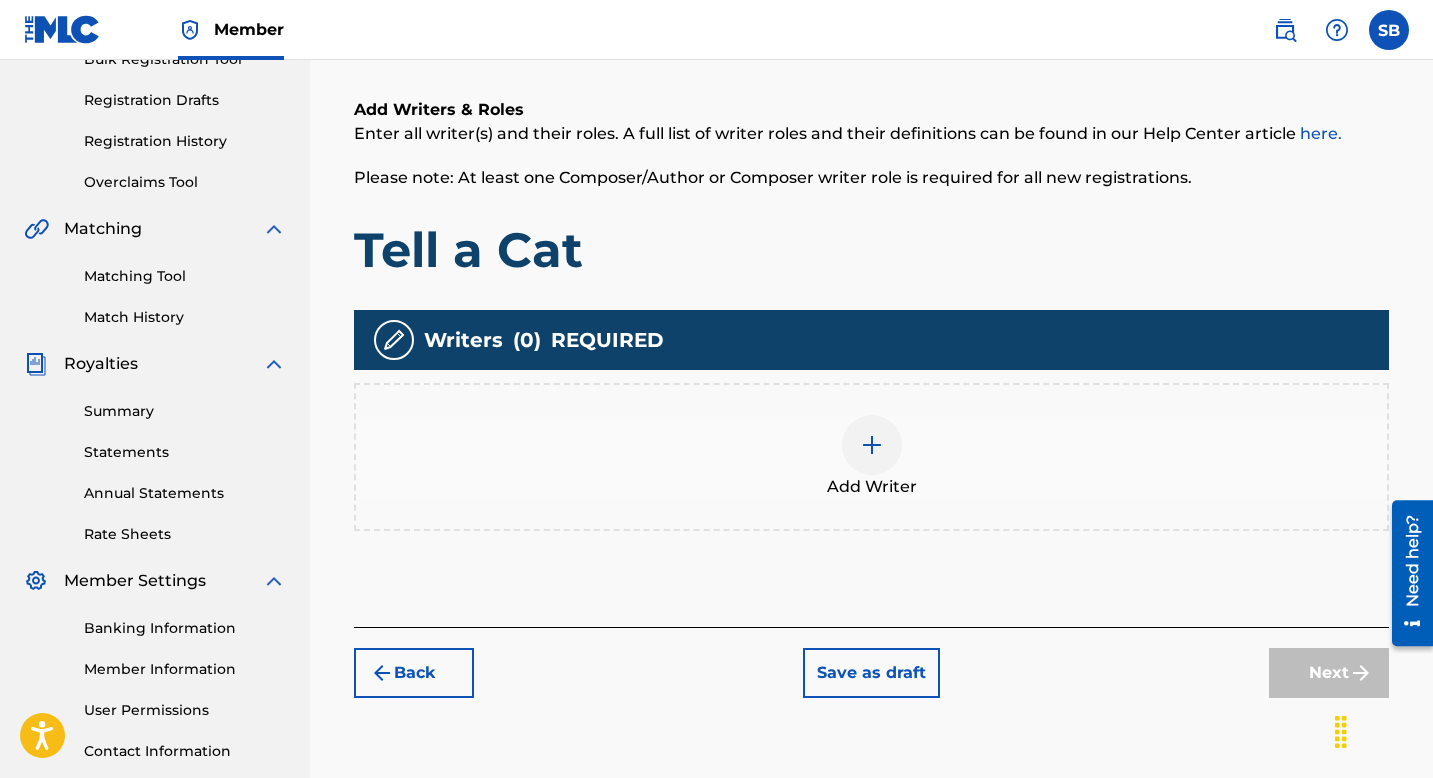 click at bounding box center (872, 445) 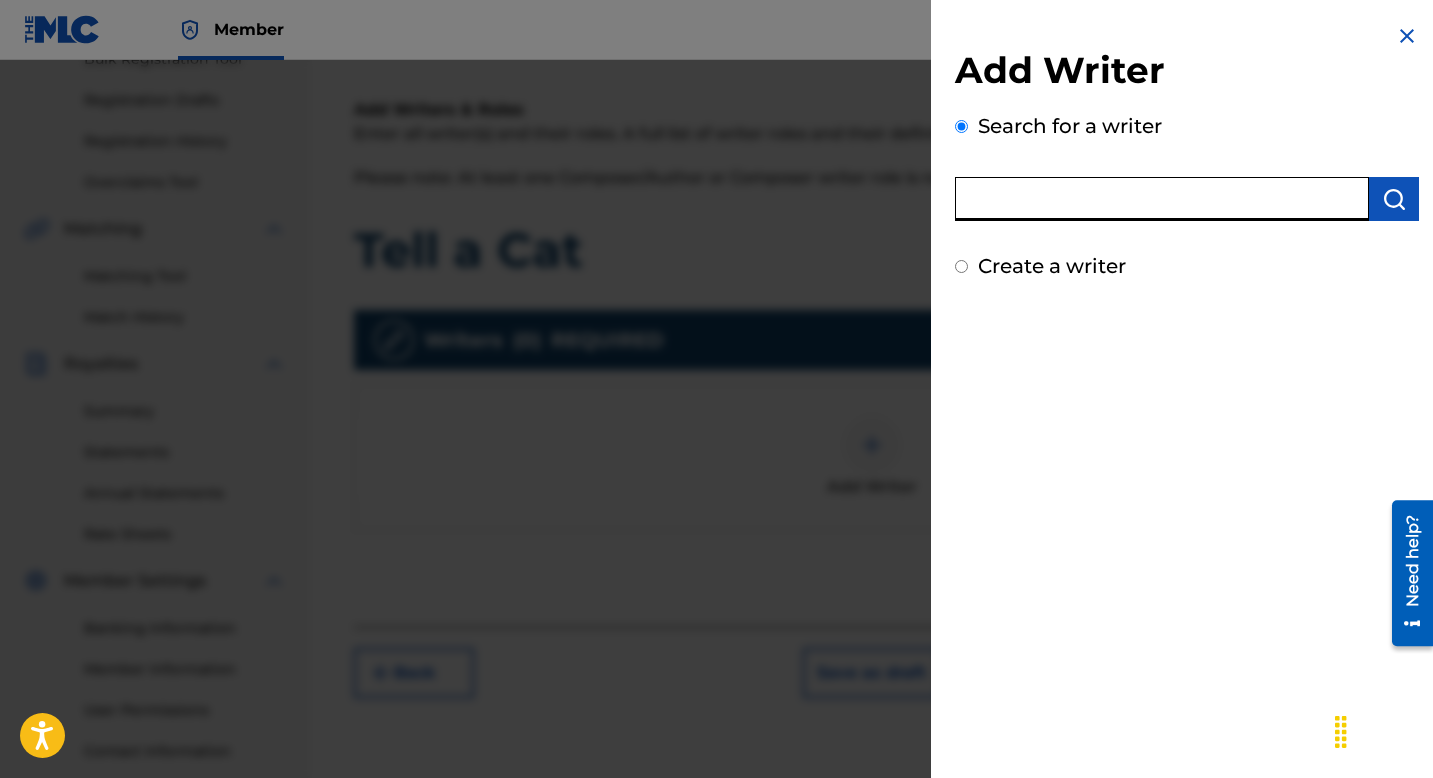 click at bounding box center (1162, 199) 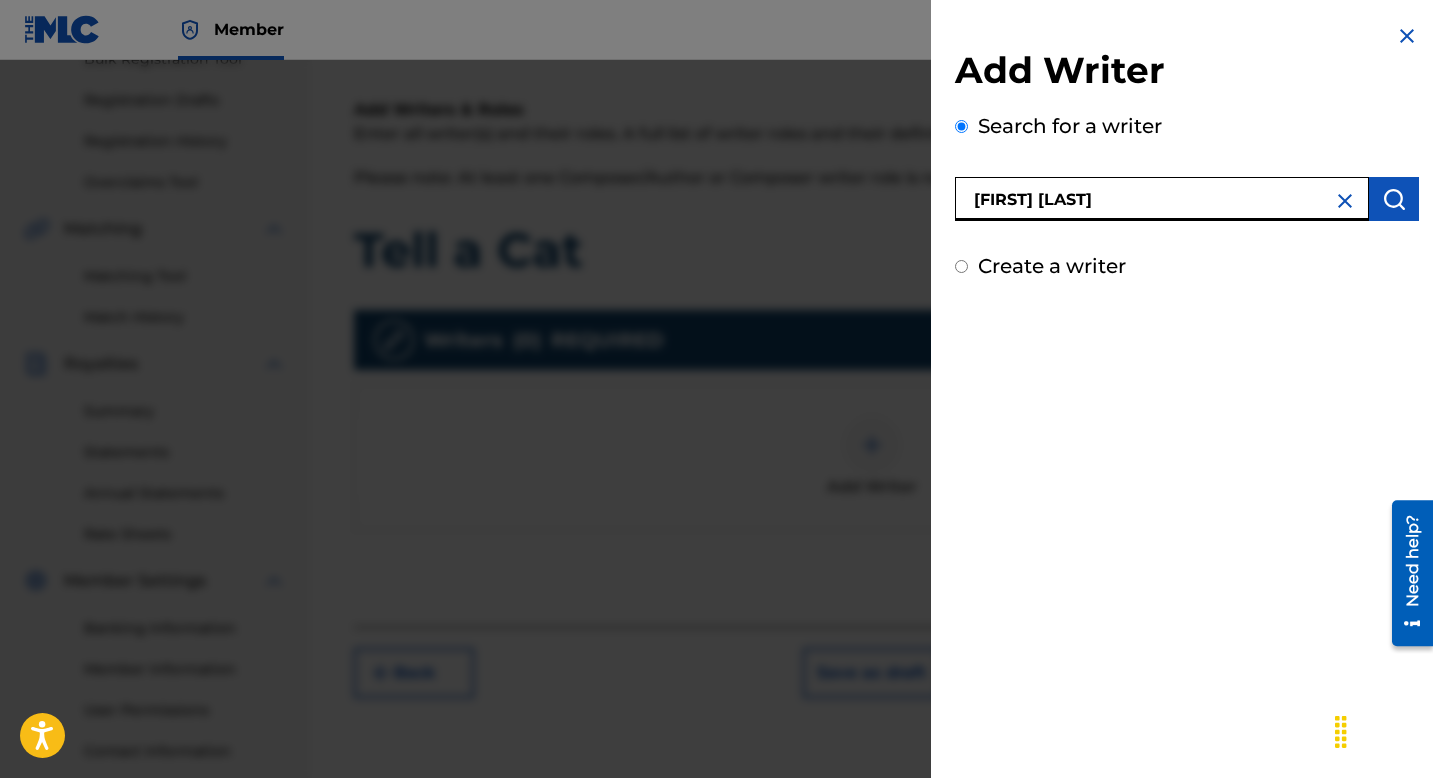 type on "[FIRST] [LAST]" 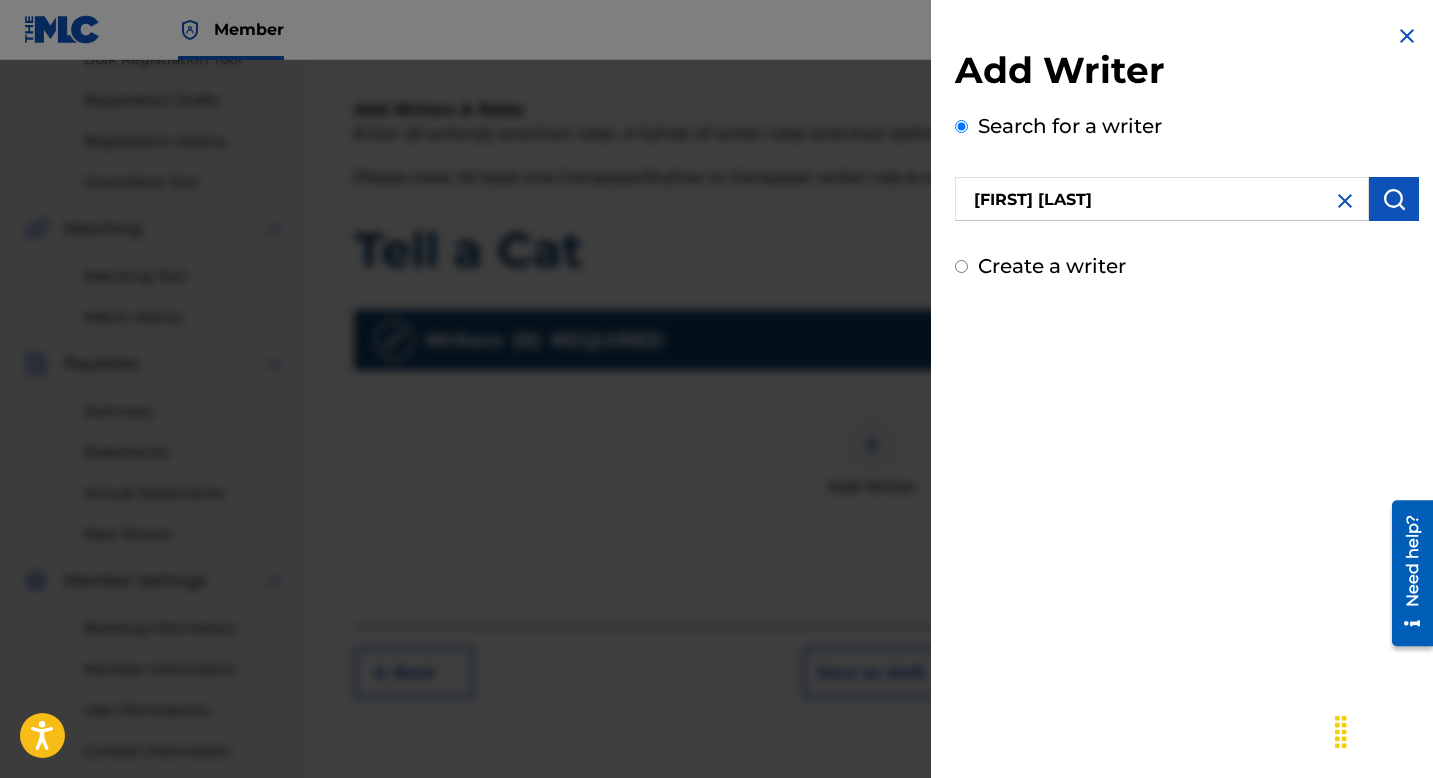 click at bounding box center [1394, 199] 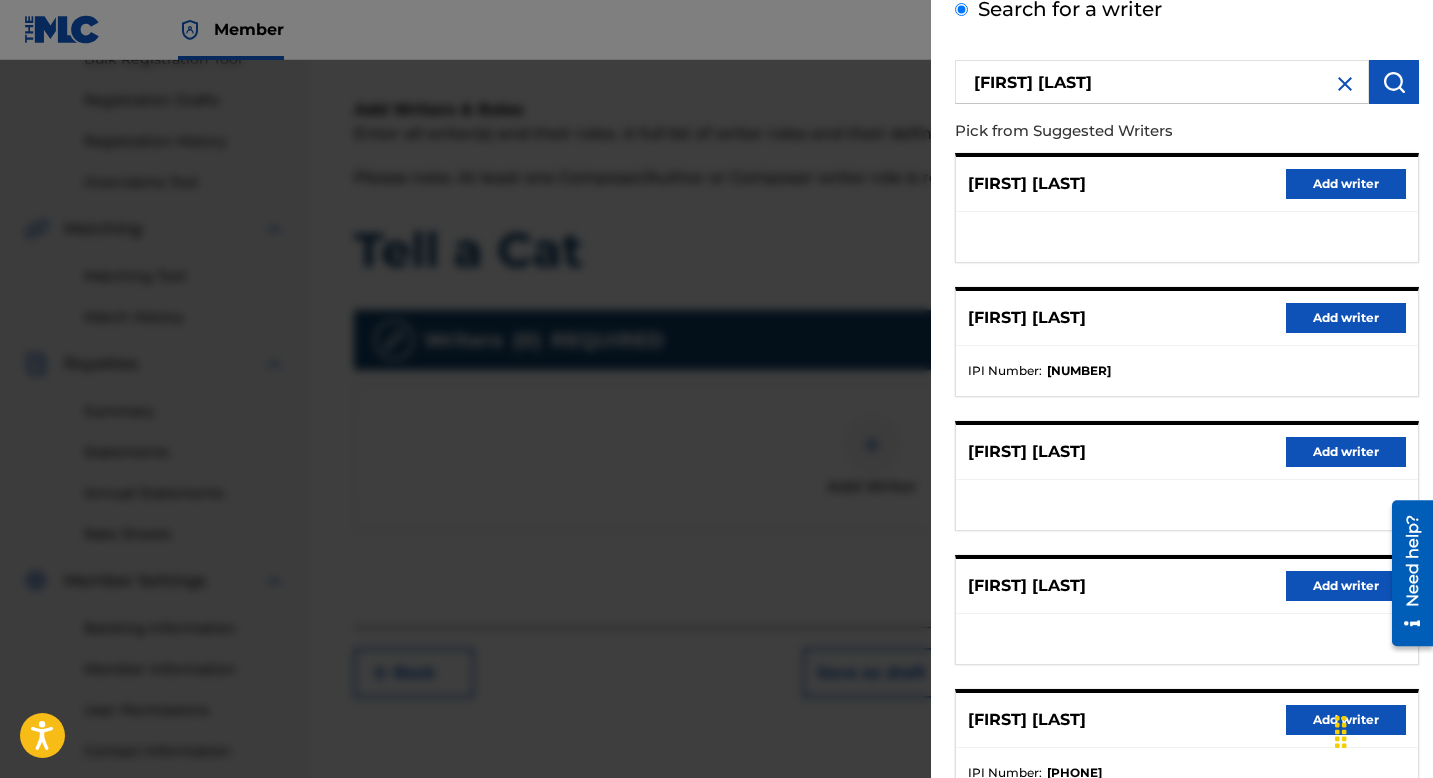 scroll, scrollTop: 218, scrollLeft: 0, axis: vertical 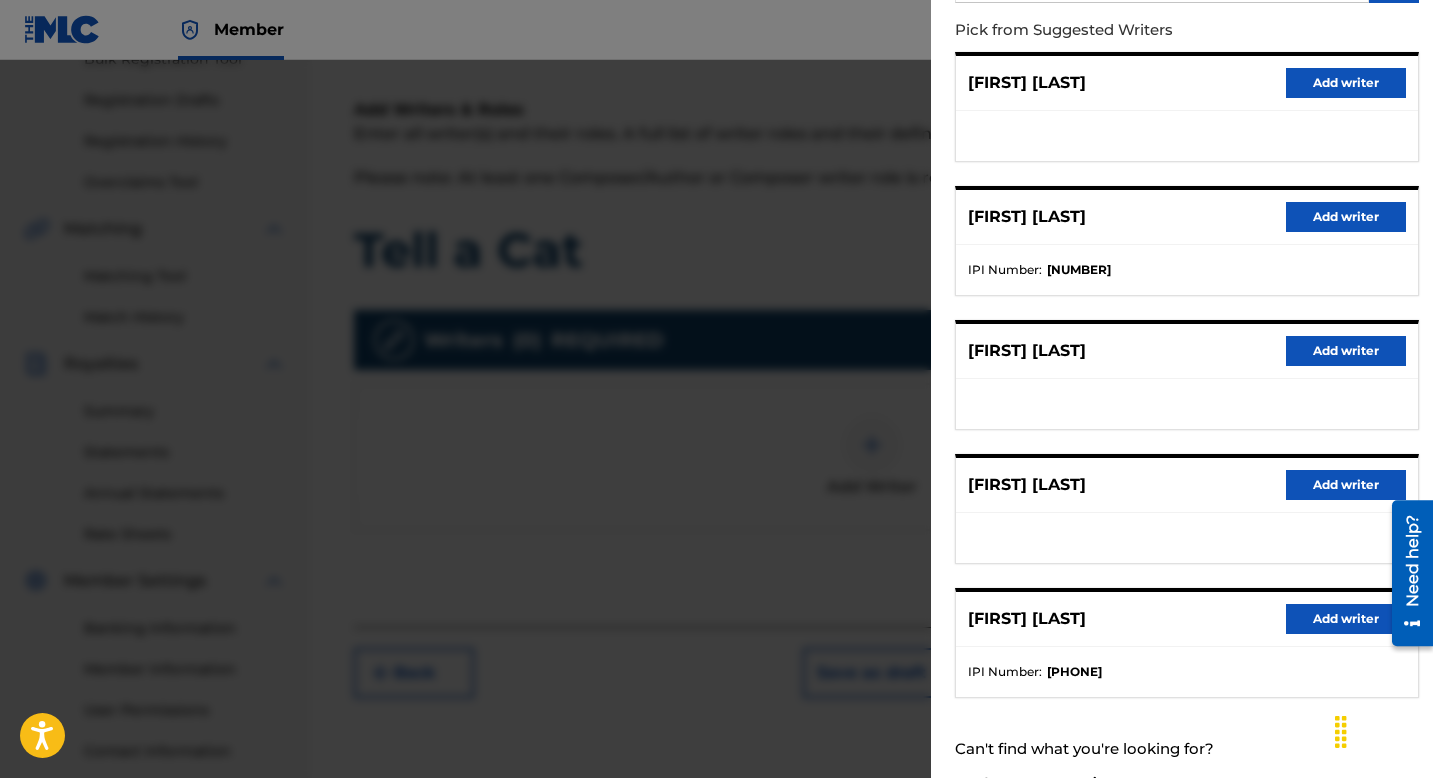 drag, startPoint x: 1018, startPoint y: 219, endPoint x: 1172, endPoint y: 219, distance: 154 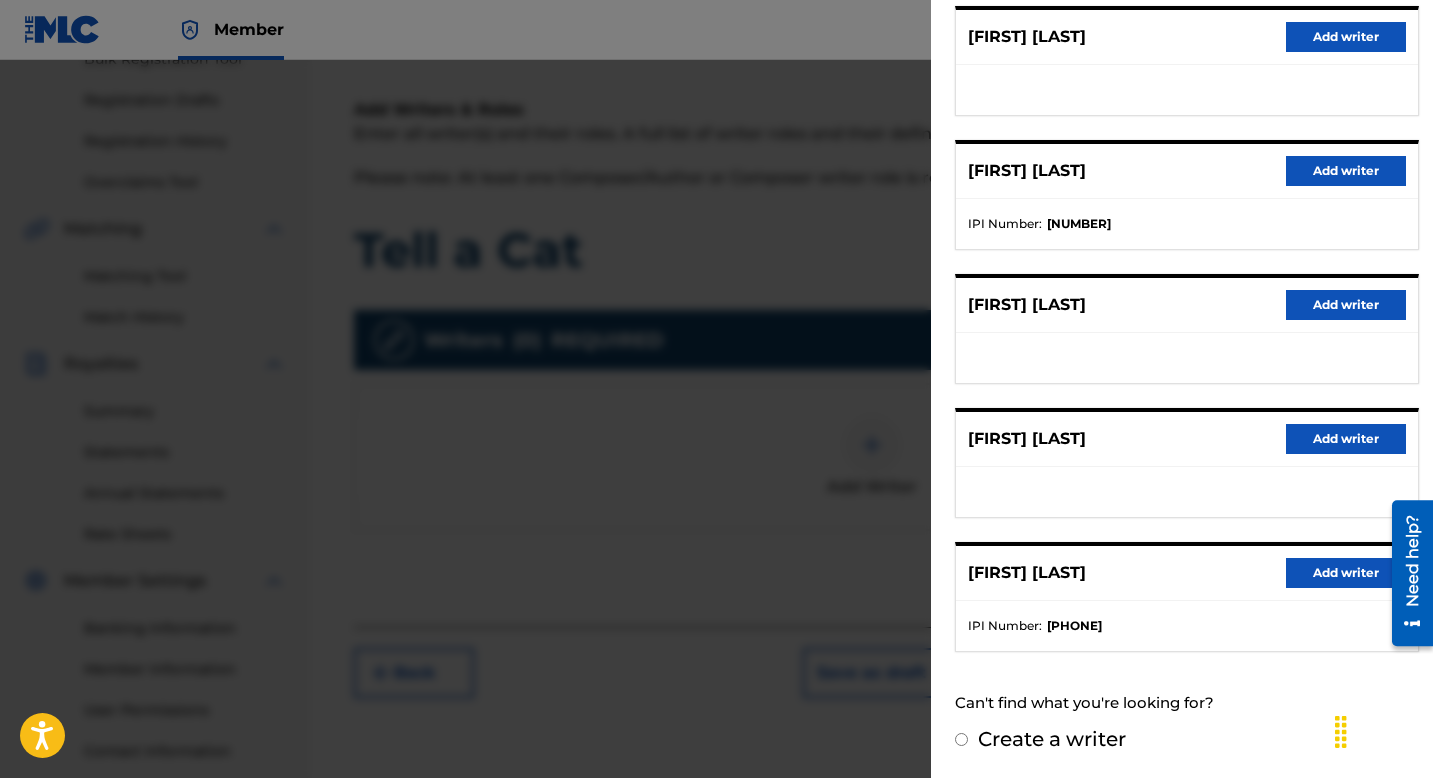 click on "Add writer" at bounding box center [1346, 573] 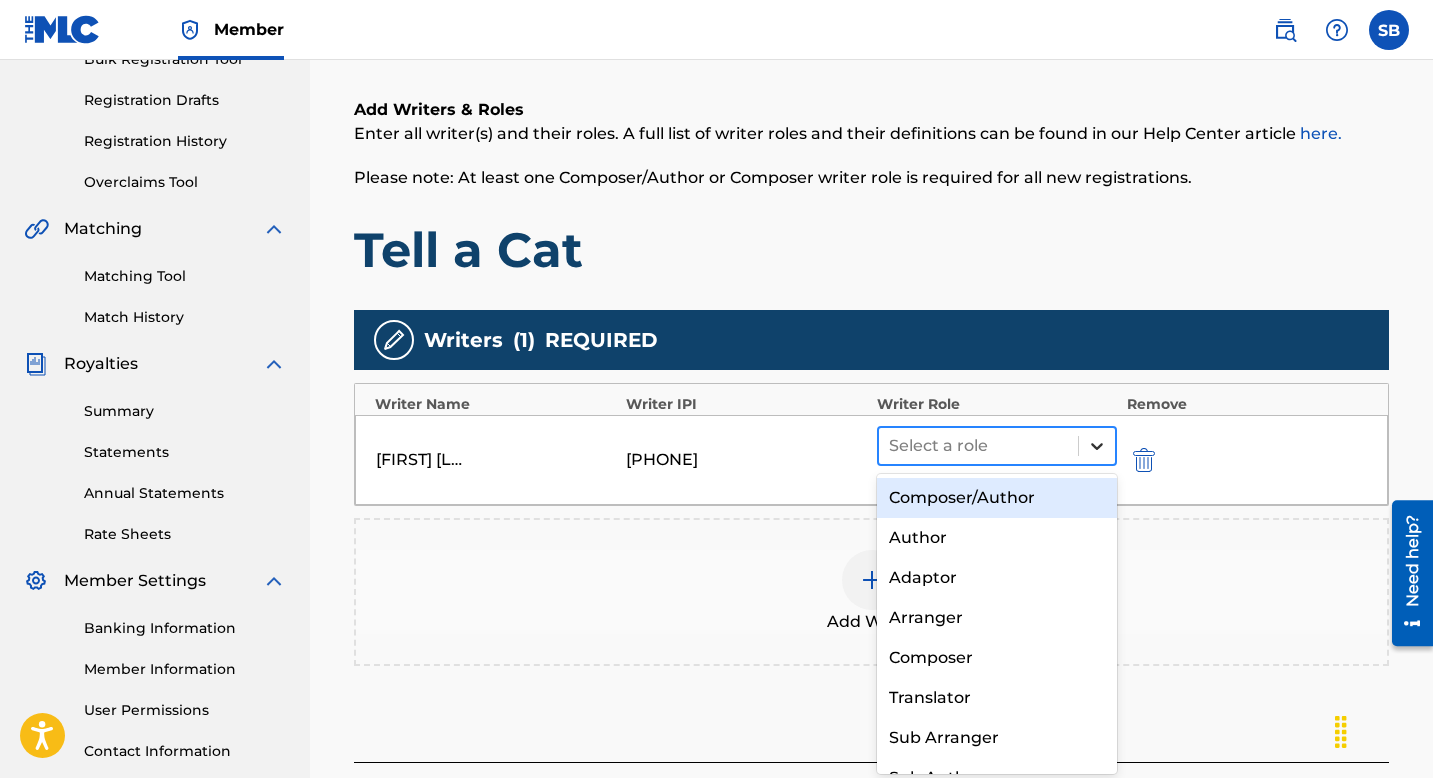 click 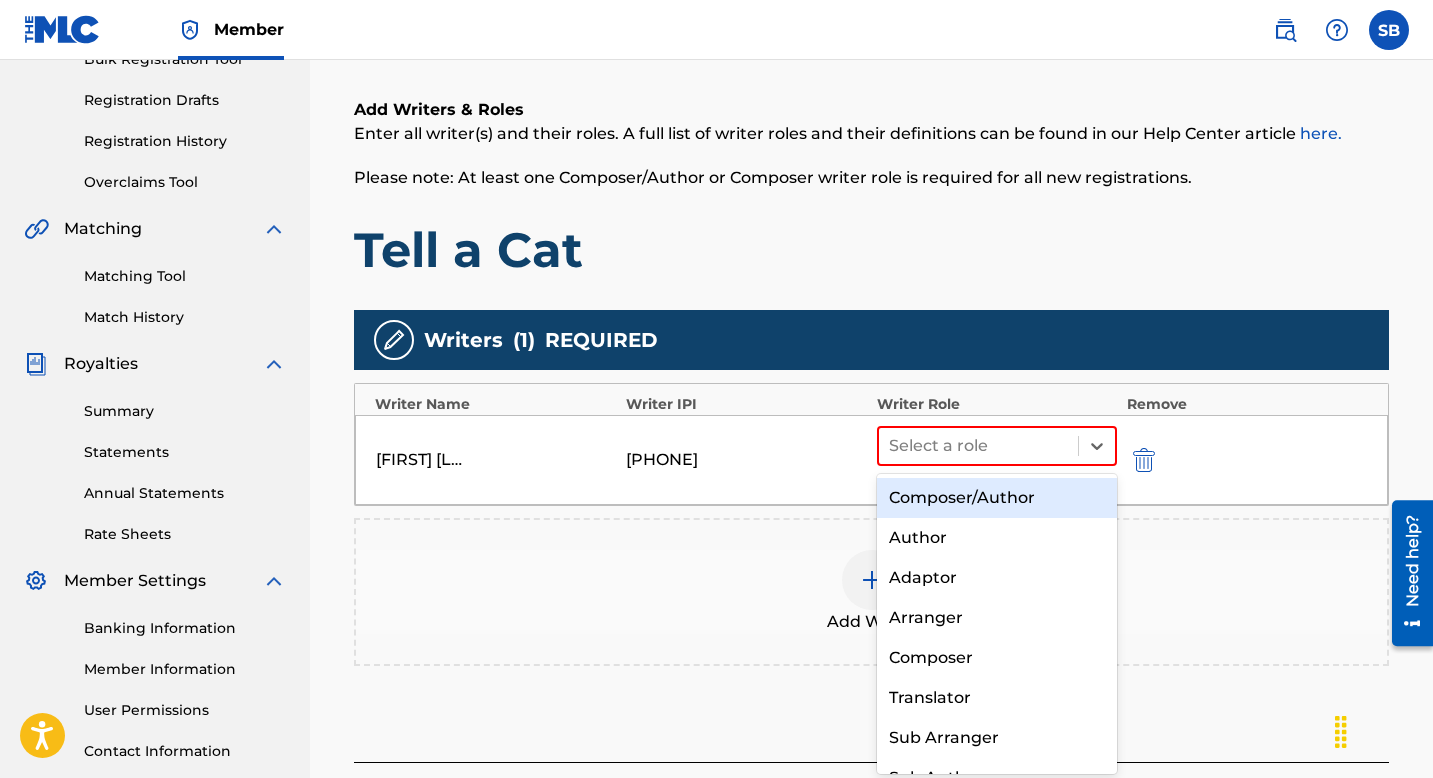 click on "Composer/Author" at bounding box center [997, 498] 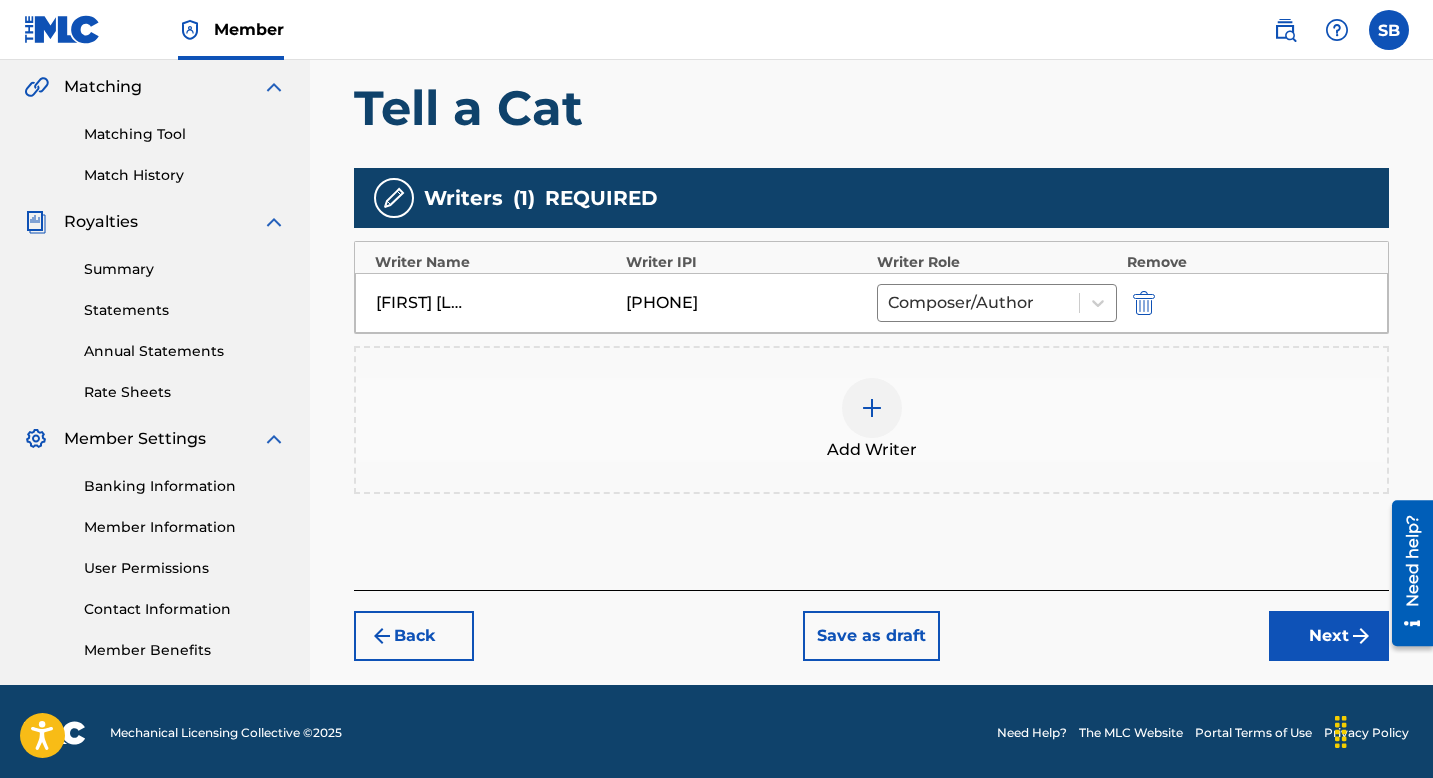 scroll, scrollTop: 461, scrollLeft: 0, axis: vertical 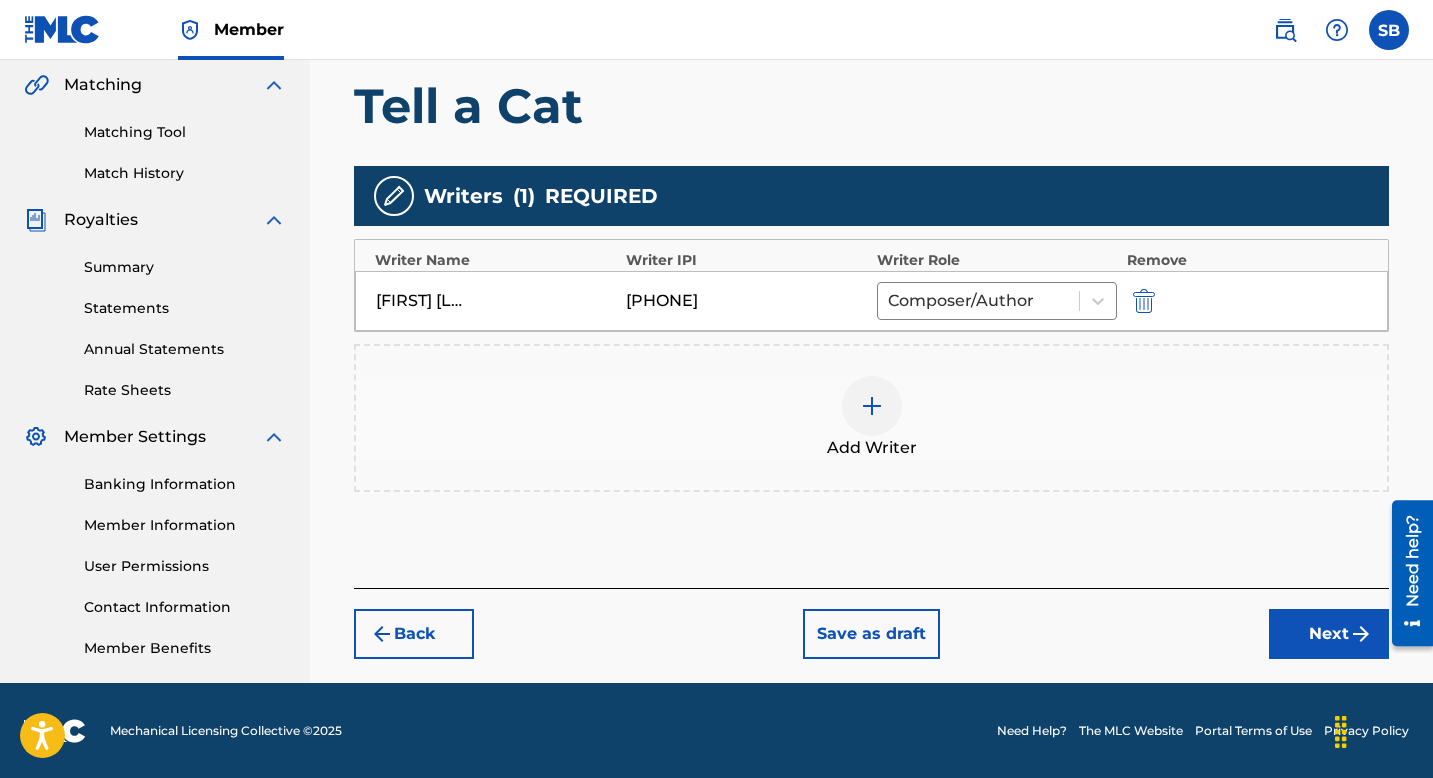 click at bounding box center [872, 406] 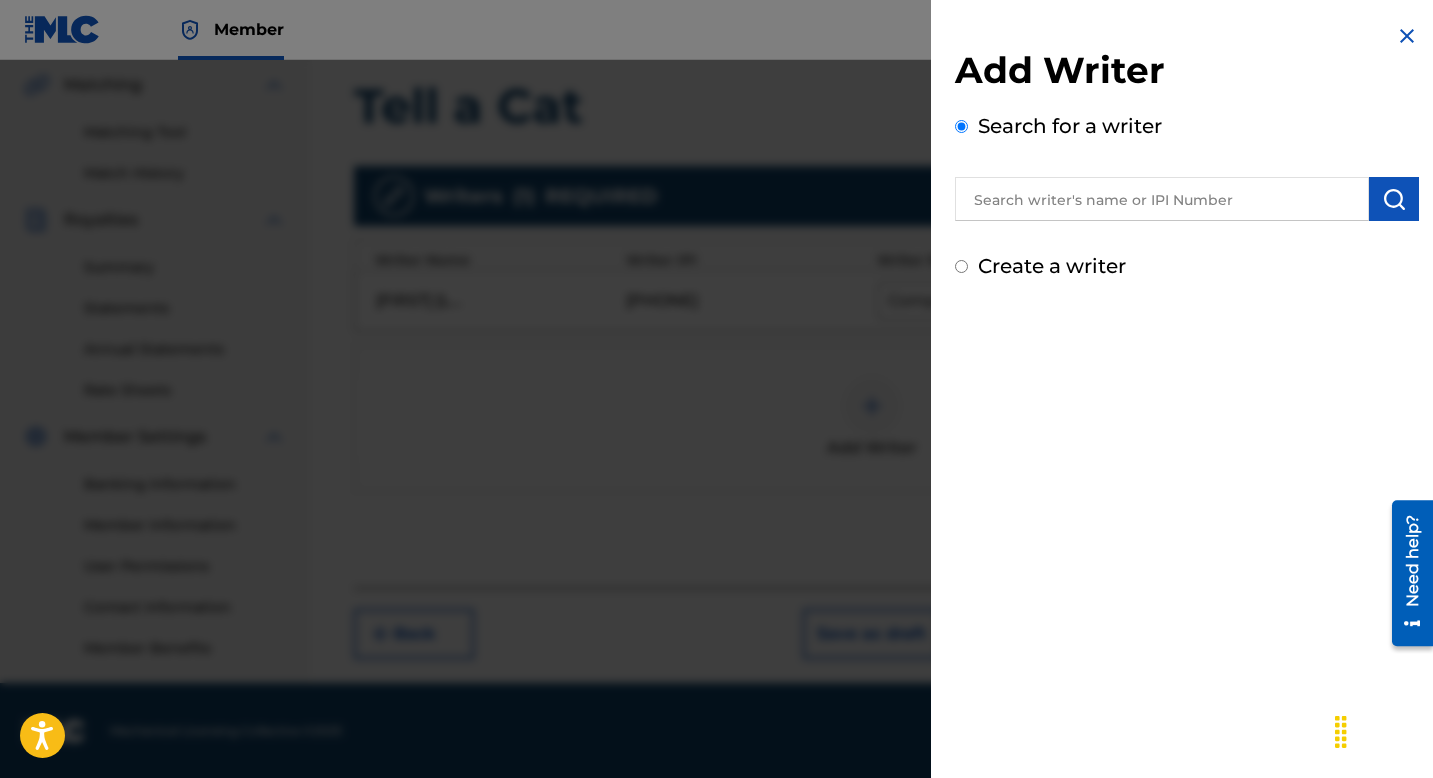 click at bounding box center (1162, 199) 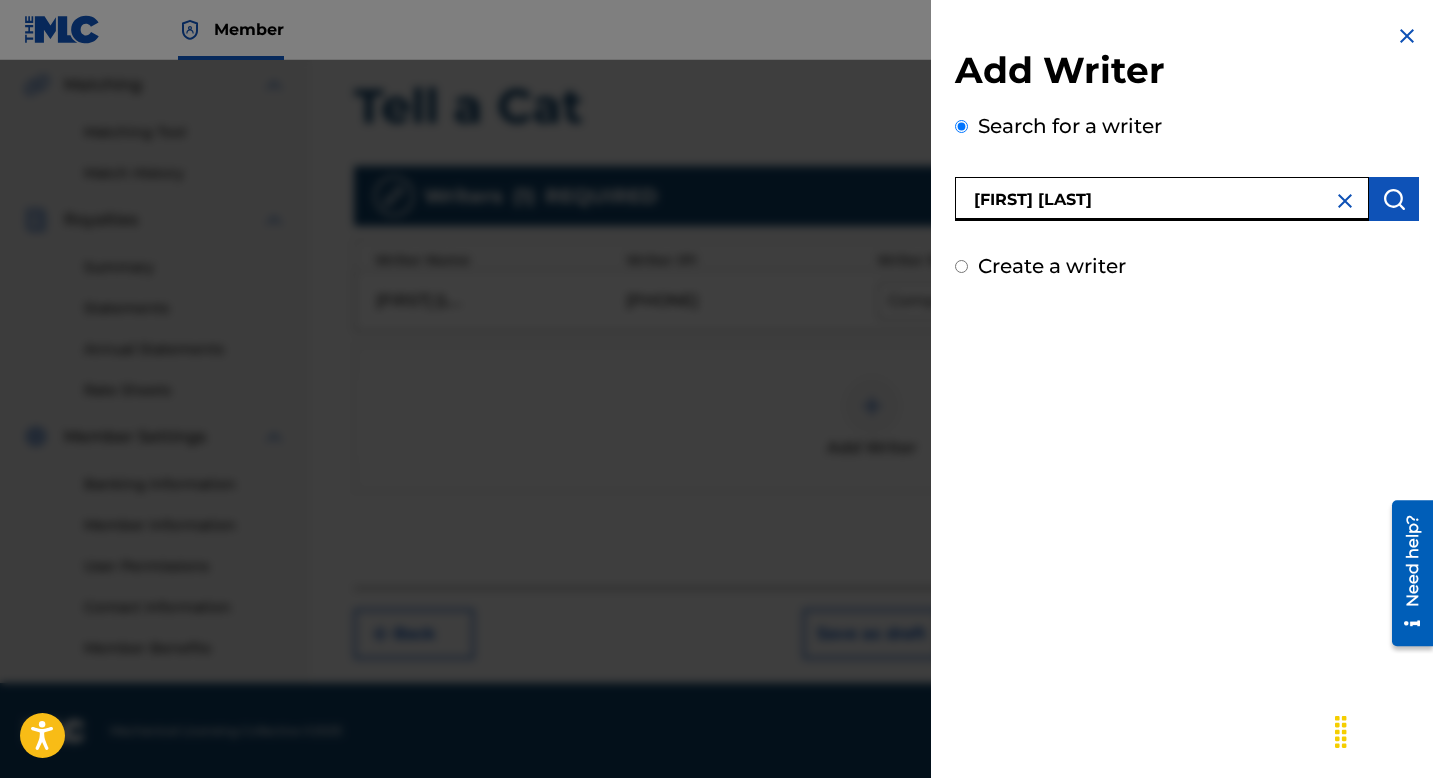 type on "[FIRST] [LAST]" 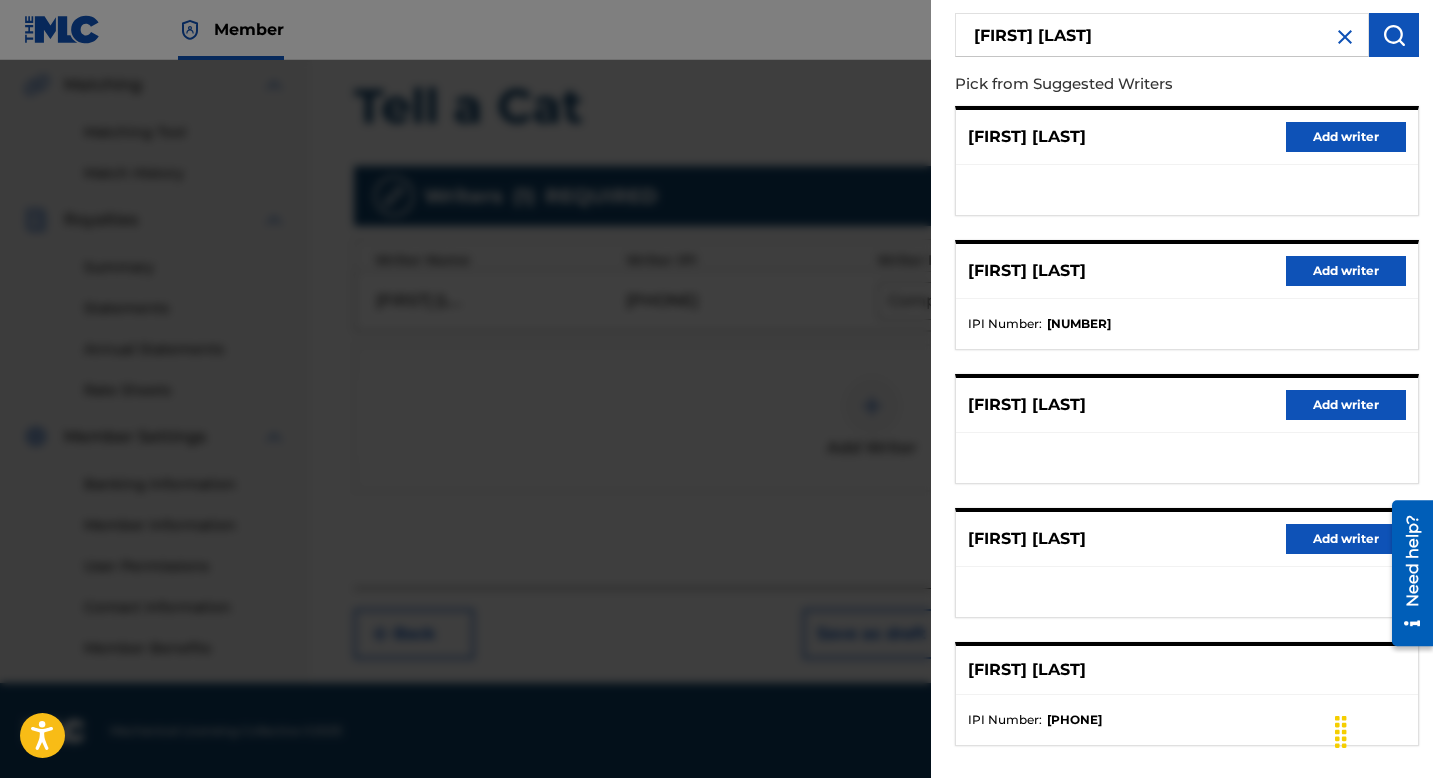 scroll, scrollTop: 258, scrollLeft: 0, axis: vertical 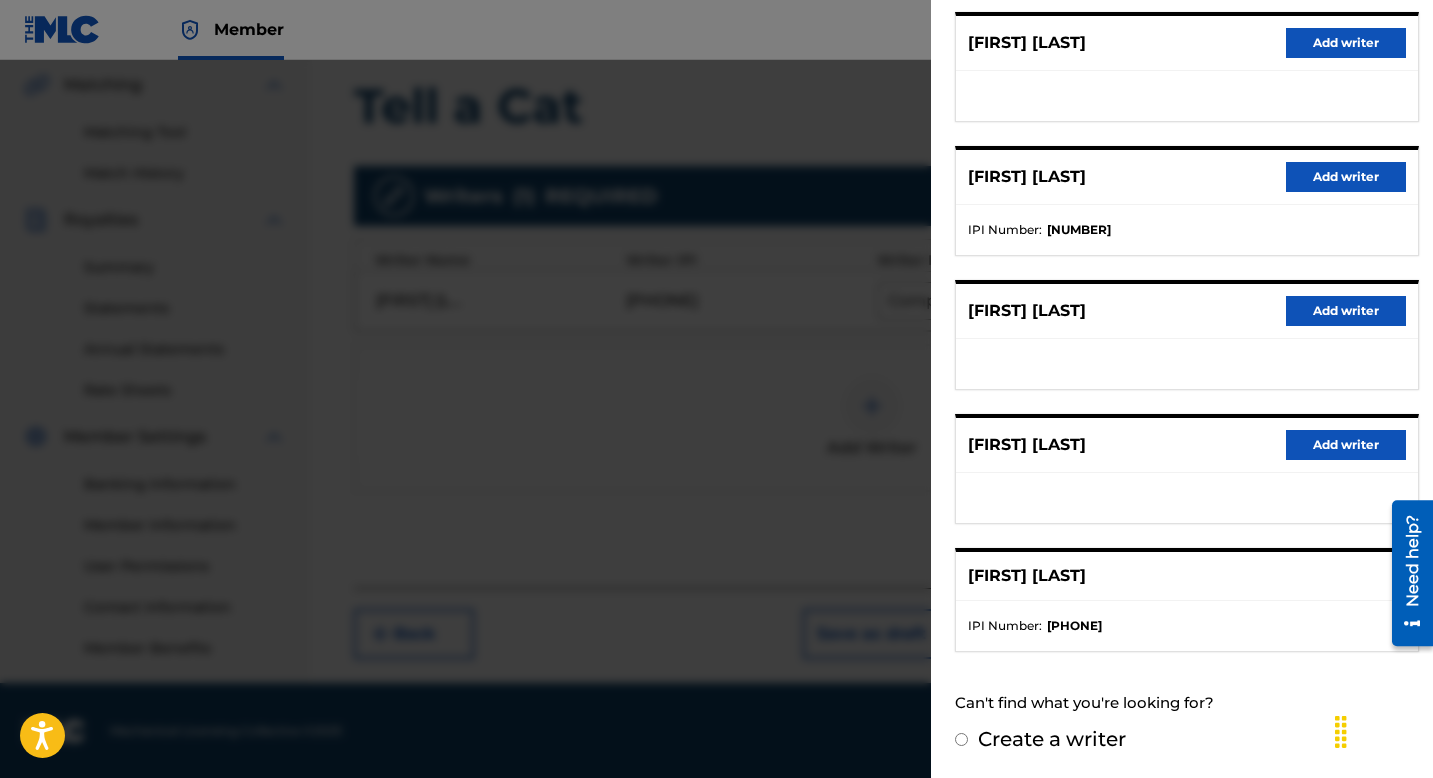click on "[FIRST] [LAST]" at bounding box center (1187, 576) 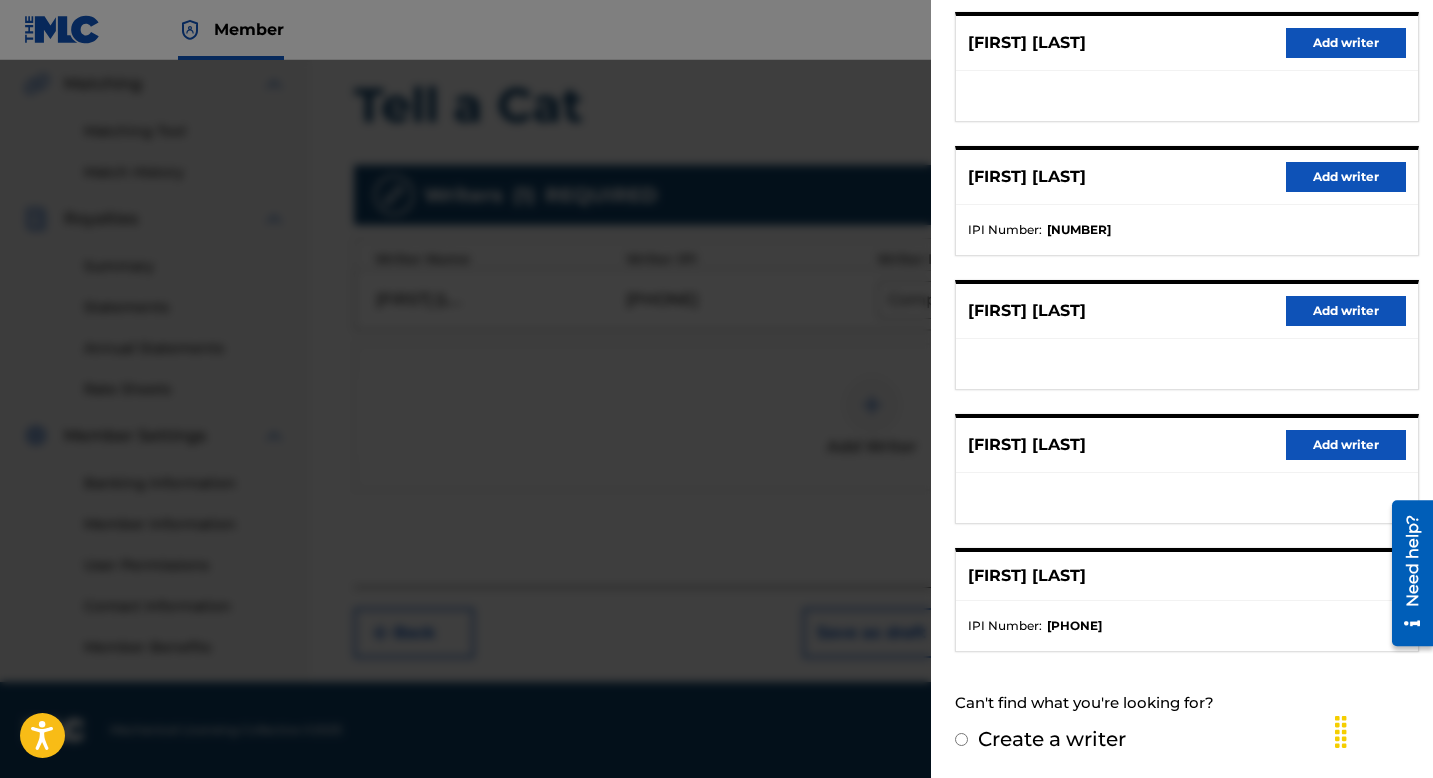 scroll, scrollTop: 0, scrollLeft: 0, axis: both 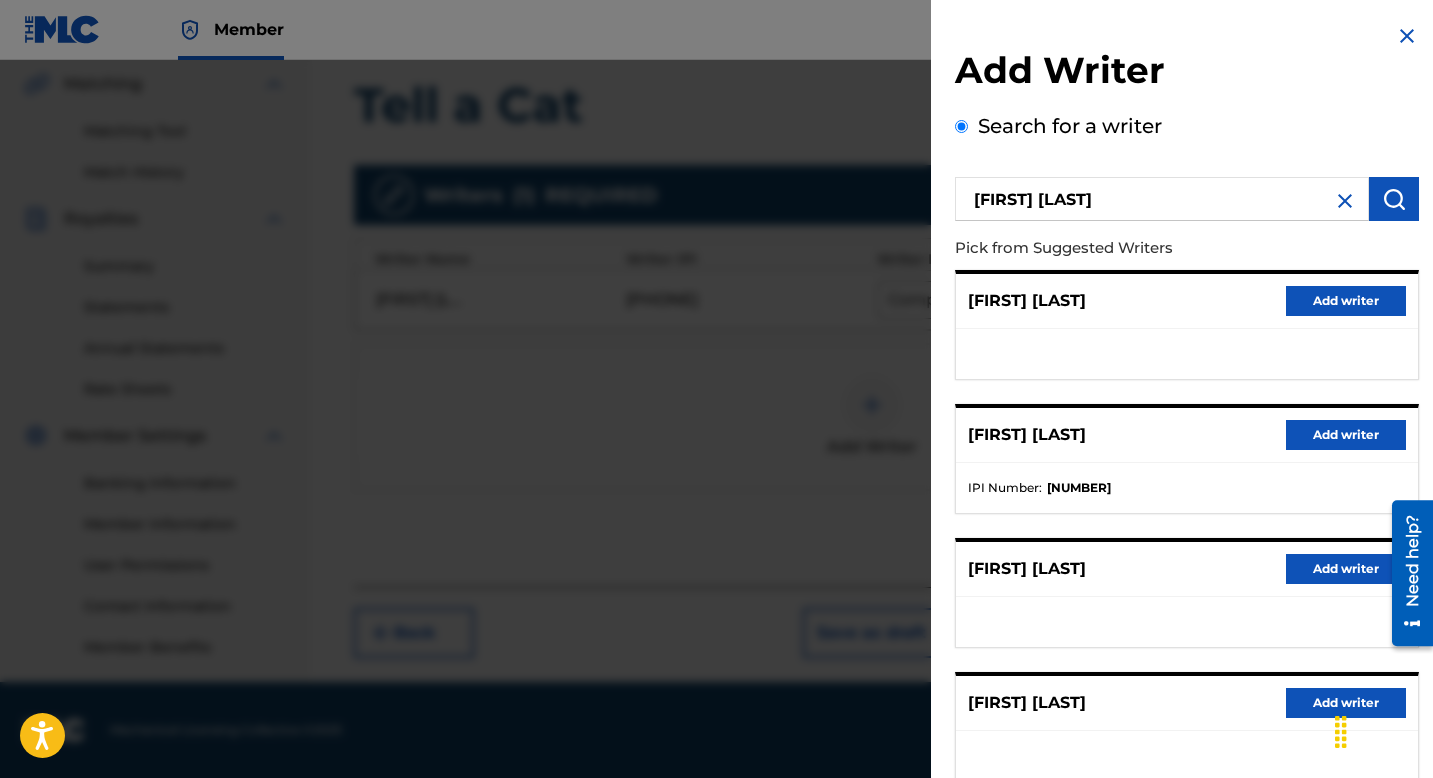 click at bounding box center [1407, 36] 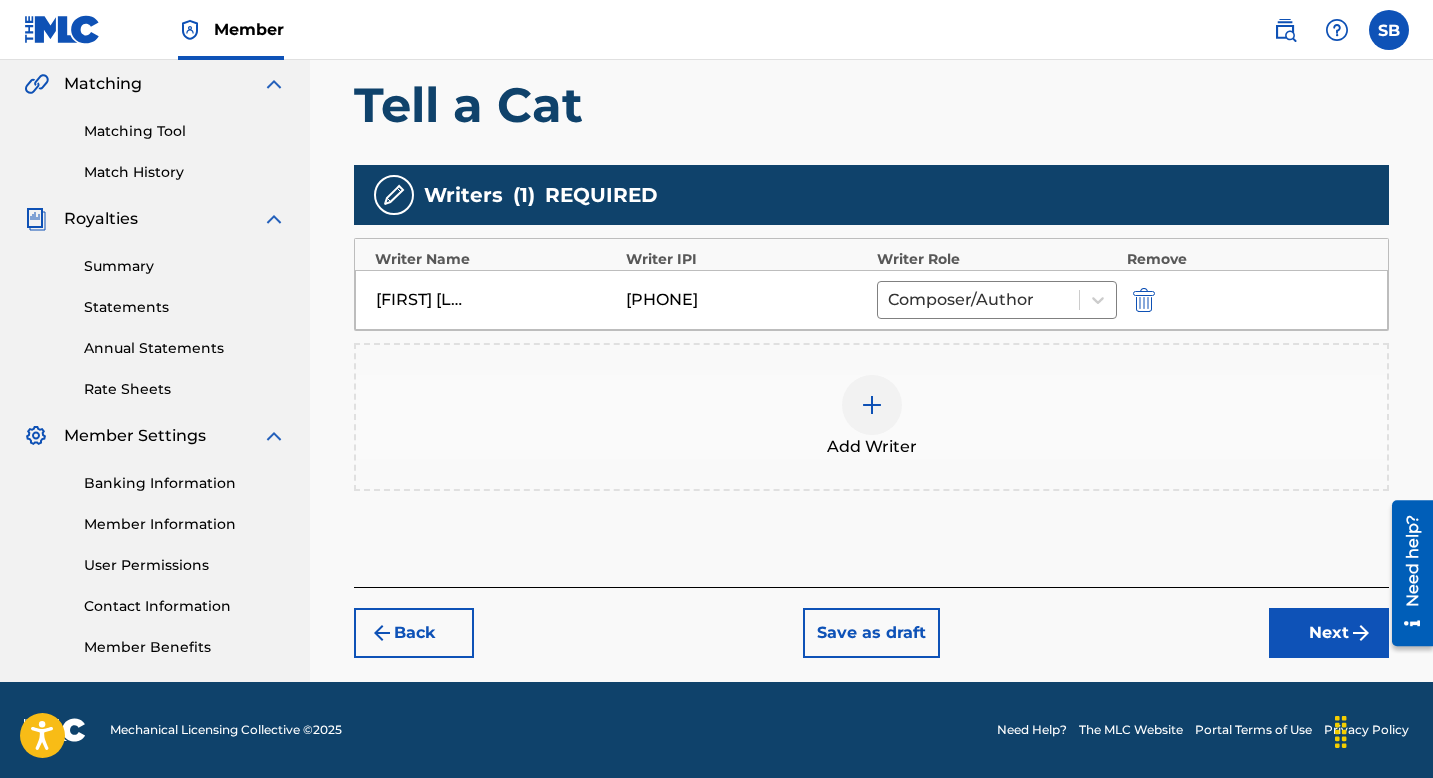 click on "Next" at bounding box center (1329, 633) 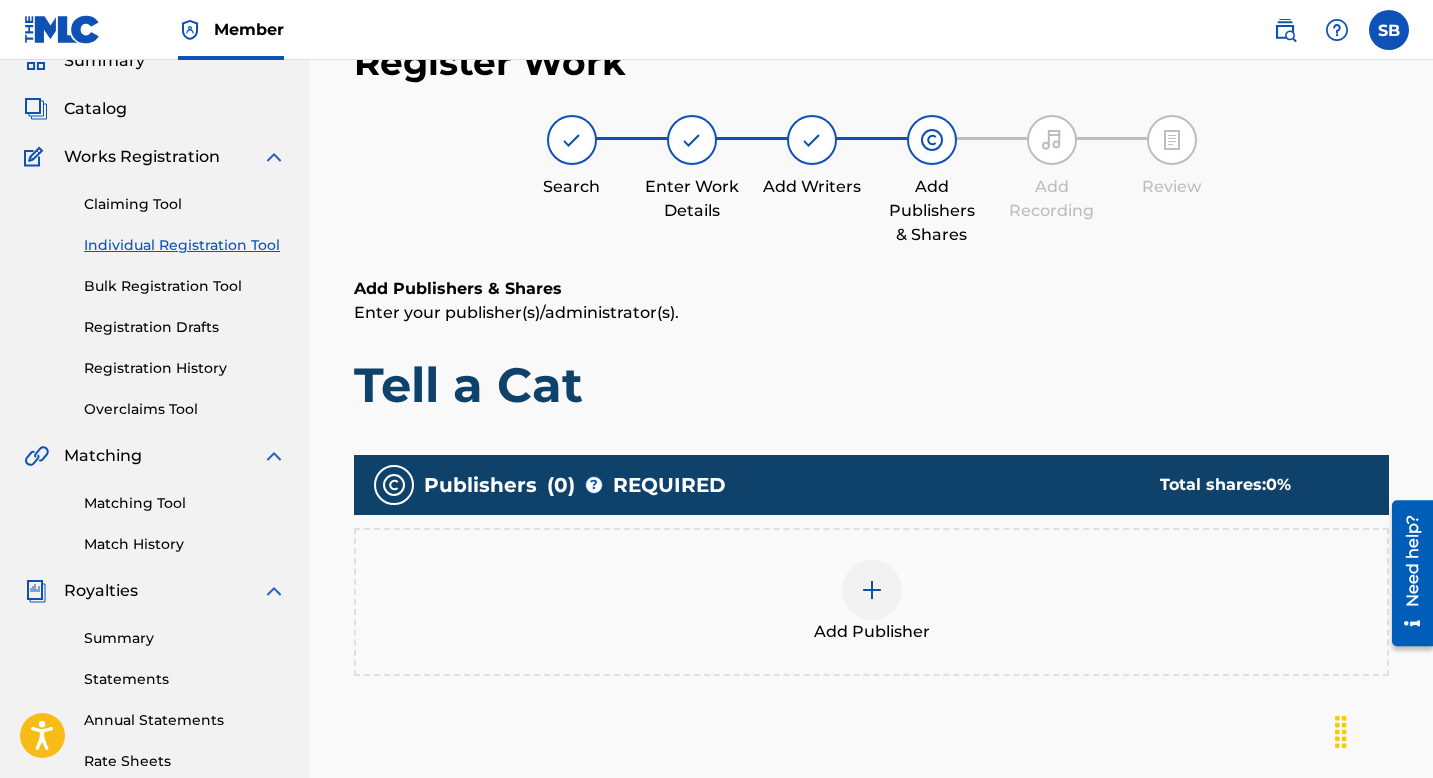 scroll, scrollTop: 167, scrollLeft: 0, axis: vertical 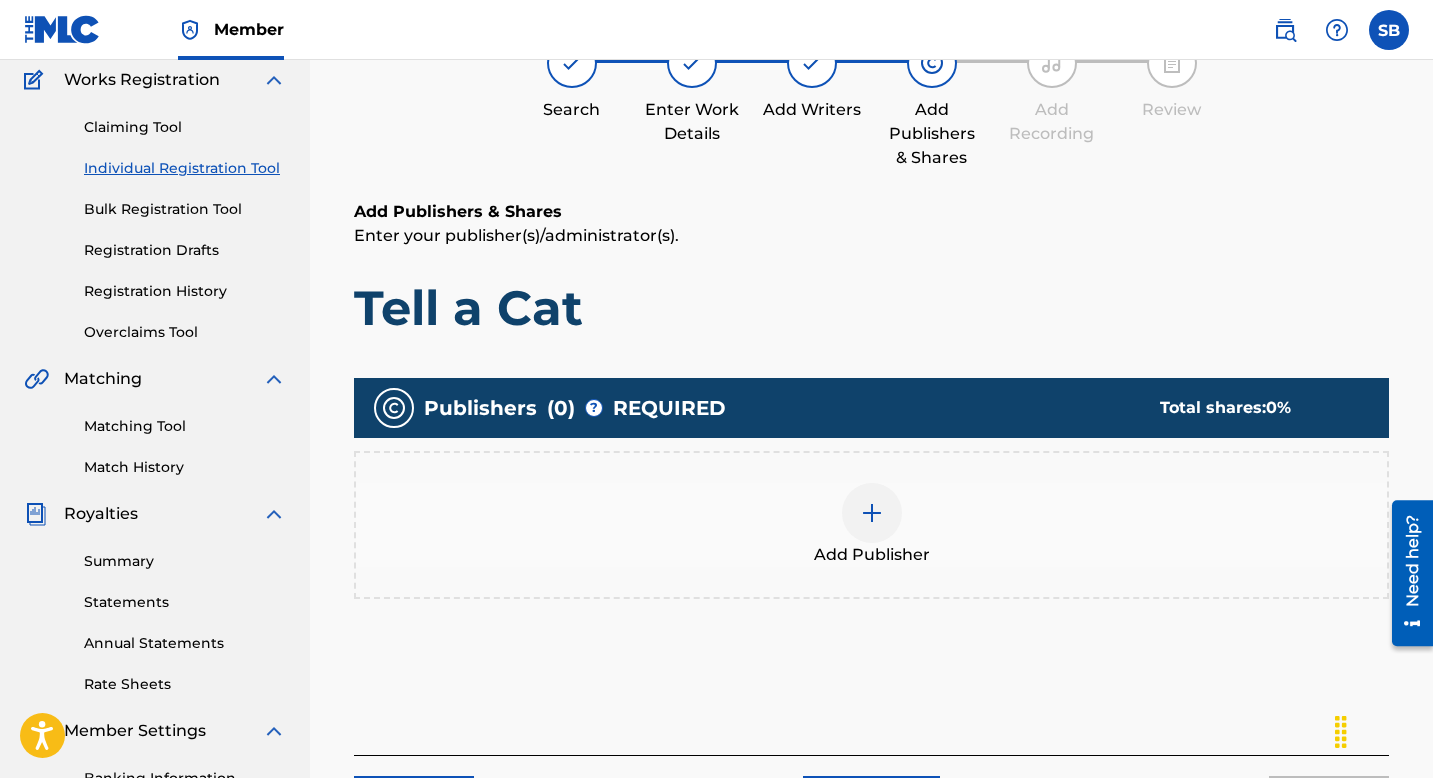 click at bounding box center (872, 513) 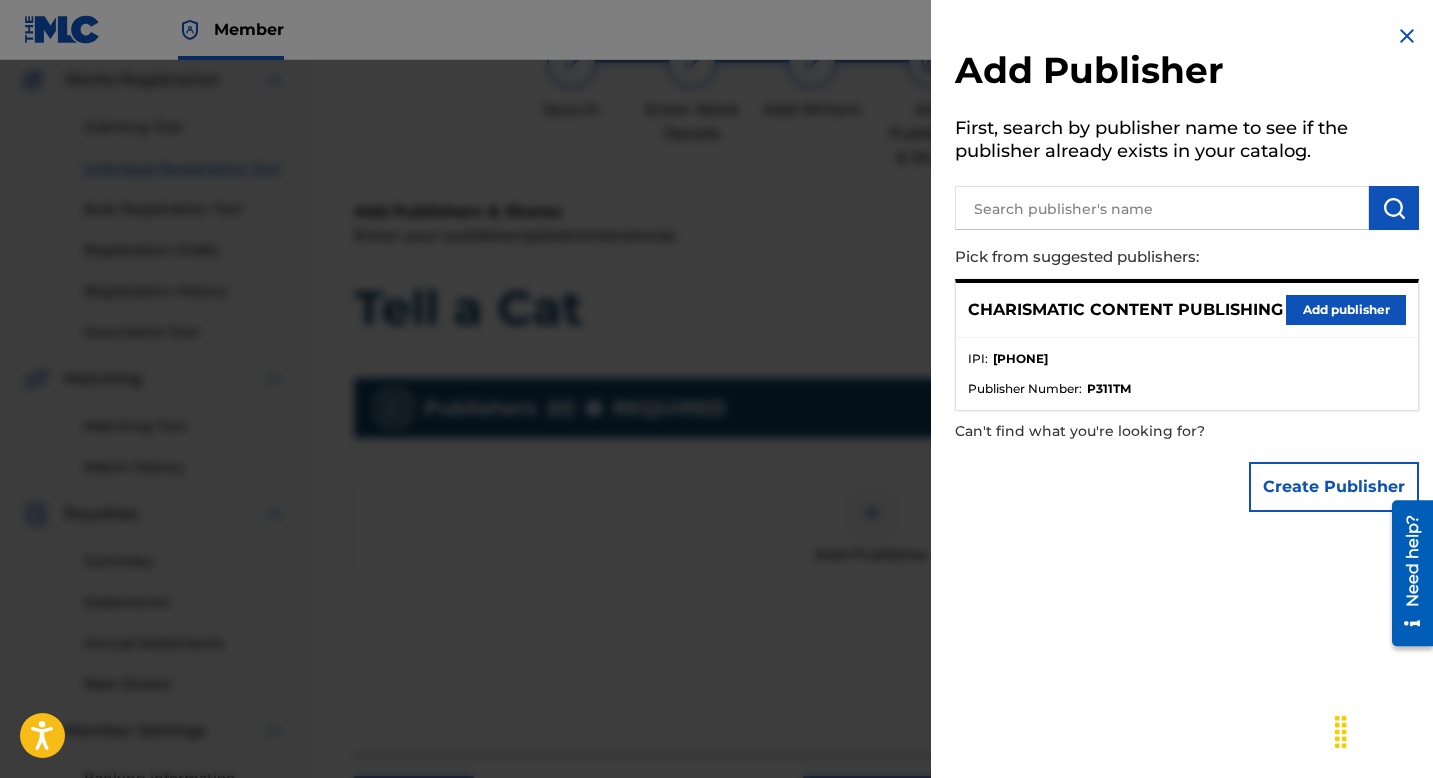 click on "Add publisher" at bounding box center [1346, 310] 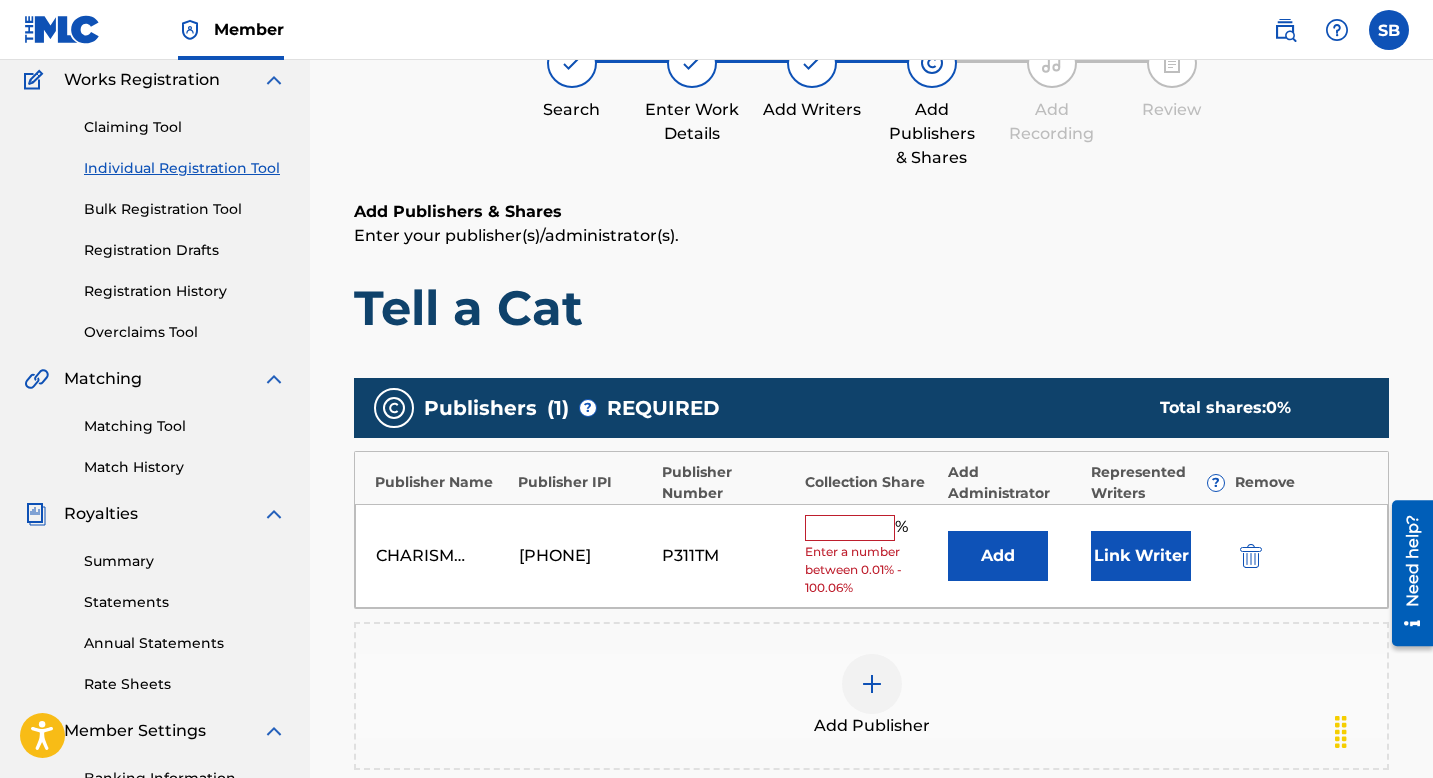 scroll, scrollTop: 189, scrollLeft: 0, axis: vertical 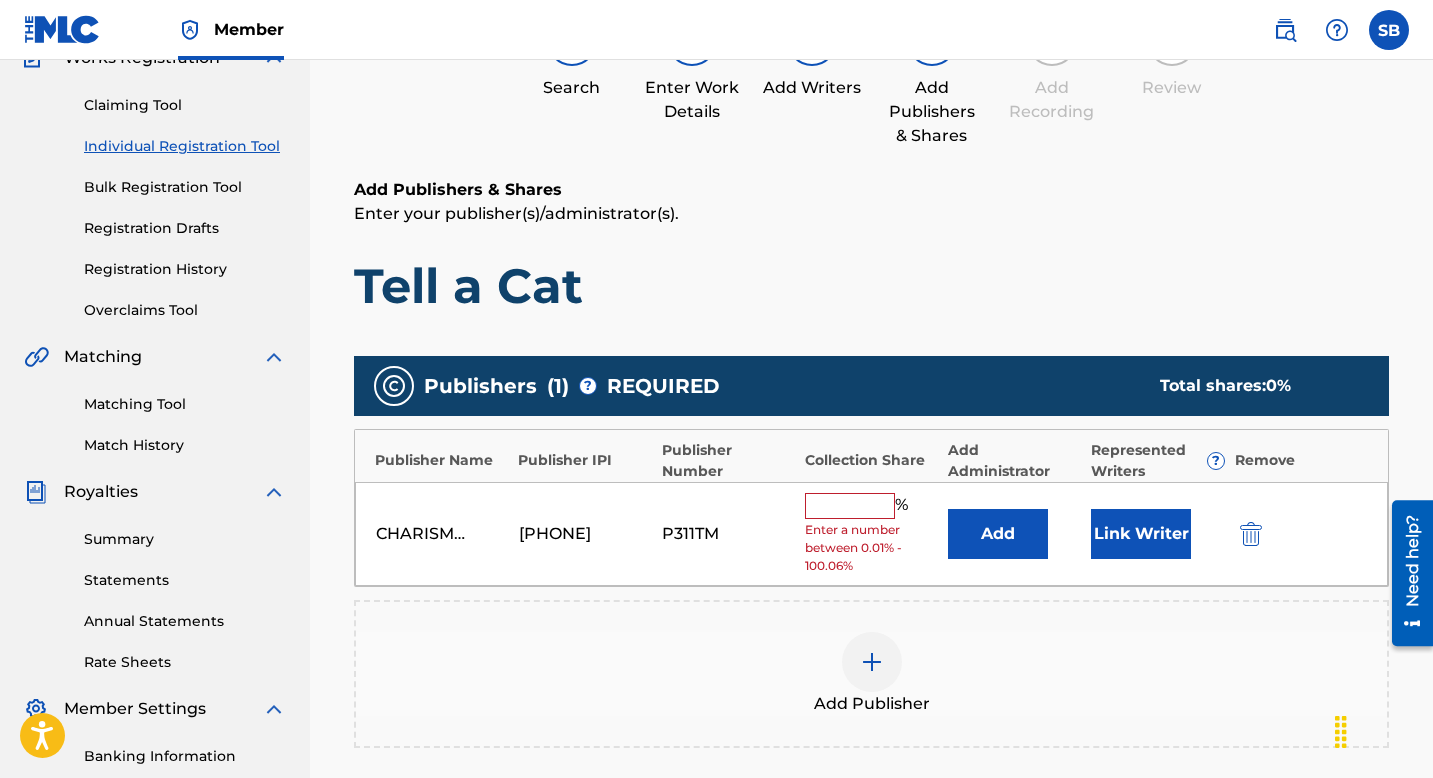 click at bounding box center [850, 506] 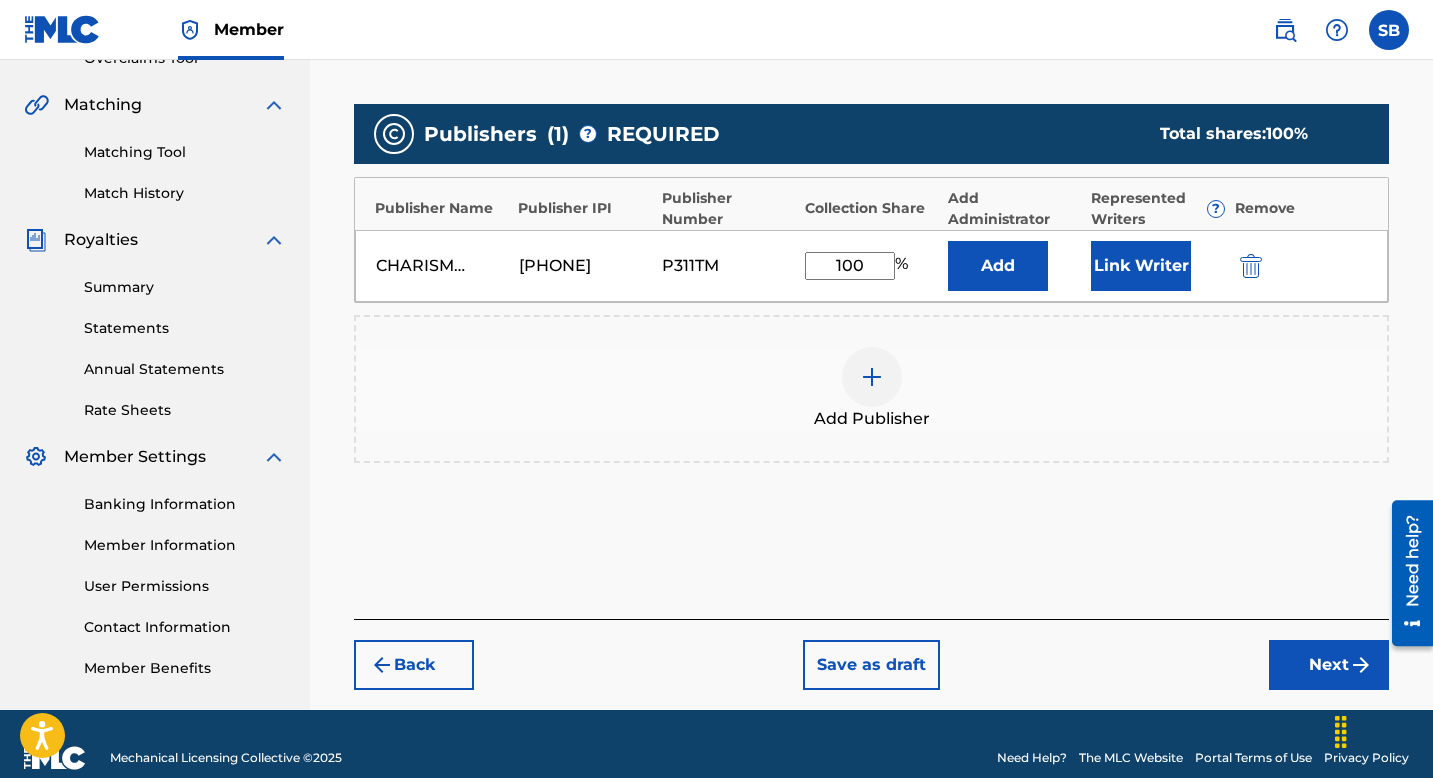 scroll, scrollTop: 448, scrollLeft: 0, axis: vertical 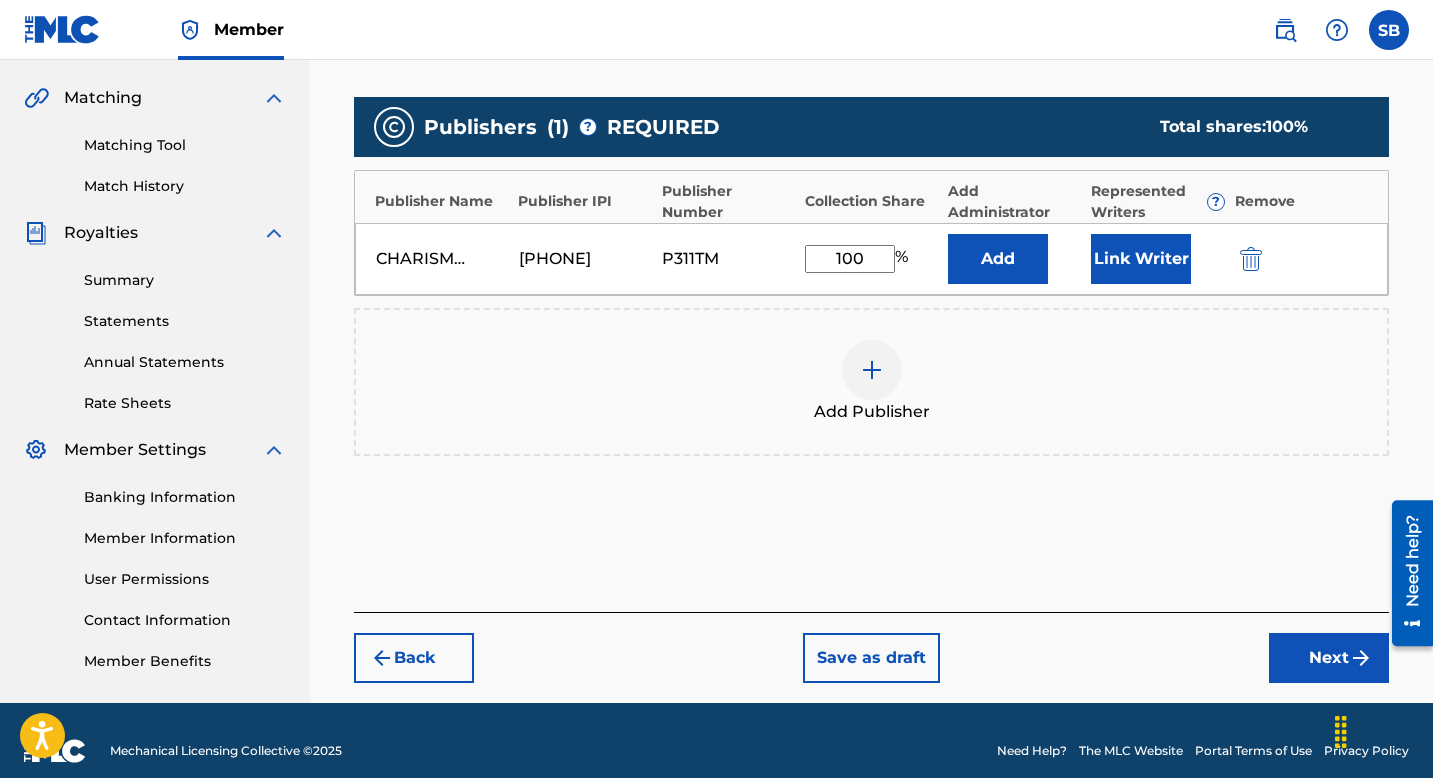click on "Link Writer" at bounding box center [1141, 259] 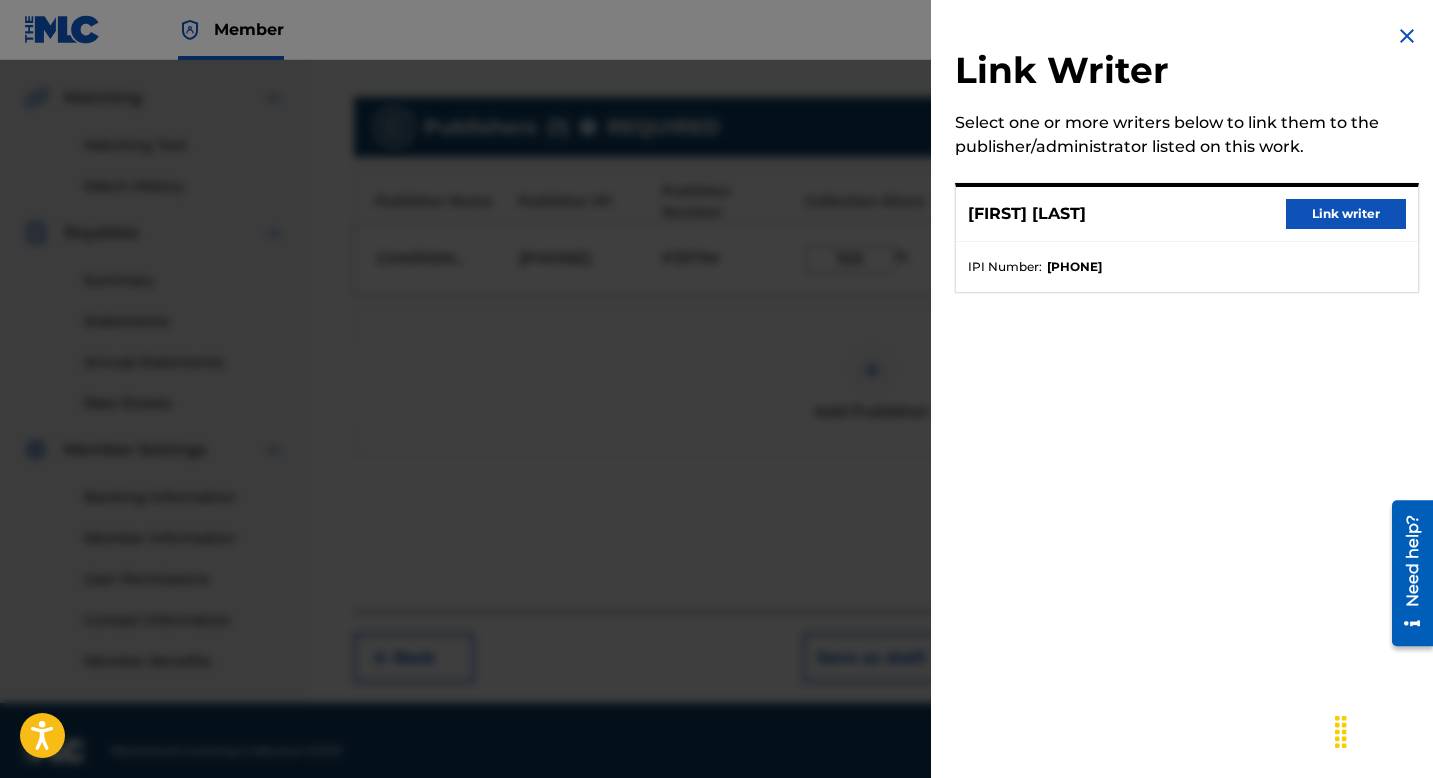 click on "Link writer" at bounding box center (1346, 214) 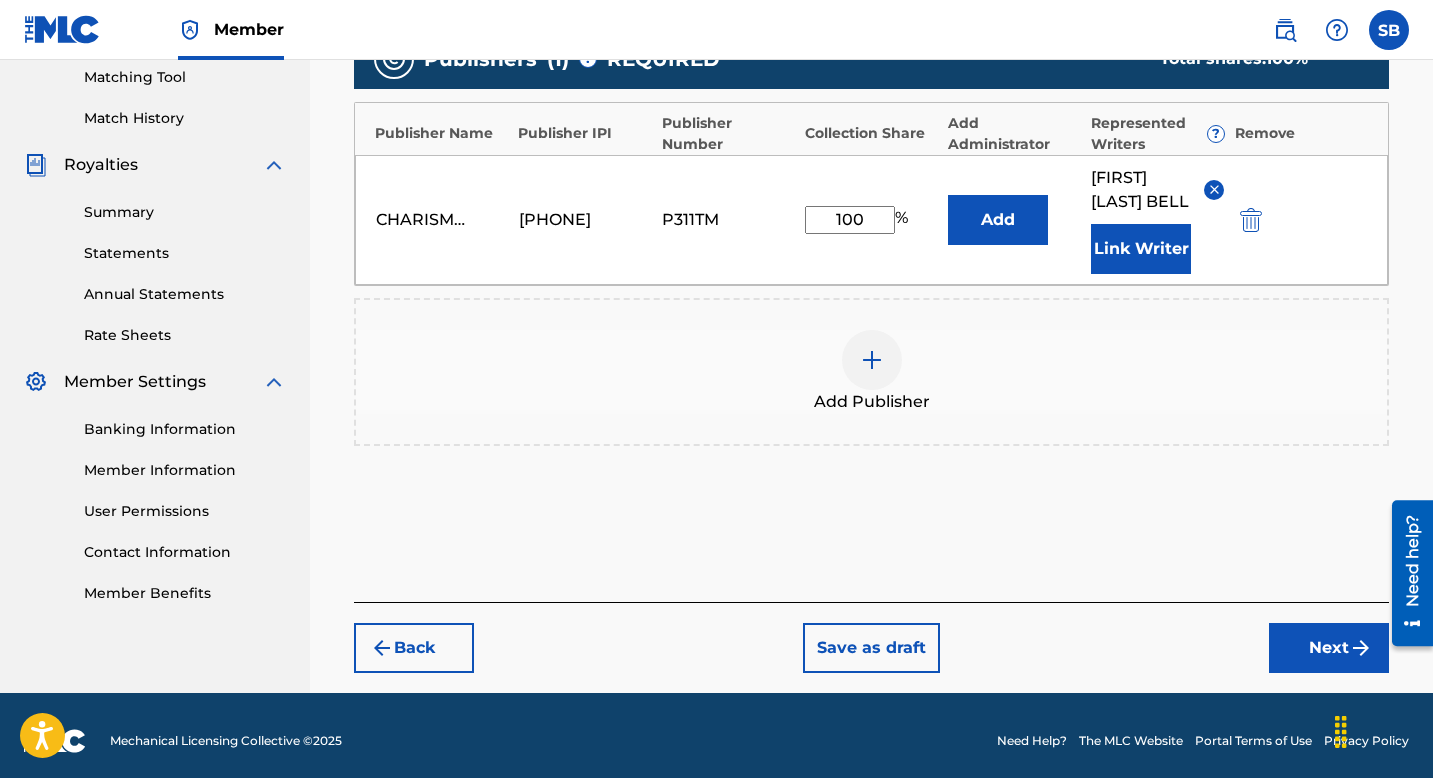 scroll, scrollTop: 520, scrollLeft: 0, axis: vertical 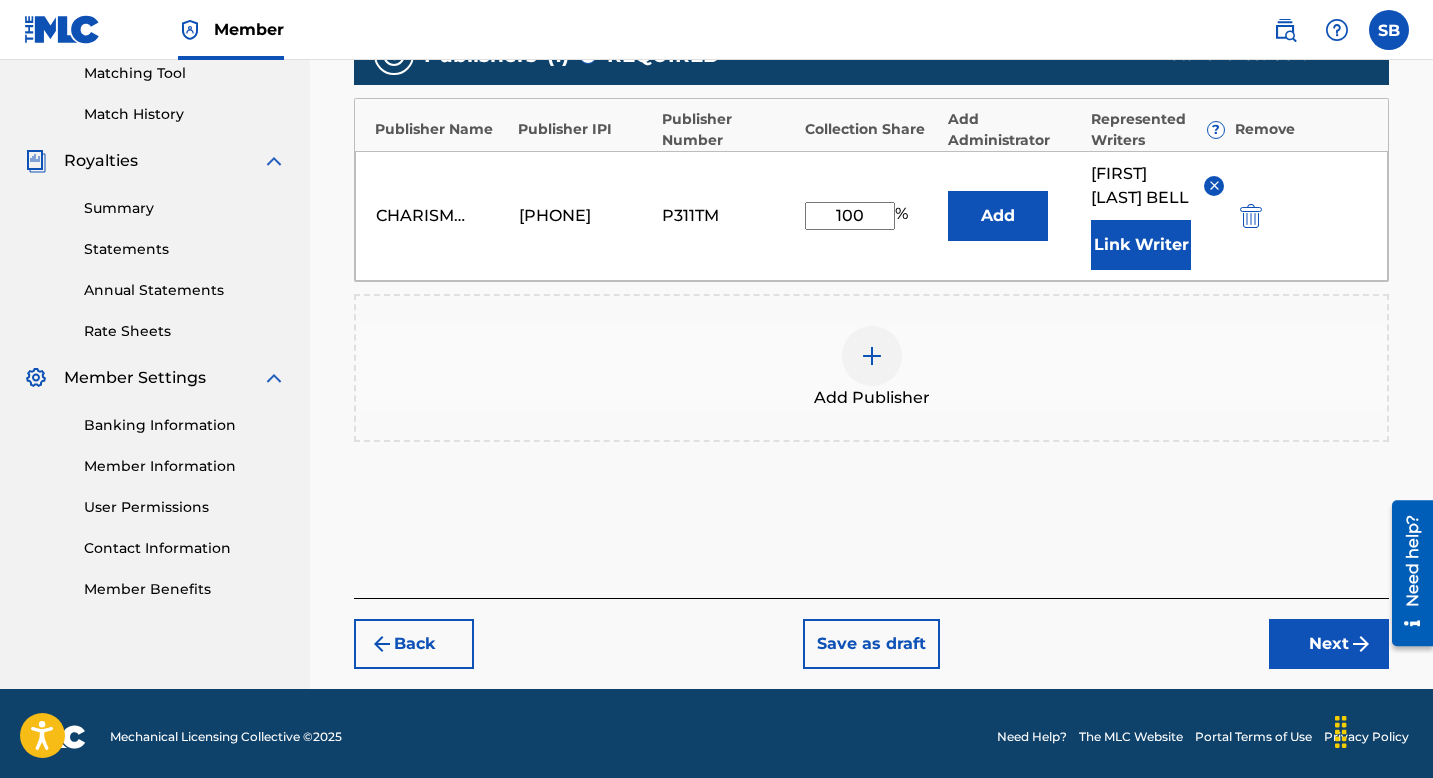 click on "100" at bounding box center (850, 216) 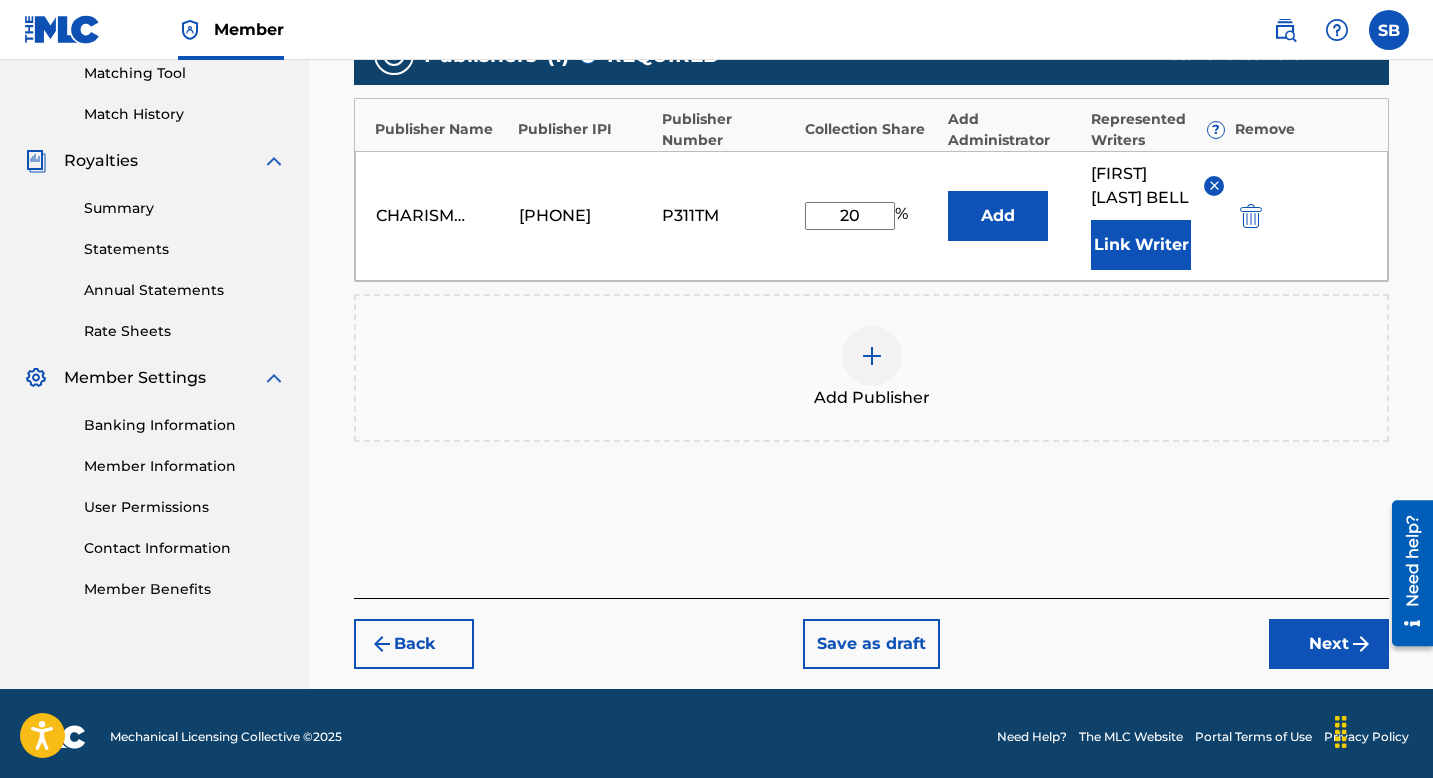 type on "2" 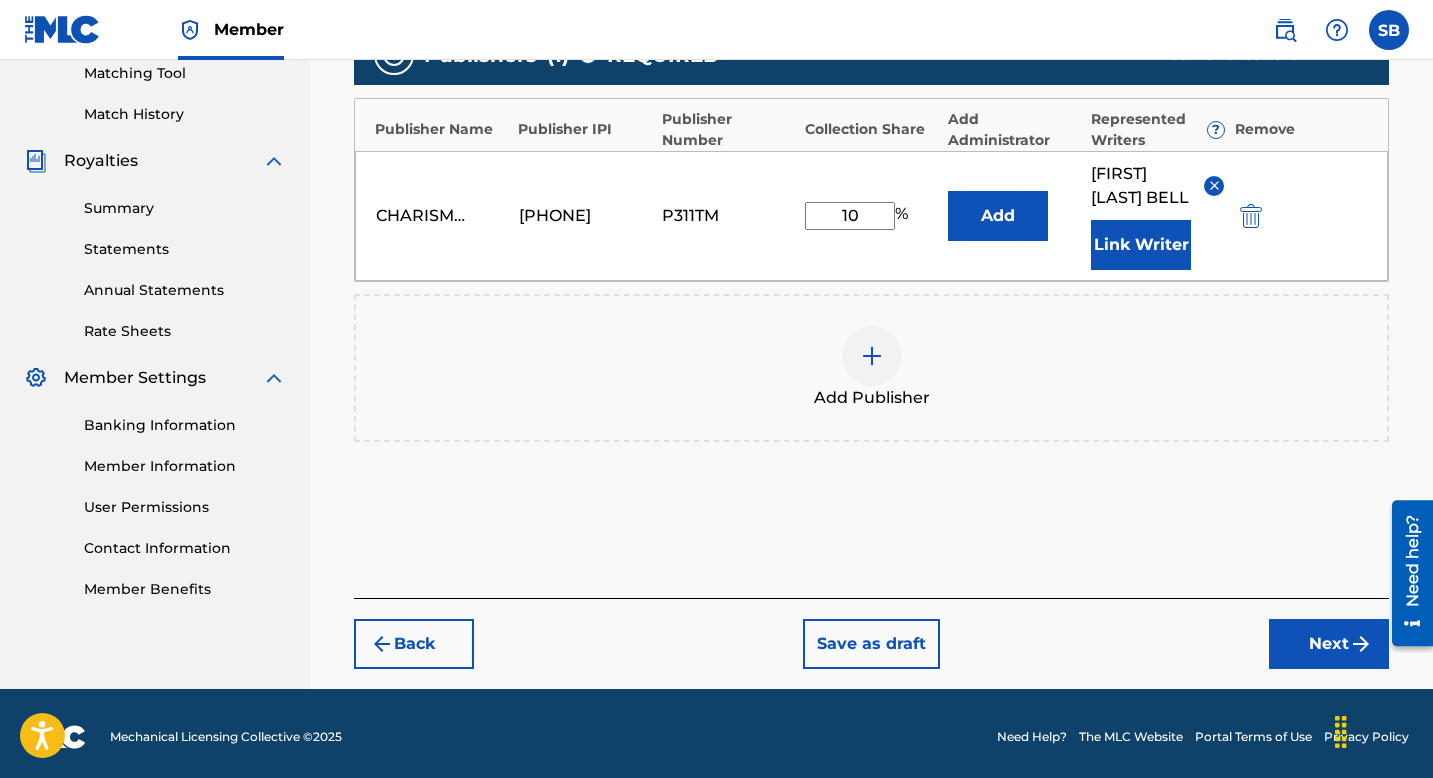 type on "100" 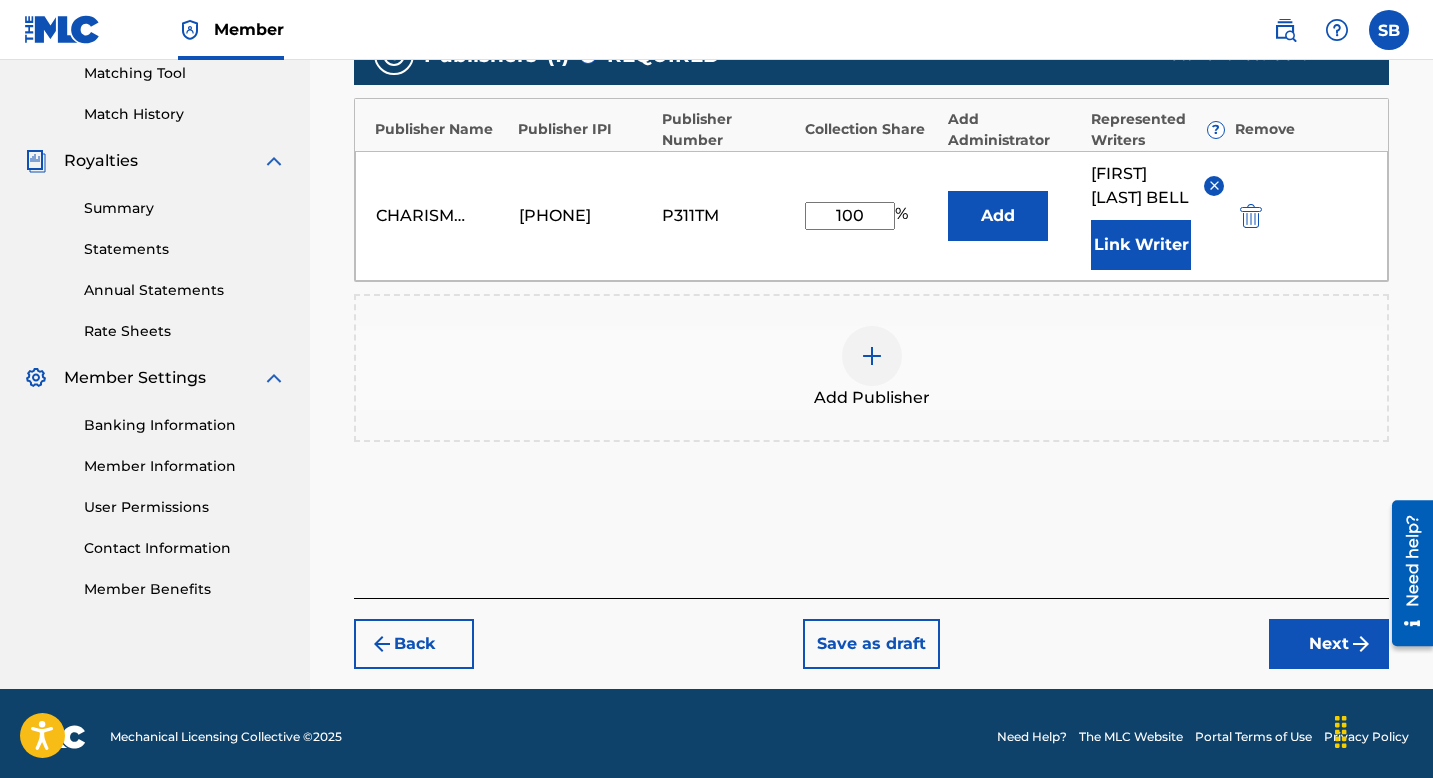 click on "Add Publisher" at bounding box center (871, 368) 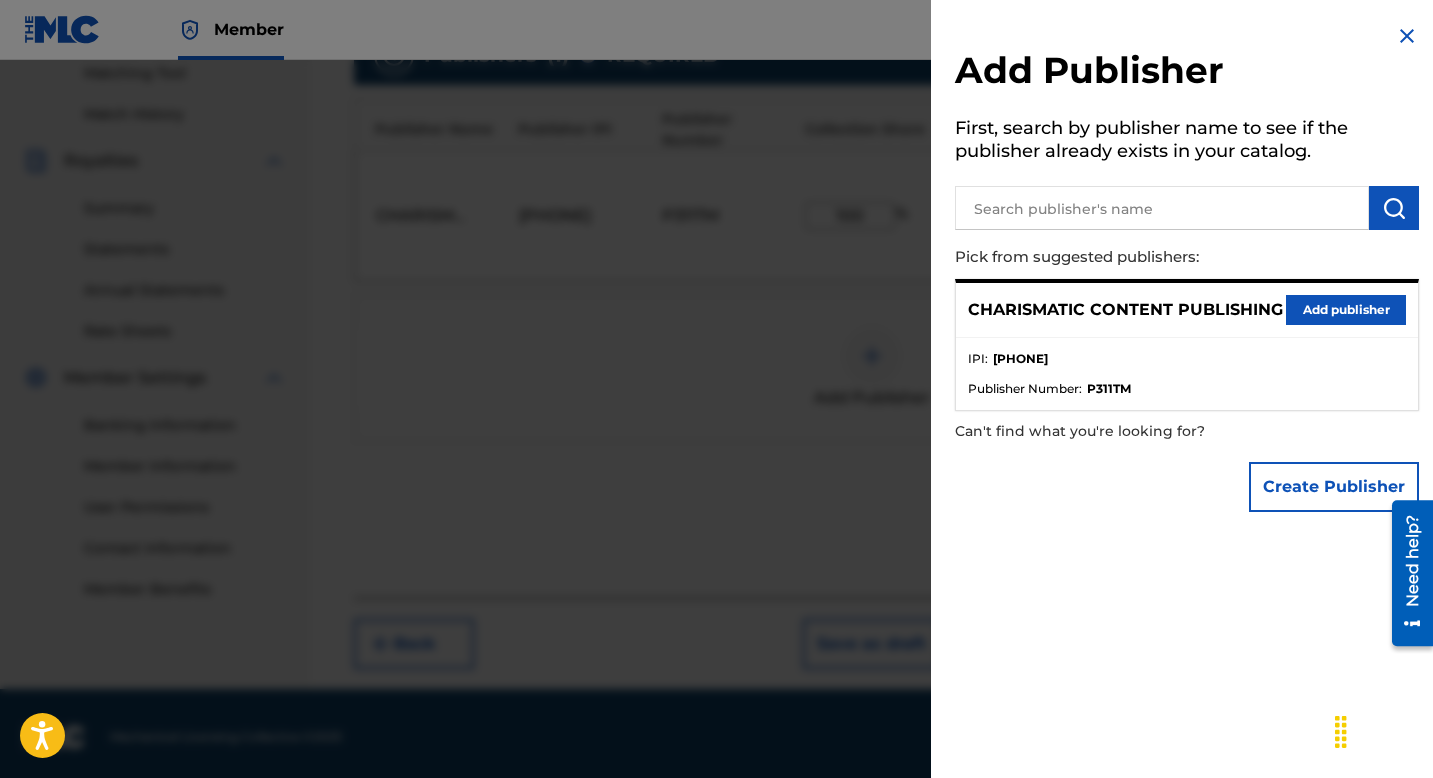 click at bounding box center [1407, 36] 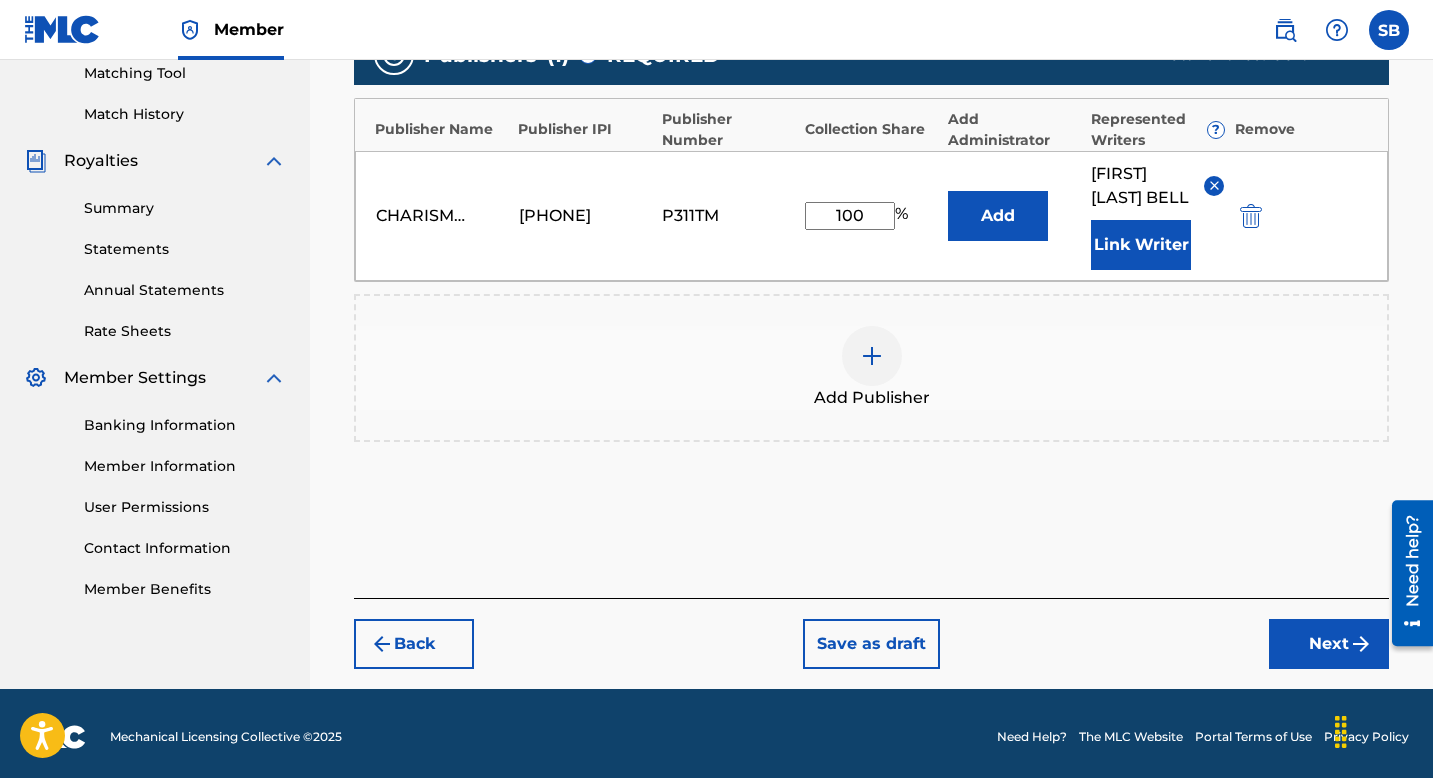 click on "Next" at bounding box center (1329, 644) 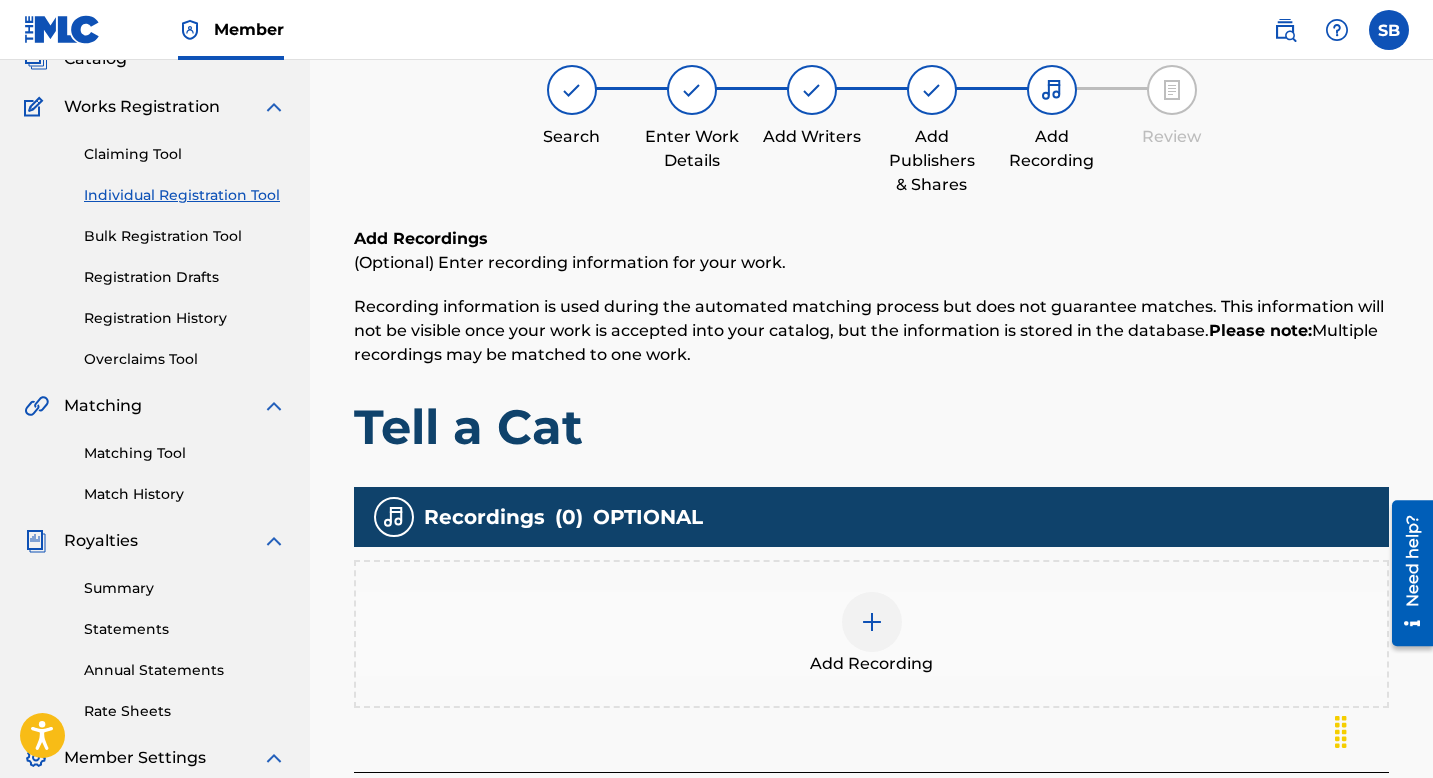 scroll, scrollTop: 338, scrollLeft: 0, axis: vertical 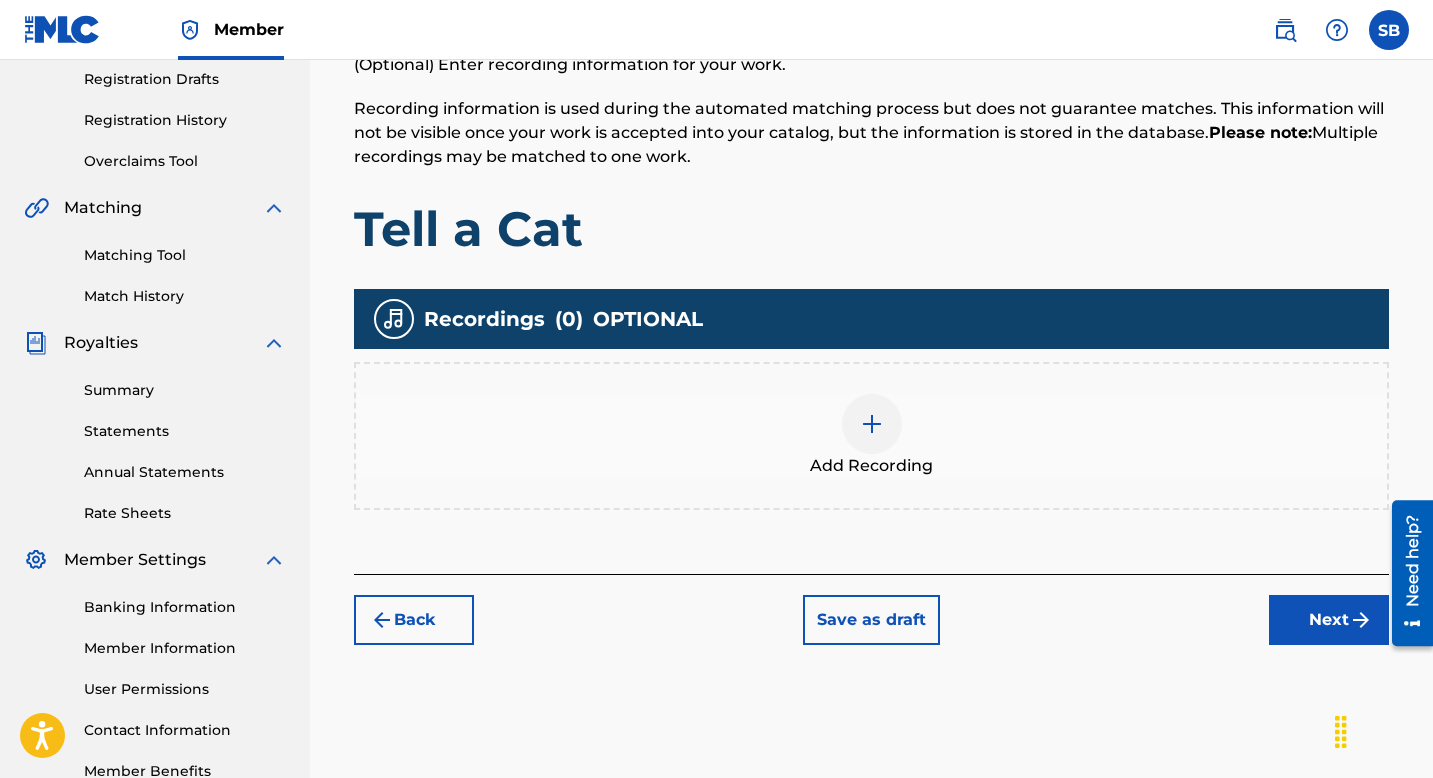 click at bounding box center (872, 424) 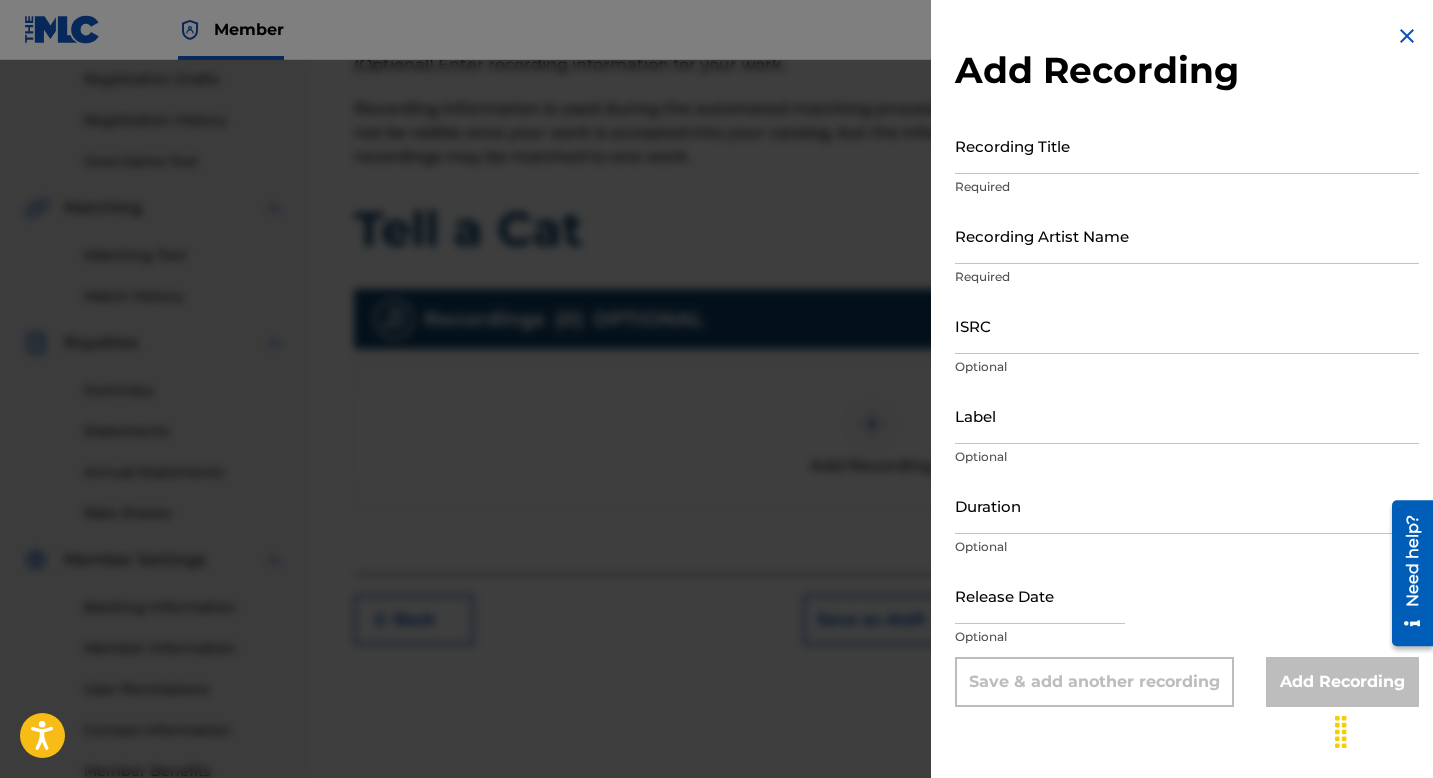 click on "Recording Title" at bounding box center [1187, 145] 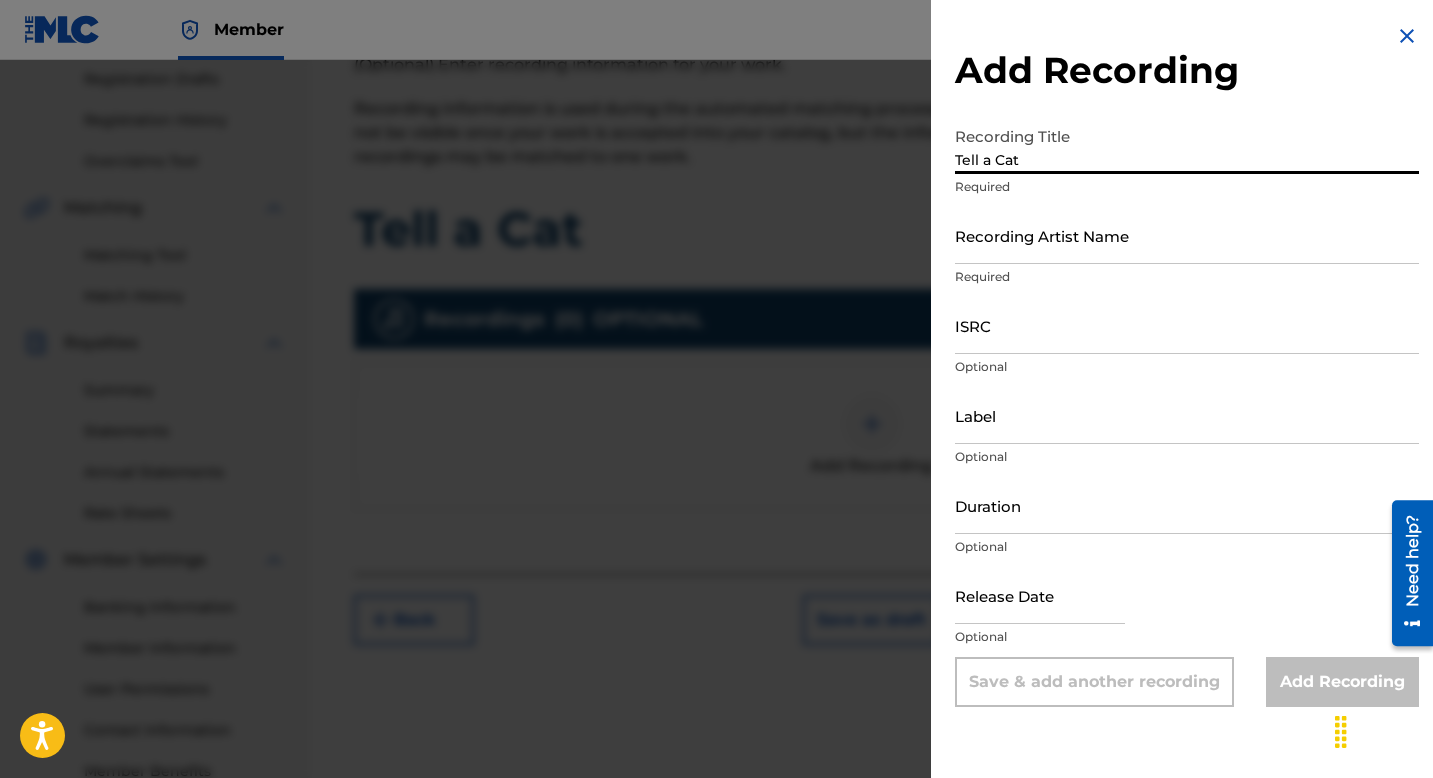 type on "Tell a Cat" 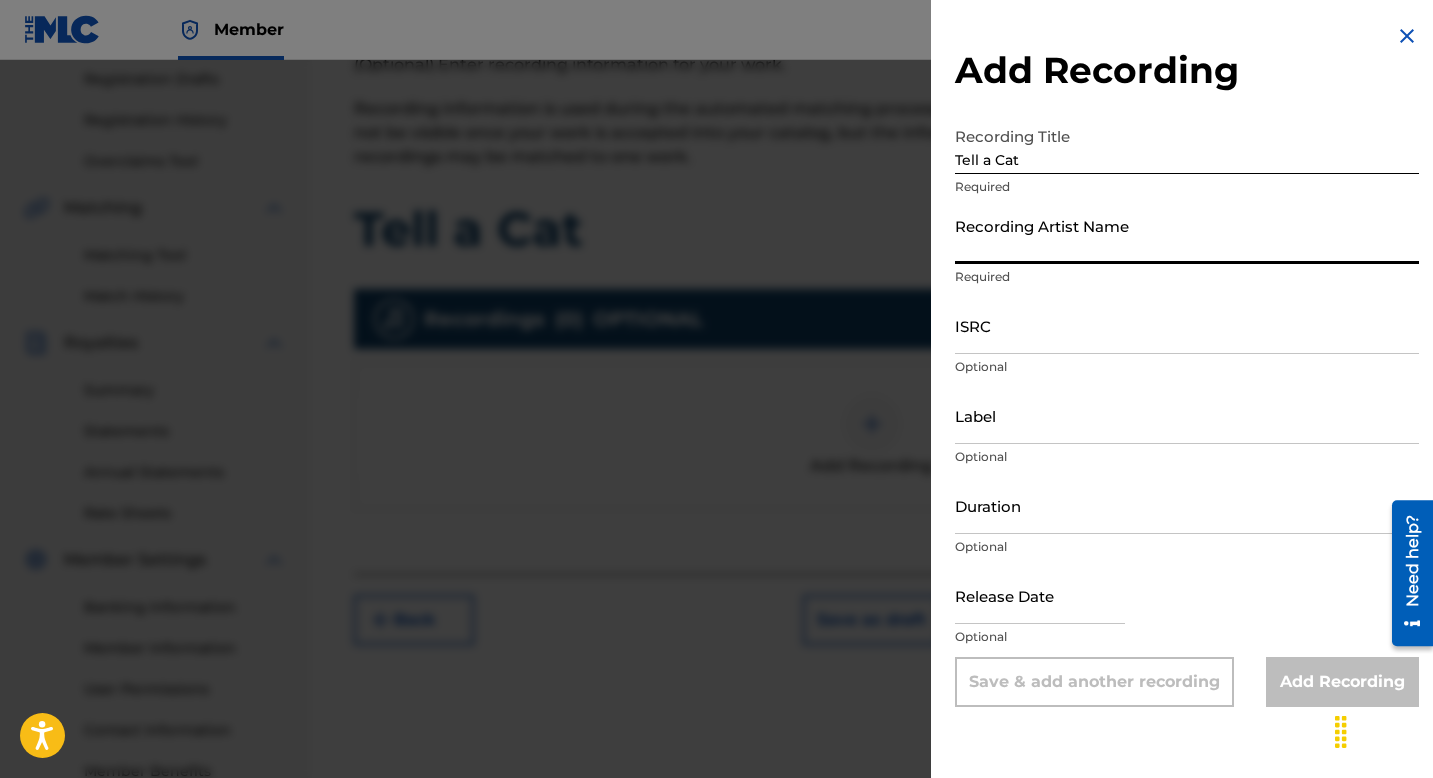 click on "Recording Artist Name" at bounding box center [1187, 235] 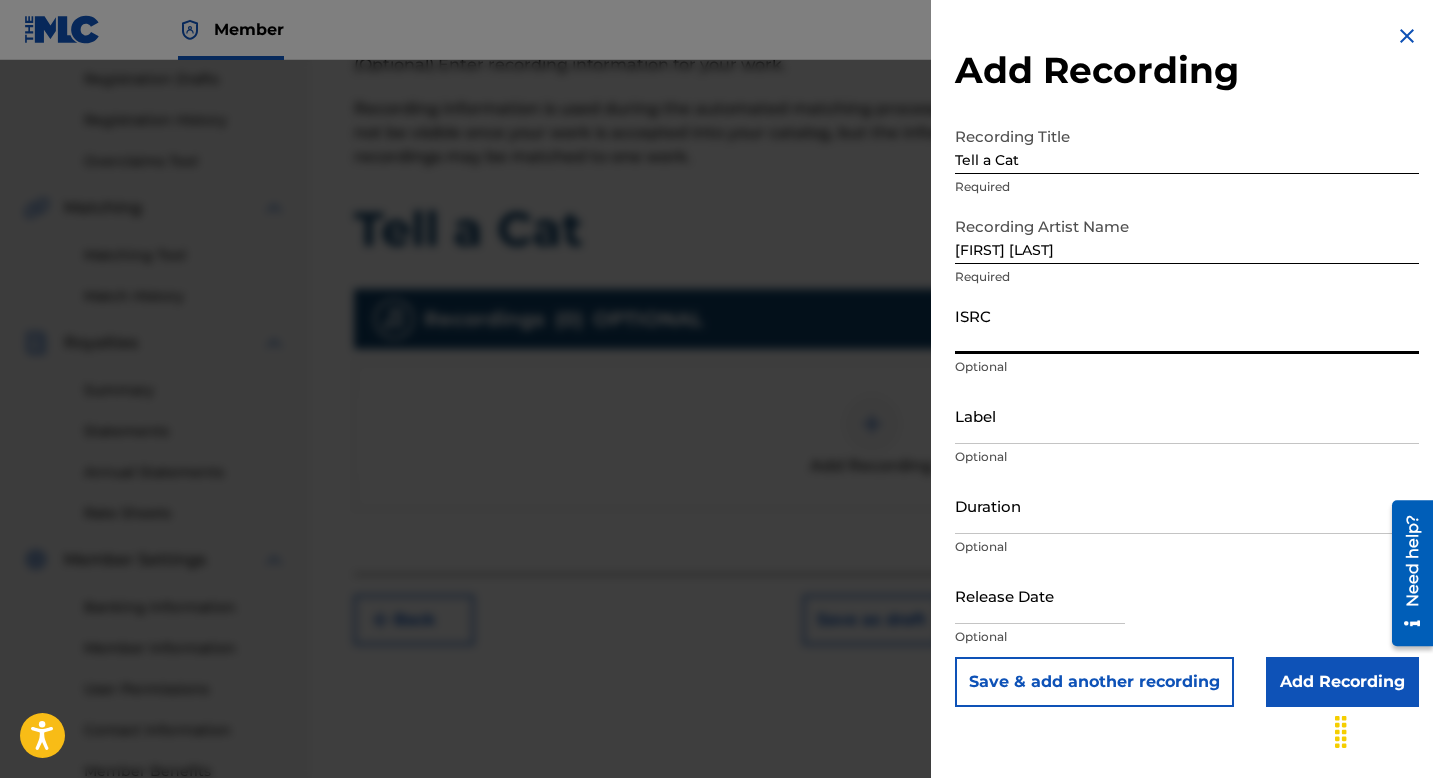 click on "ISRC" at bounding box center [1187, 325] 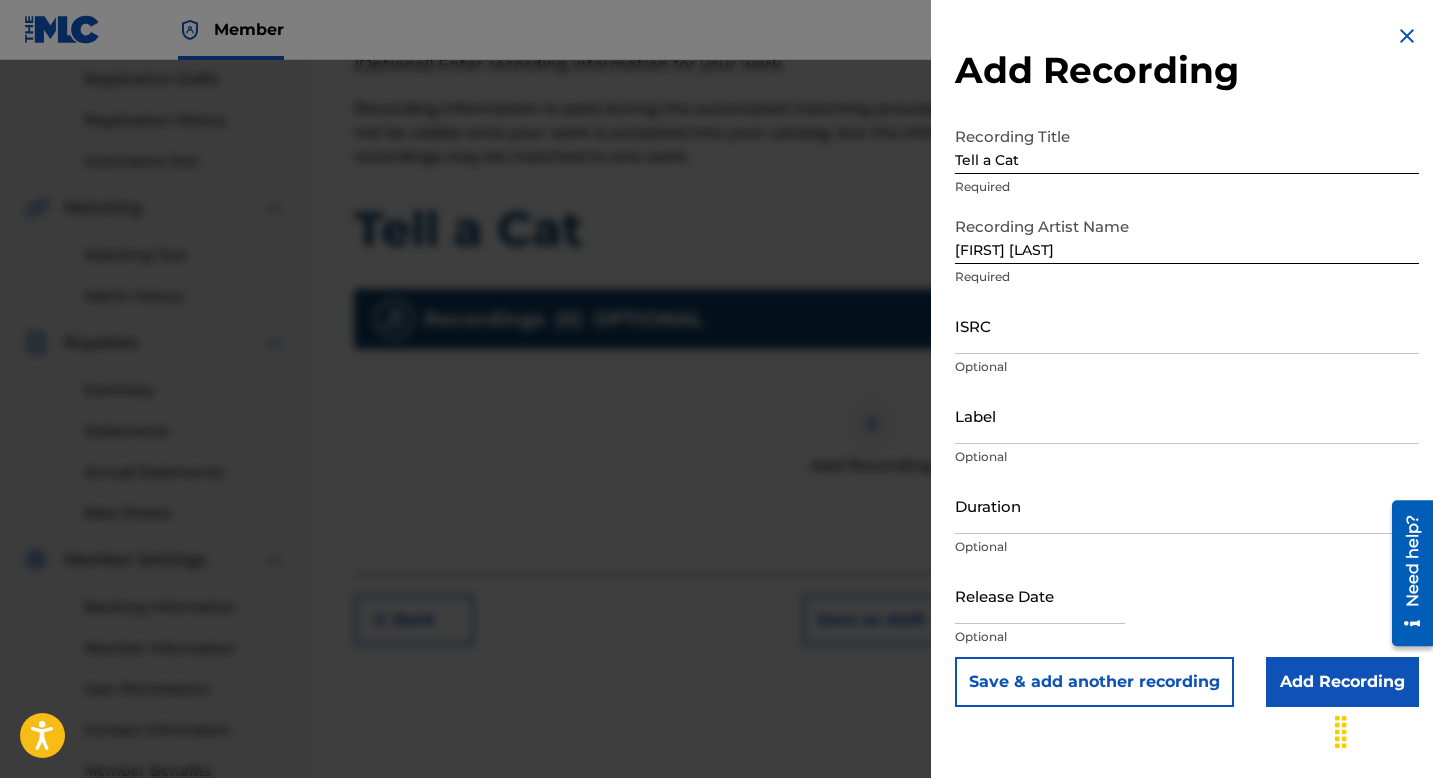 click on "ISRC" at bounding box center (1187, 325) 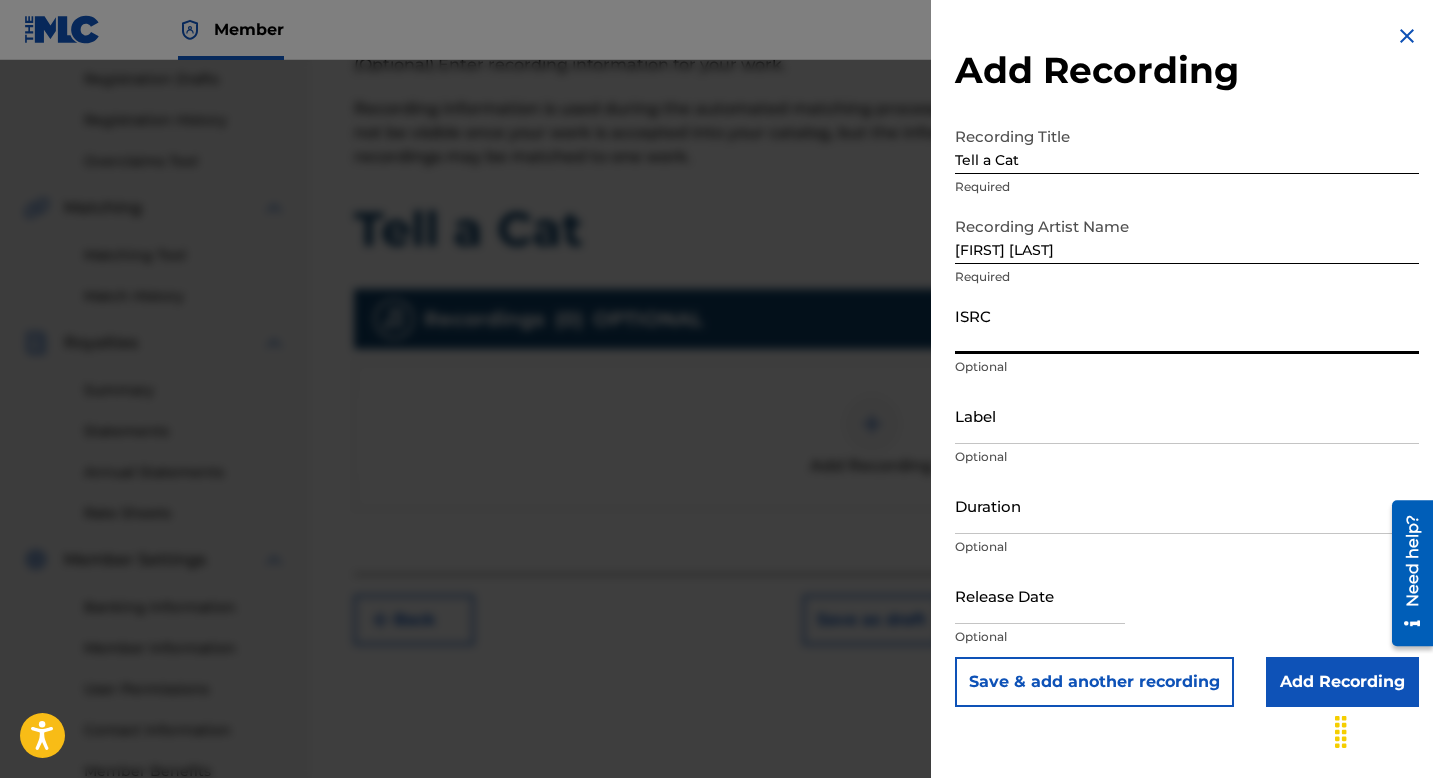 paste on "[NUMBER]" 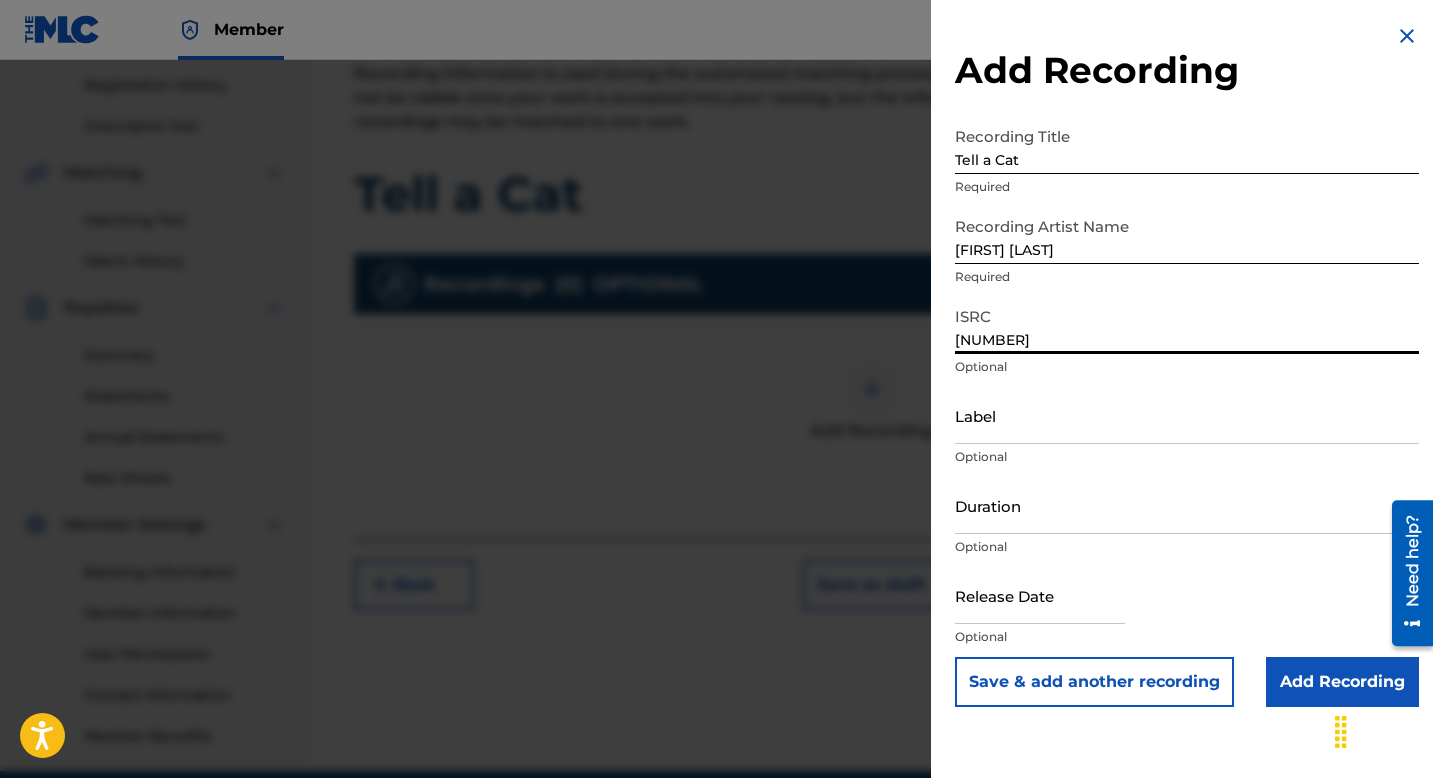 scroll, scrollTop: 384, scrollLeft: 0, axis: vertical 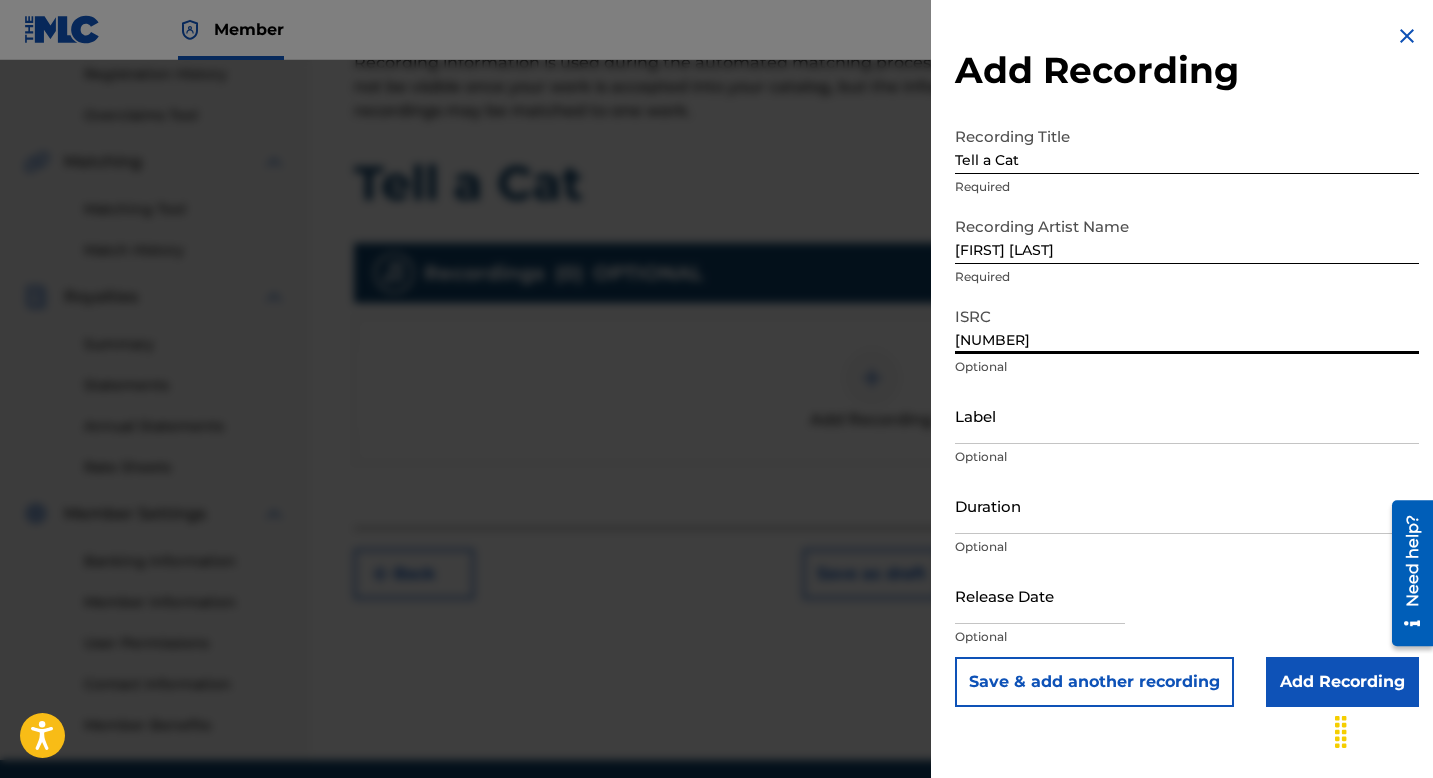 type on "[NUMBER]" 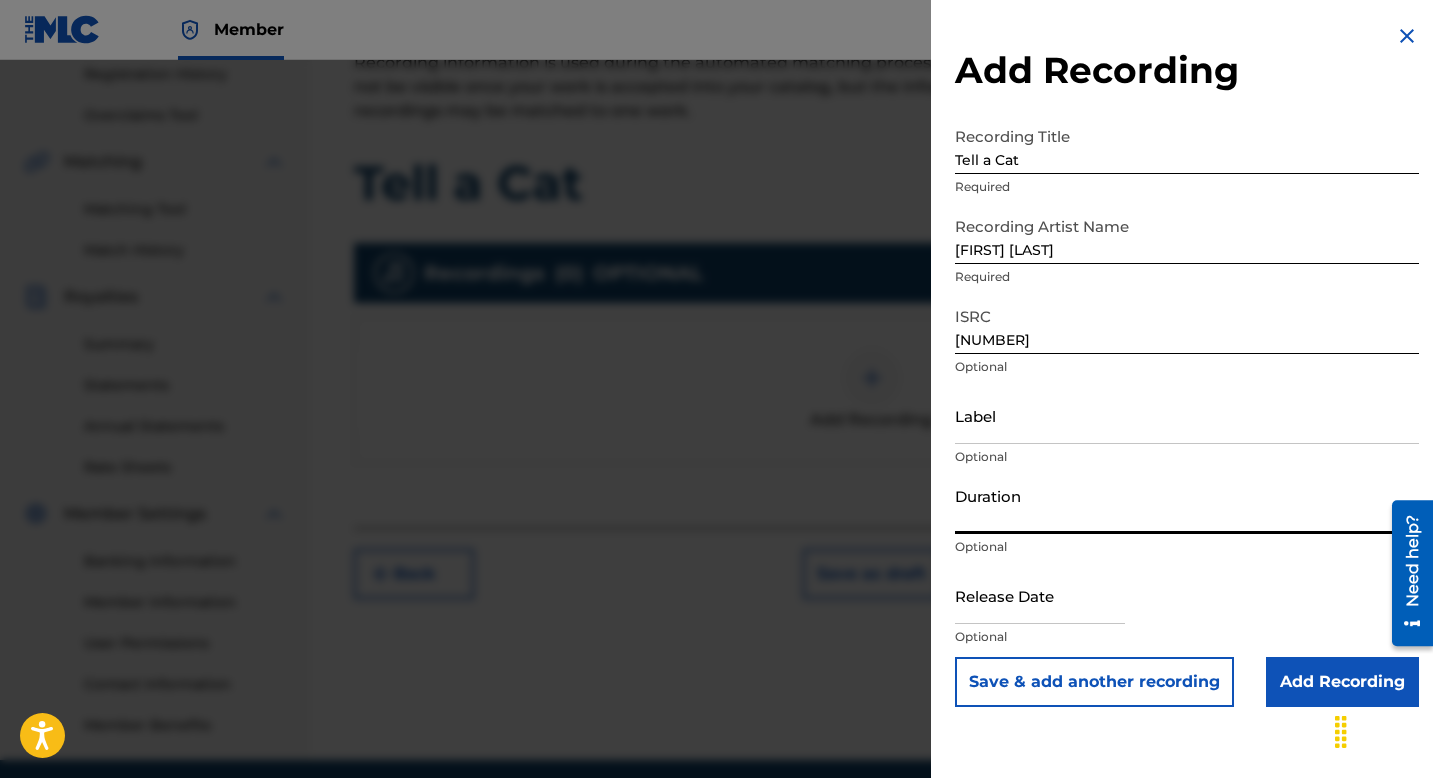 click on "Duration" at bounding box center (1187, 505) 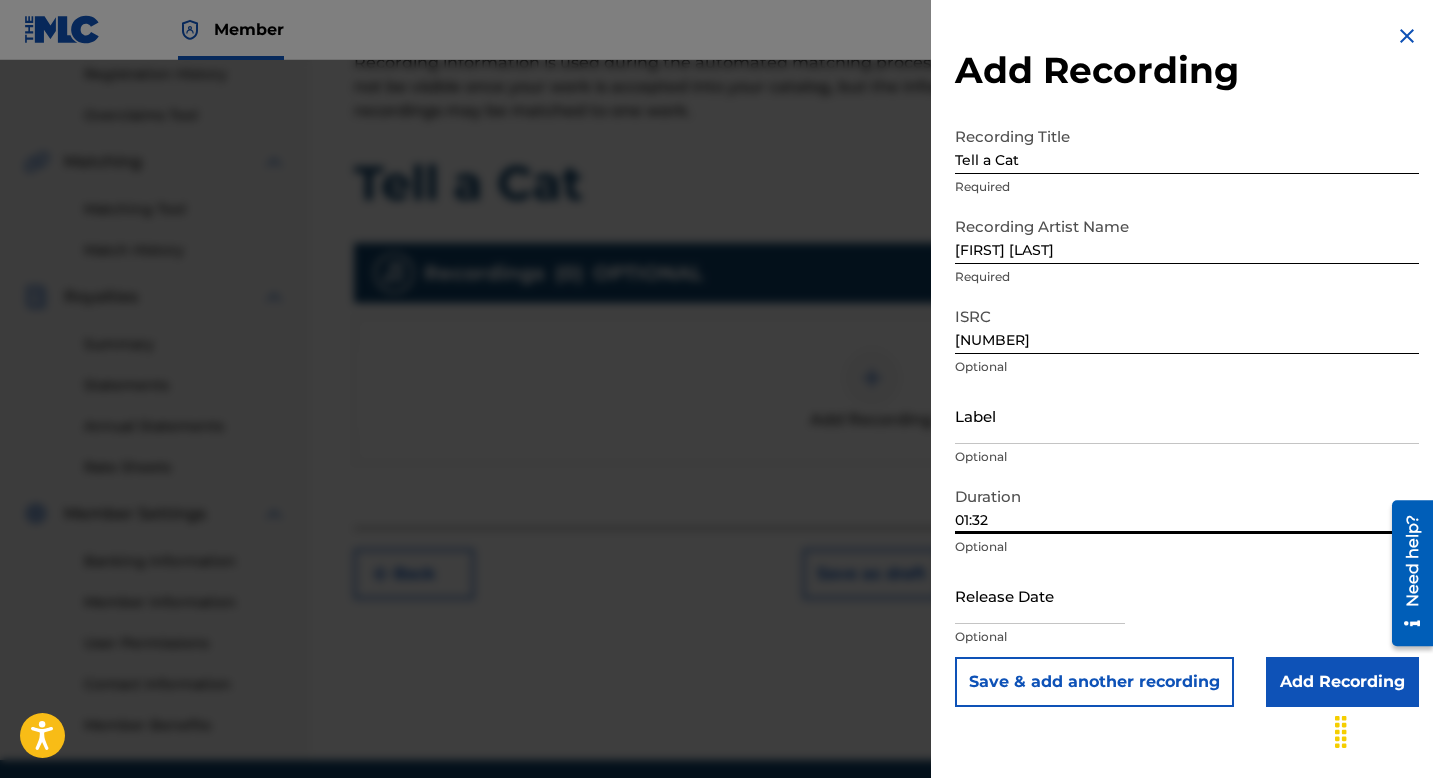 type on "01:32" 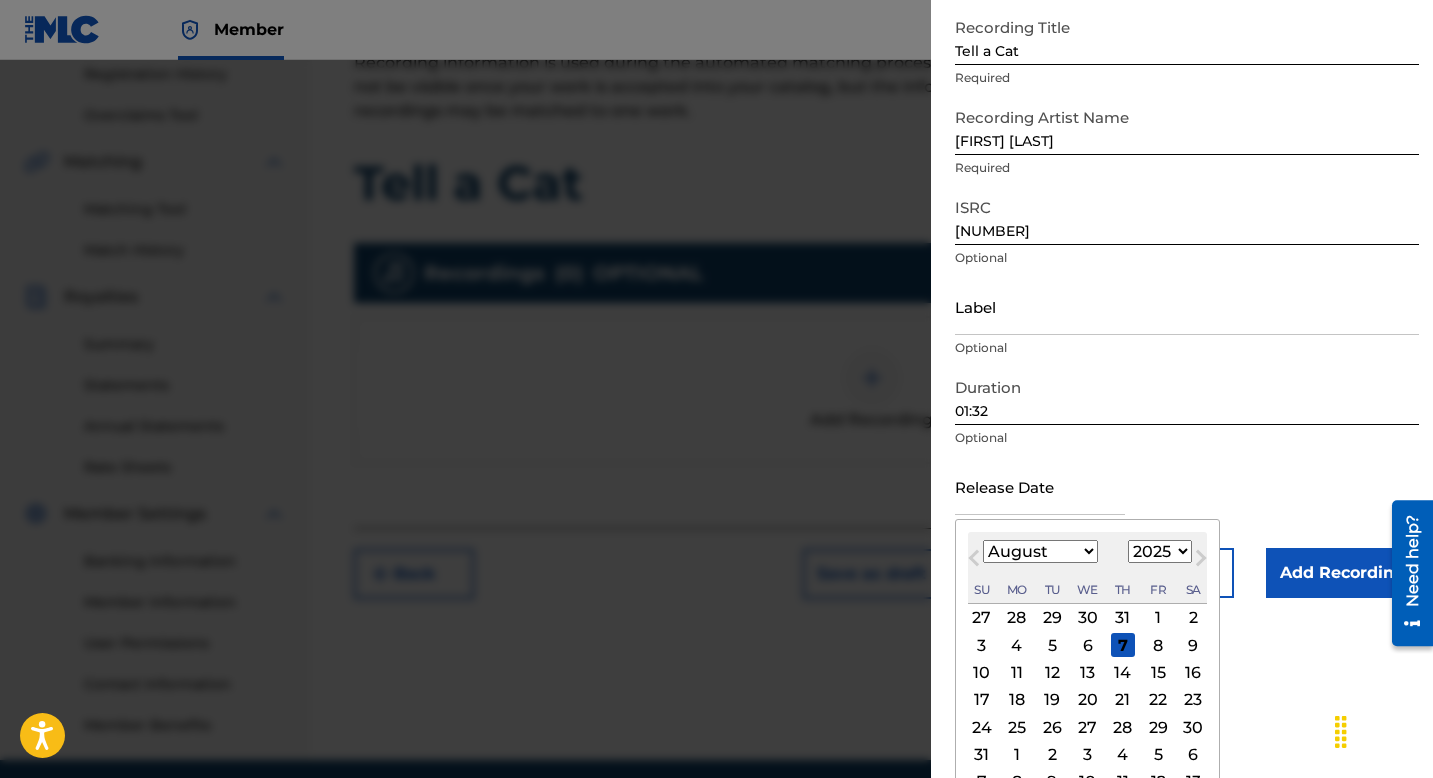 scroll, scrollTop: 139, scrollLeft: 0, axis: vertical 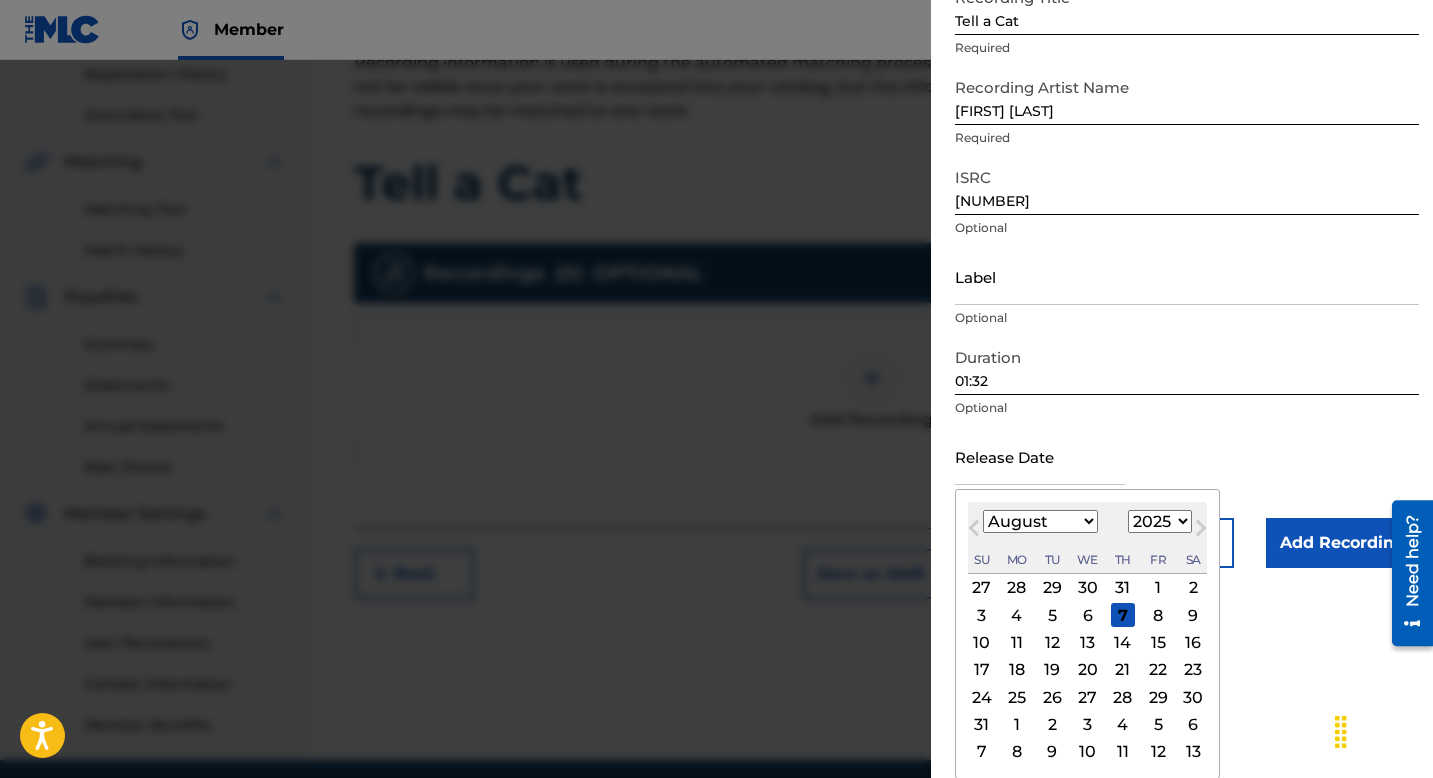 click on "7" at bounding box center (1123, 615) 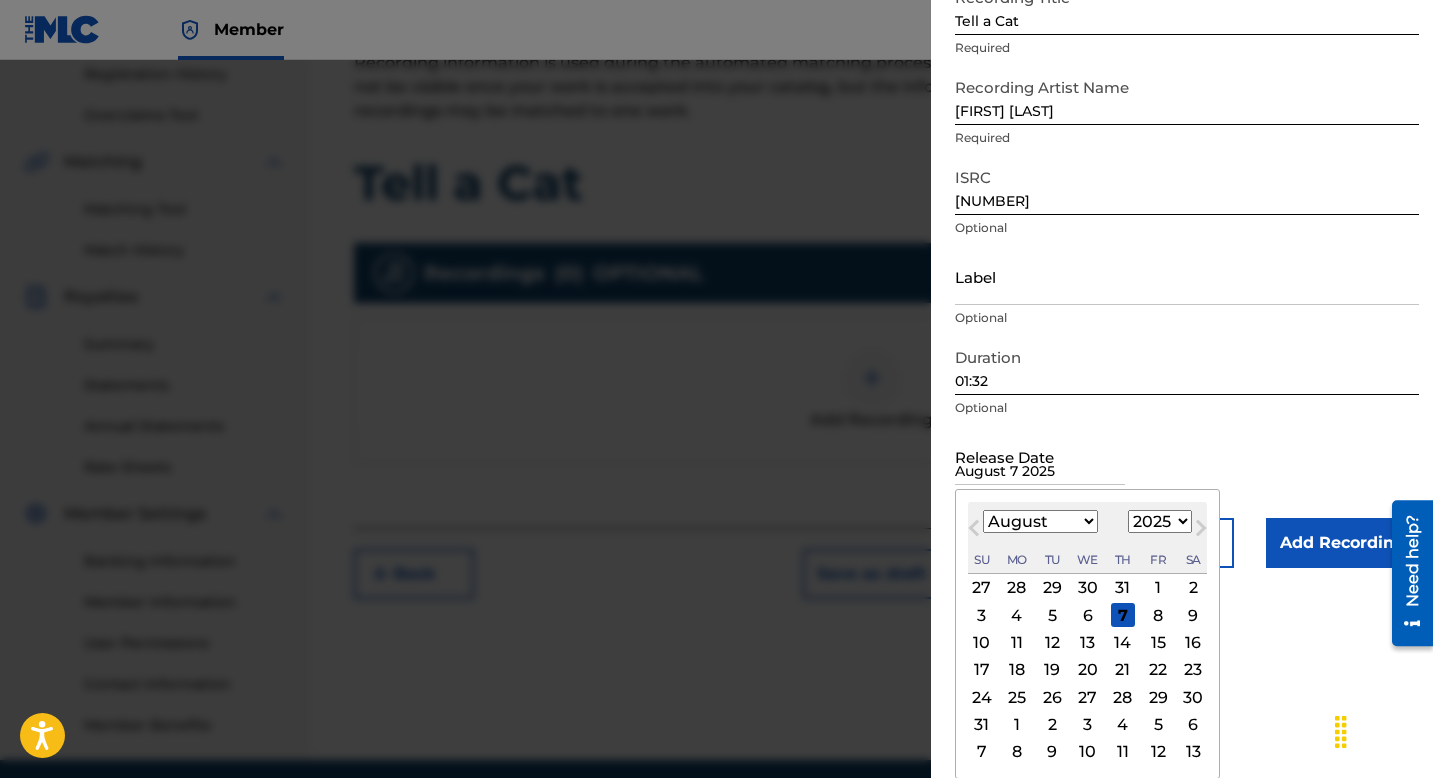 scroll, scrollTop: 0, scrollLeft: 0, axis: both 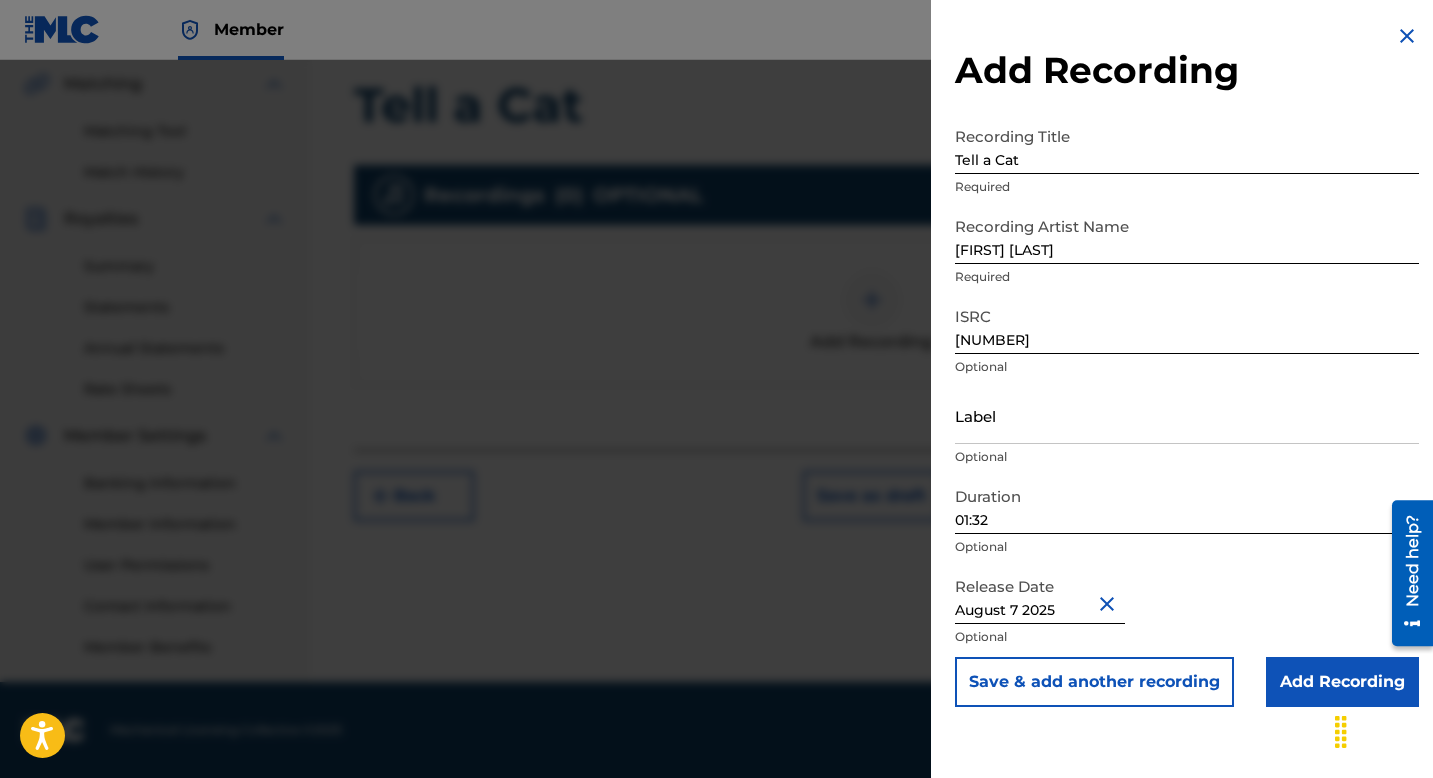 click on "Add Recording" at bounding box center [1342, 682] 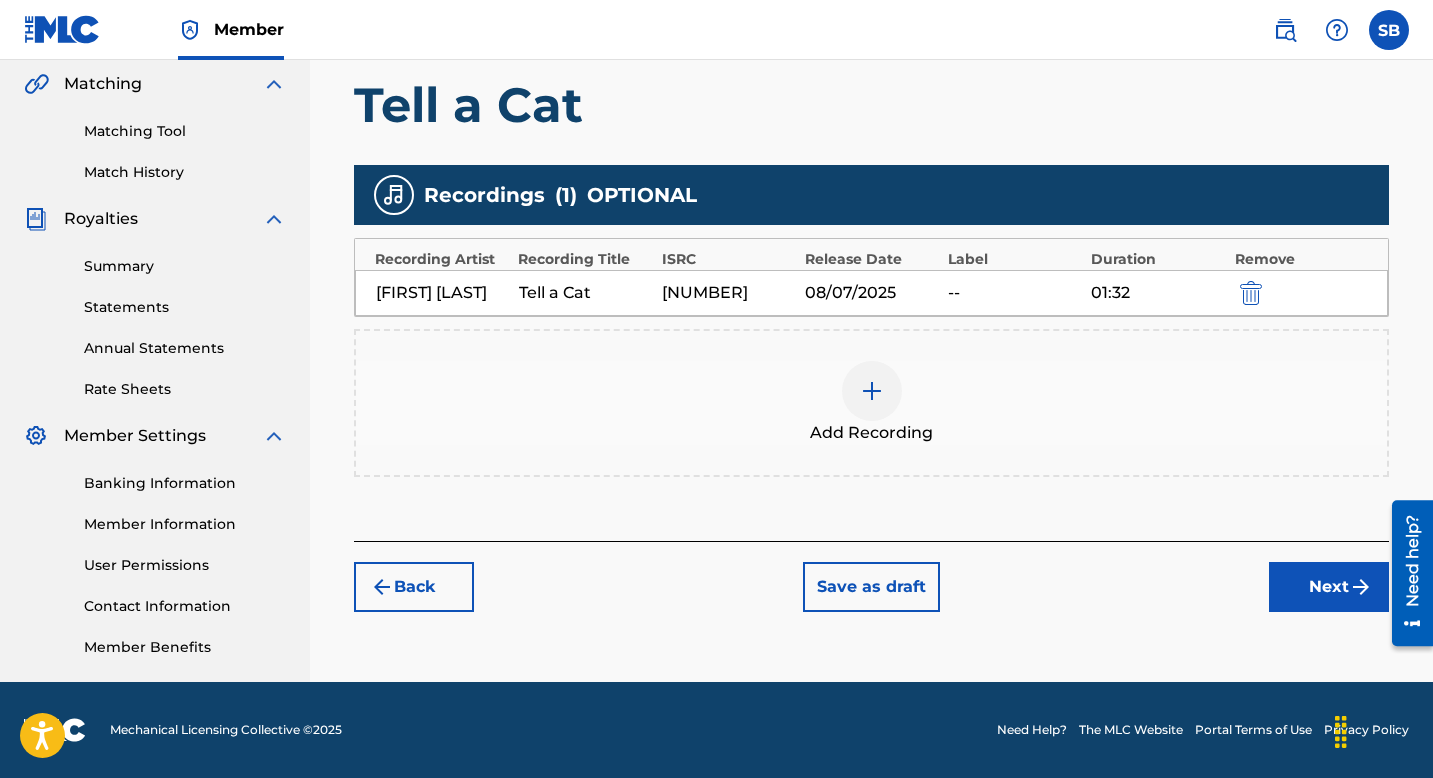 click on "Next" at bounding box center (1329, 587) 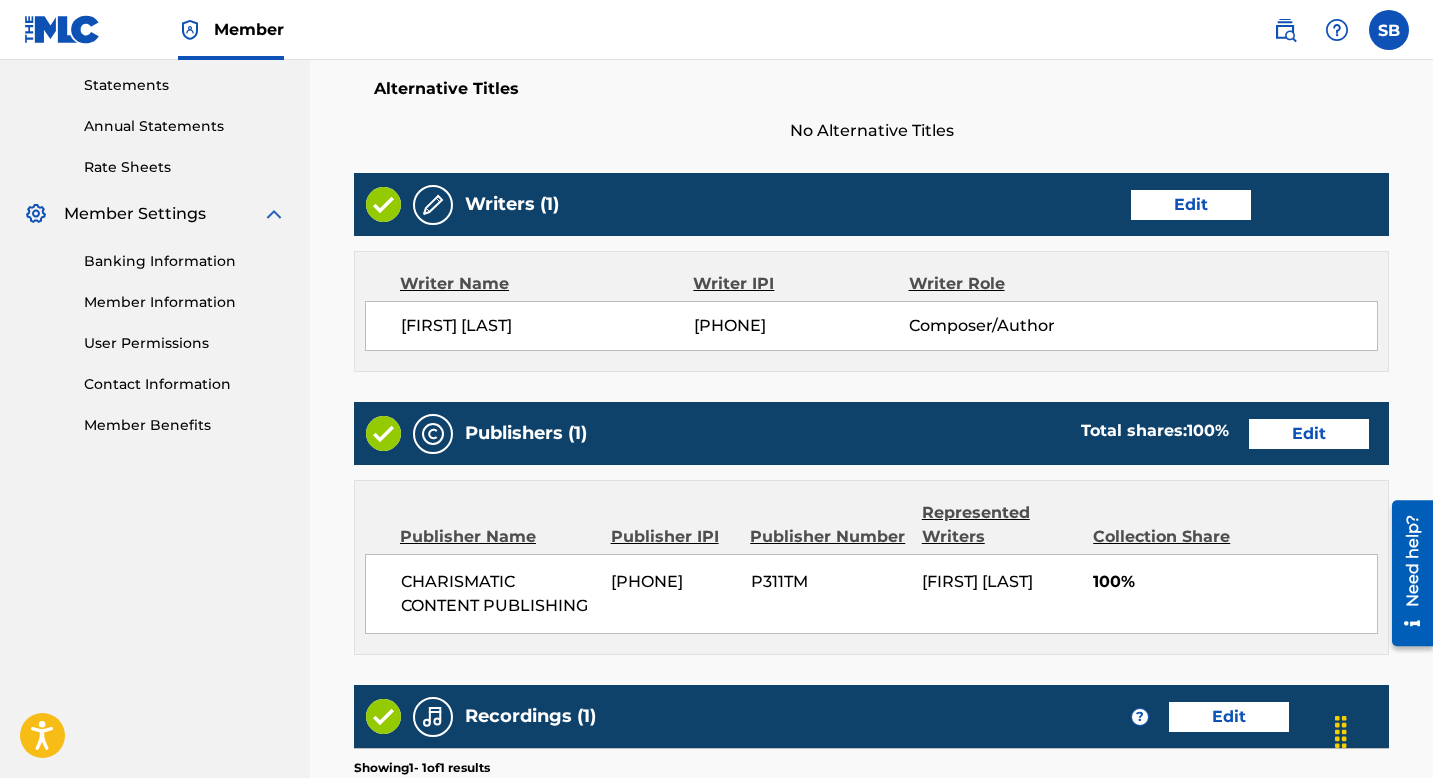 scroll, scrollTop: 999, scrollLeft: 0, axis: vertical 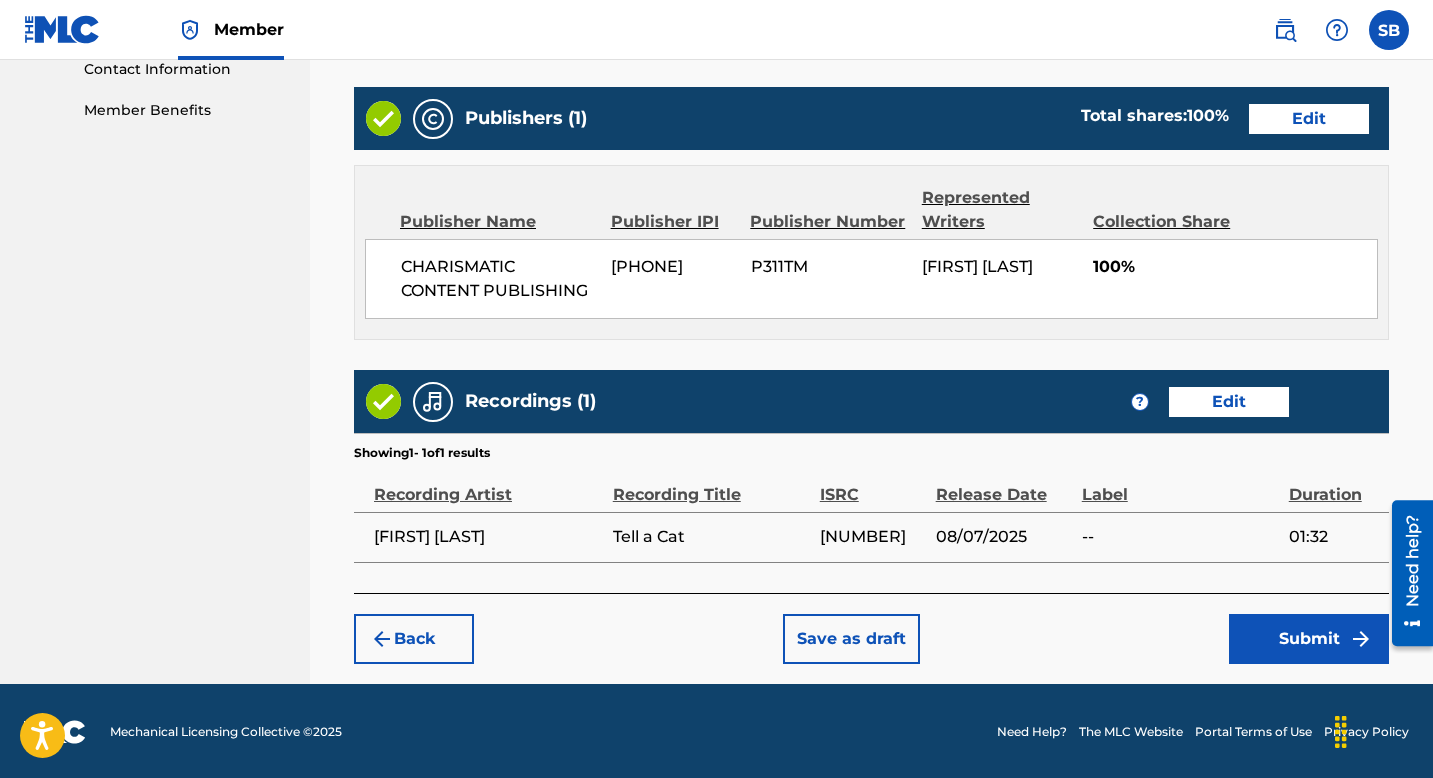 click on "Submit" at bounding box center [1309, 639] 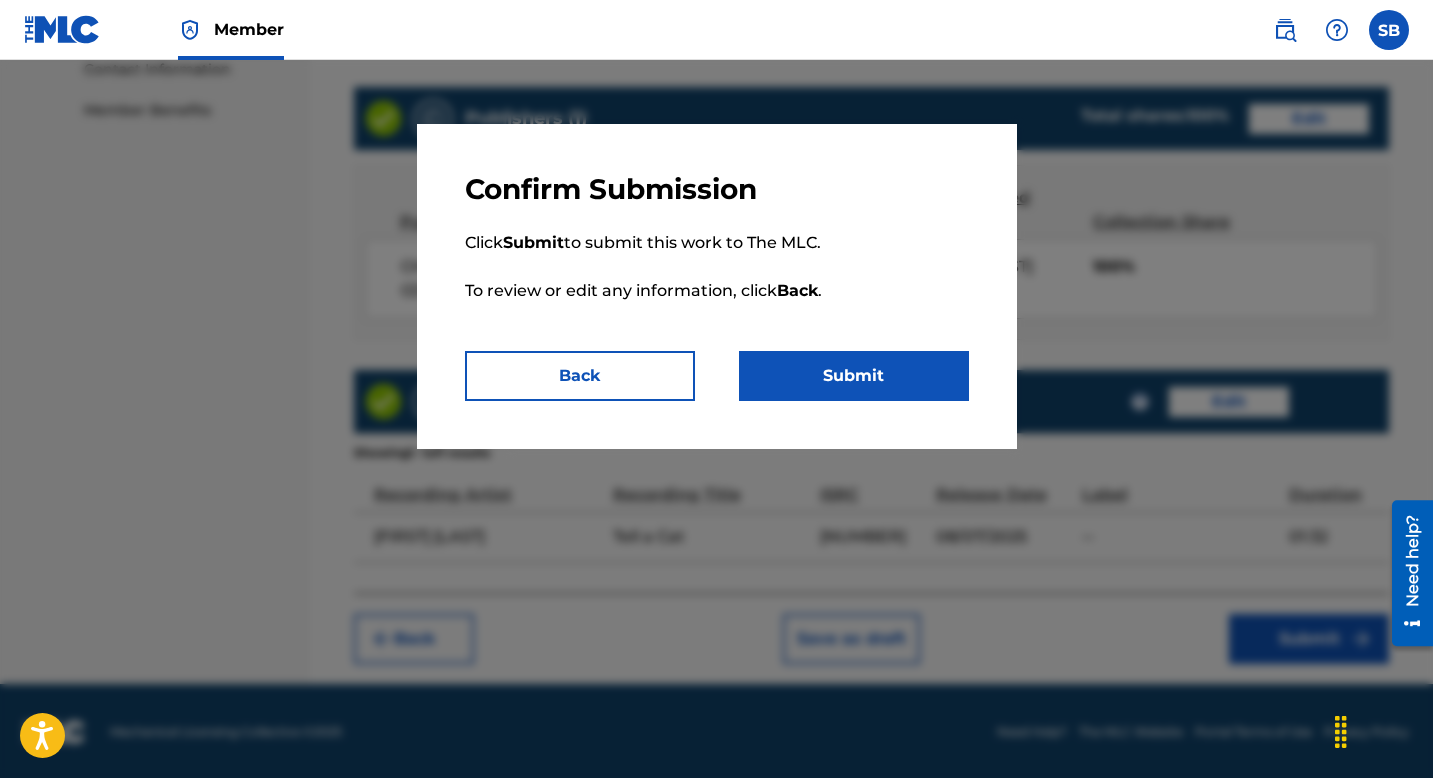 click on "Submit" at bounding box center [854, 376] 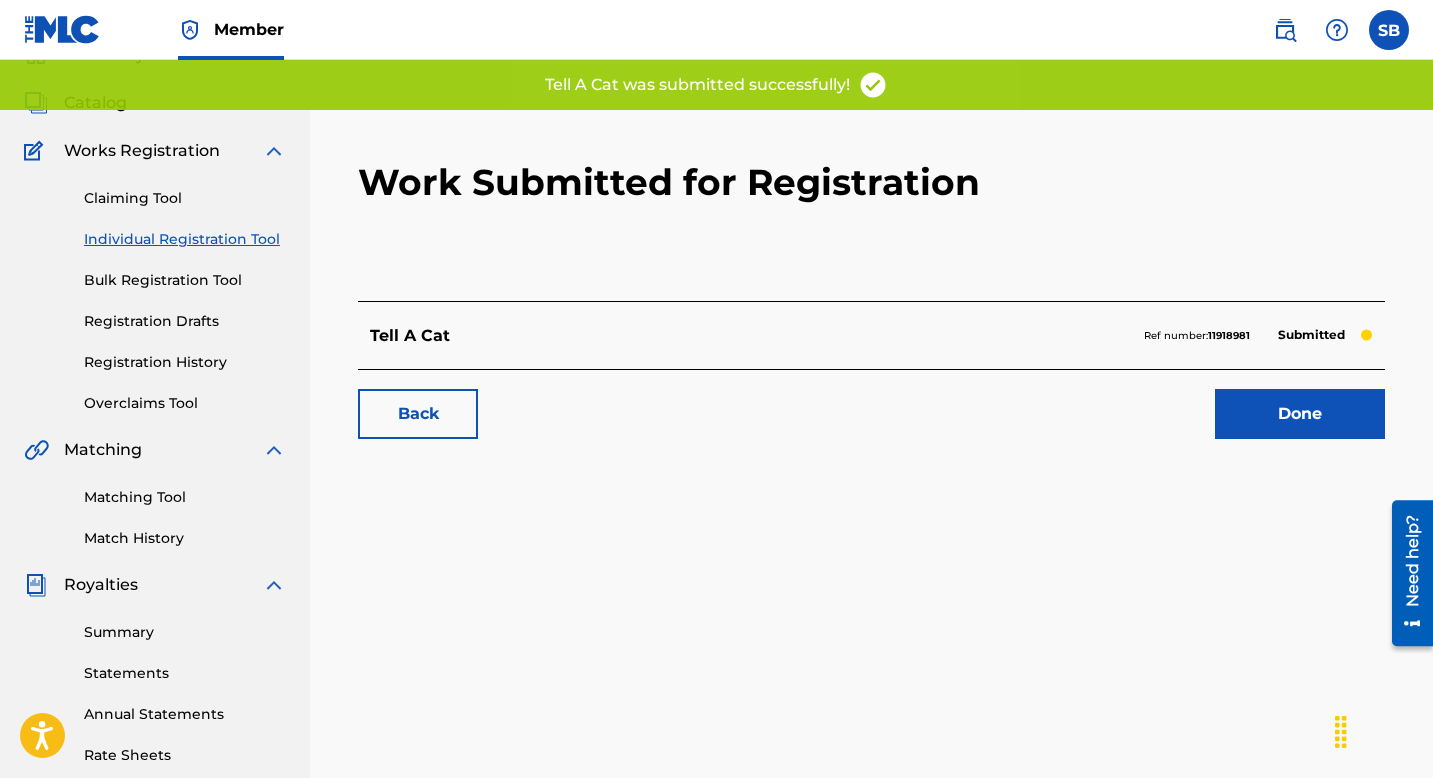 scroll, scrollTop: 106, scrollLeft: 0, axis: vertical 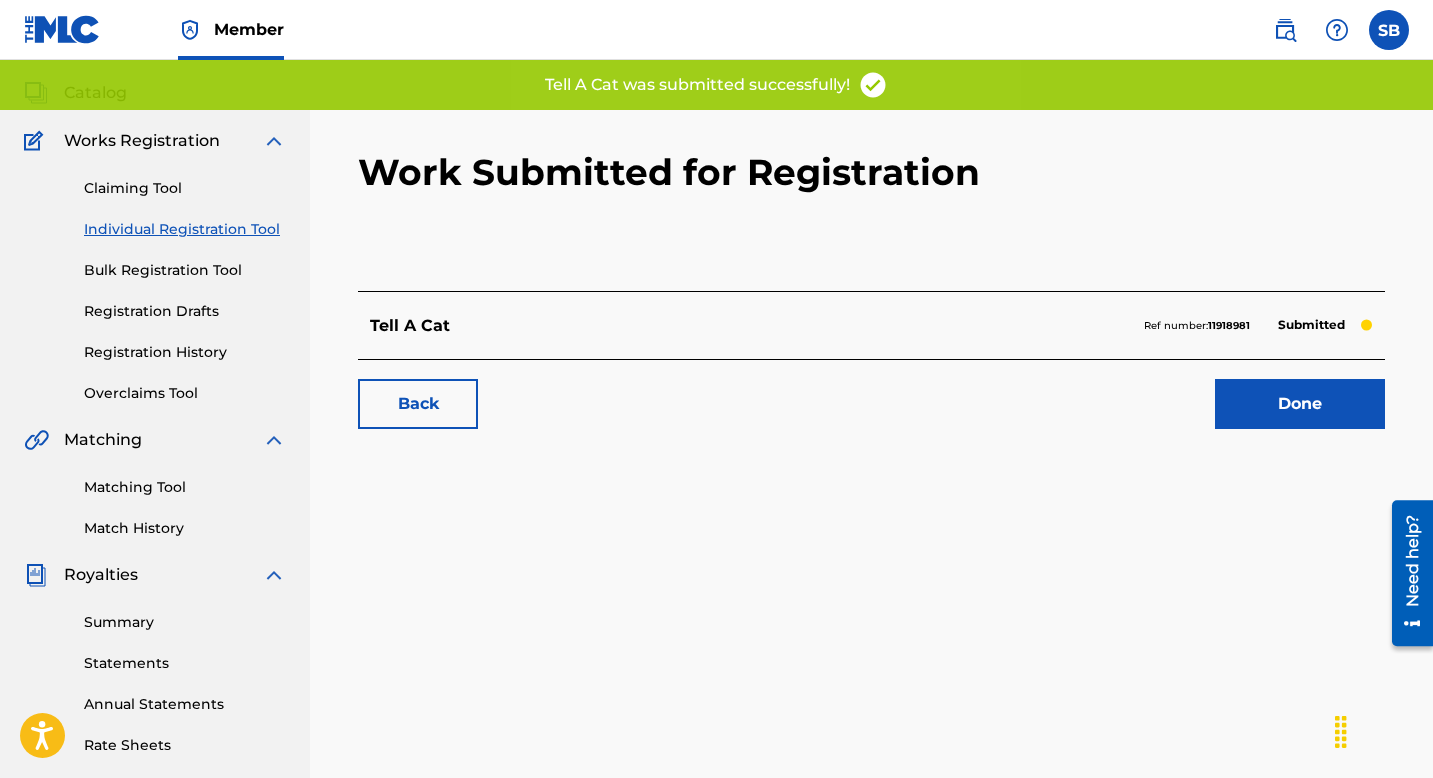 drag, startPoint x: 1373, startPoint y: 323, endPoint x: 1356, endPoint y: 323, distance: 17 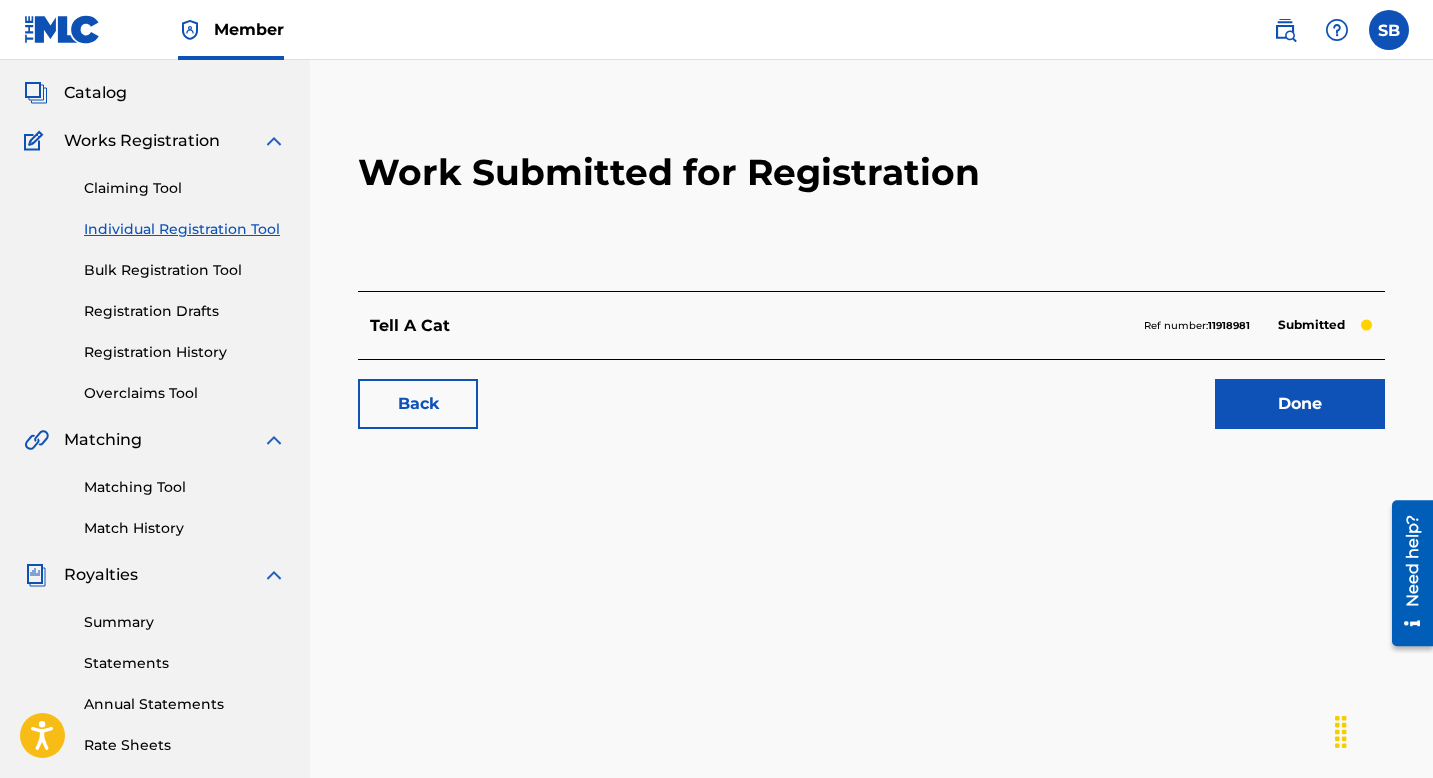 click on "Done" at bounding box center [1300, 404] 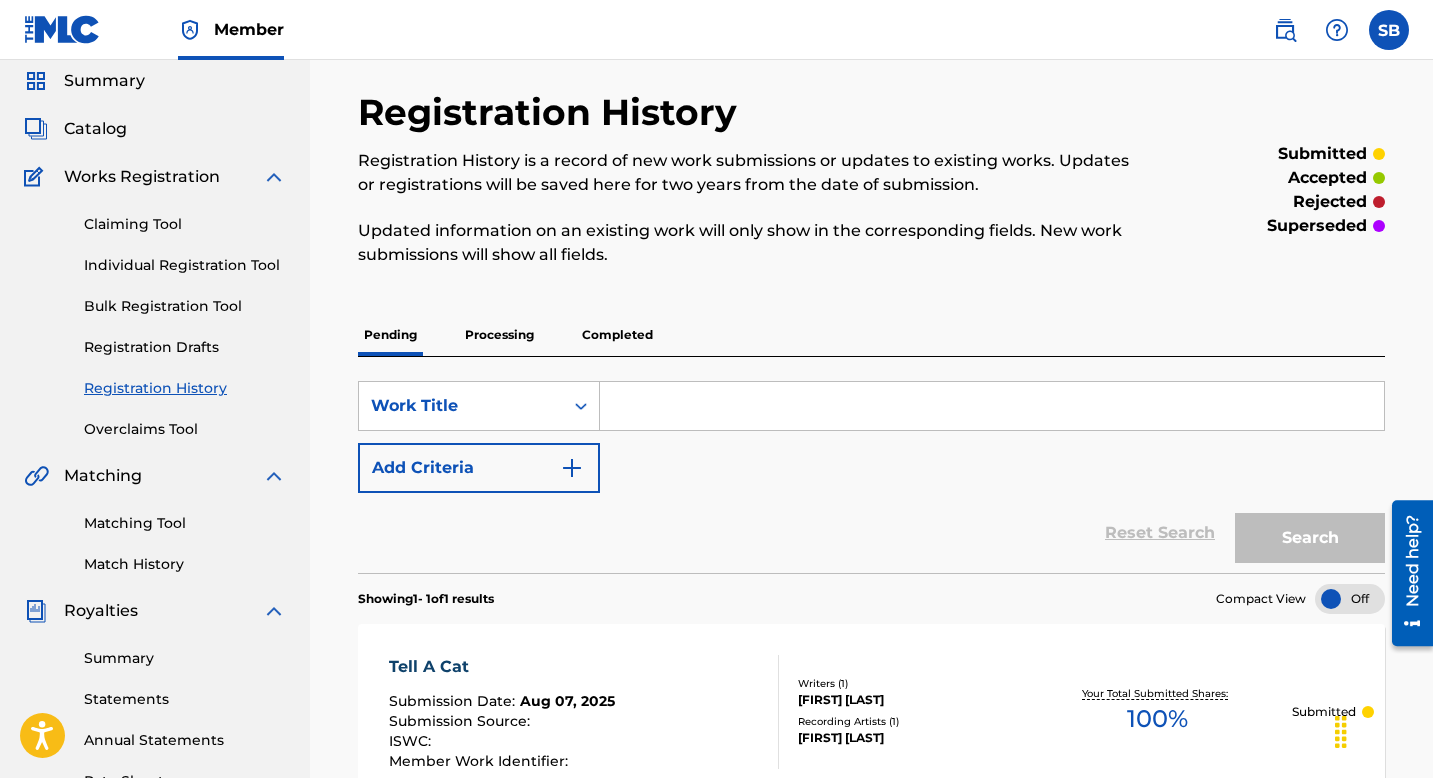 scroll, scrollTop: 0, scrollLeft: 0, axis: both 